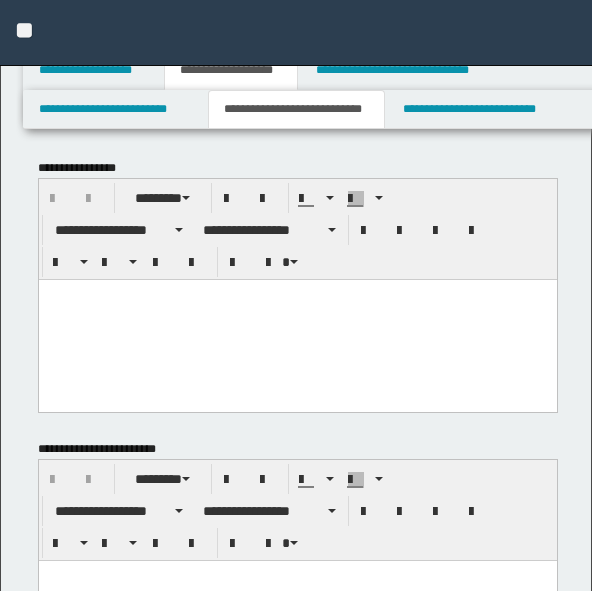 scroll, scrollTop: 500, scrollLeft: 0, axis: vertical 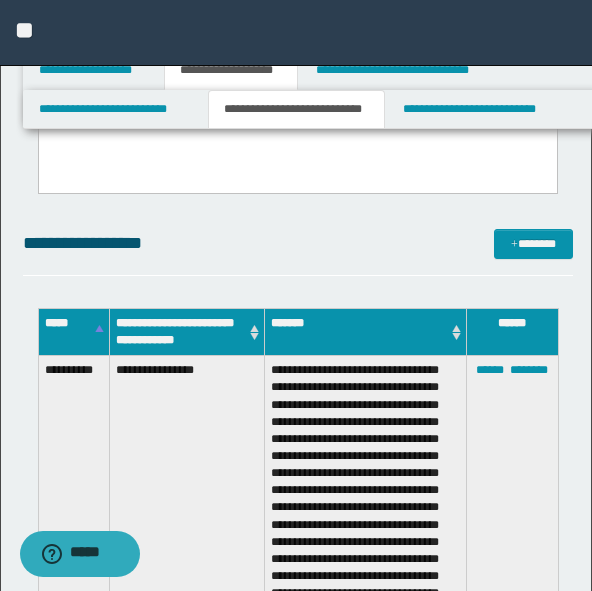 click on "**********" at bounding box center [365, 616] 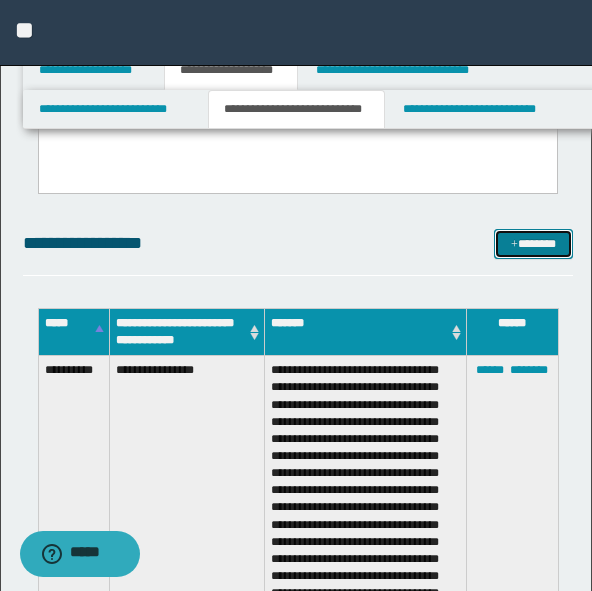 click on "*******" at bounding box center [533, 244] 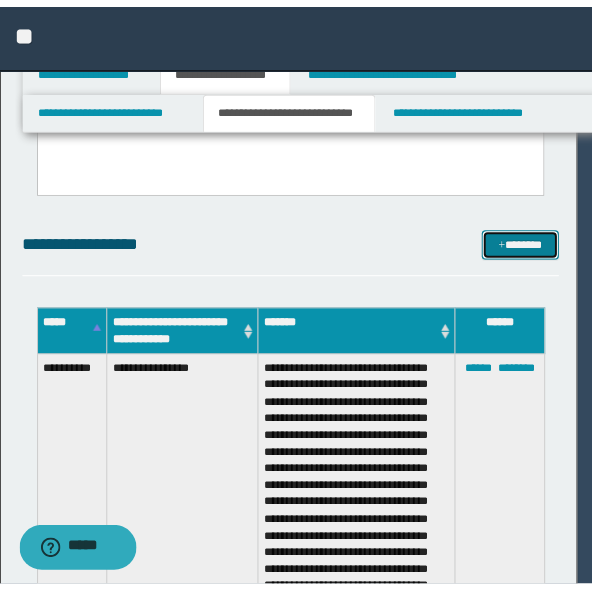 scroll, scrollTop: 0, scrollLeft: 0, axis: both 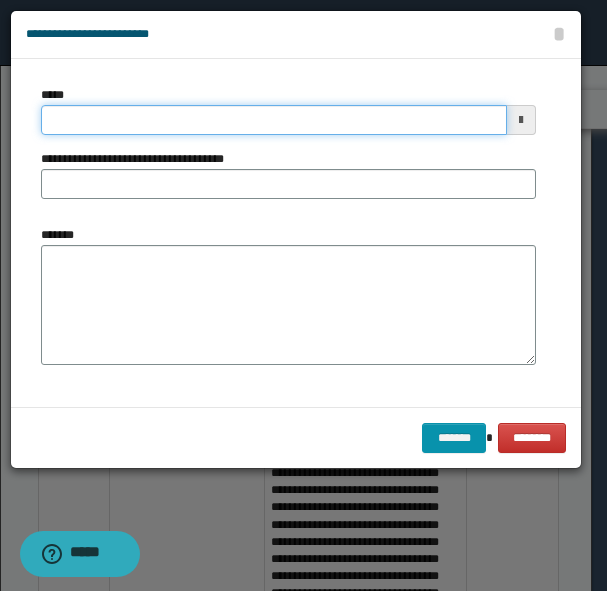click on "*****" at bounding box center [274, 120] 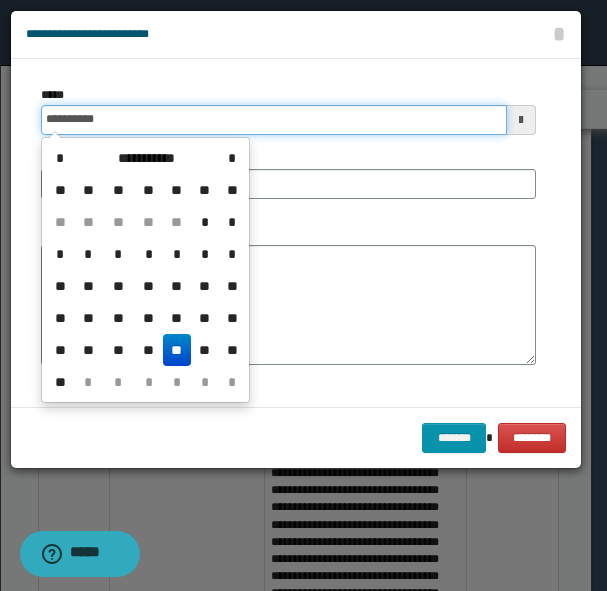 type on "**********" 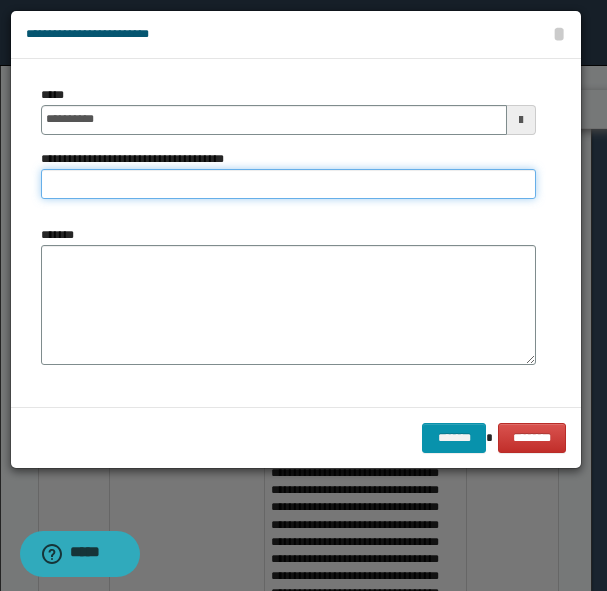click on "**********" at bounding box center (288, 184) 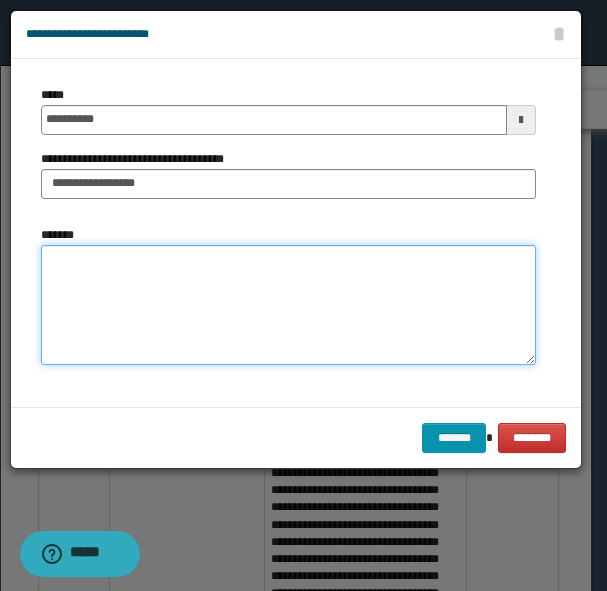 click on "*******" at bounding box center (288, 305) 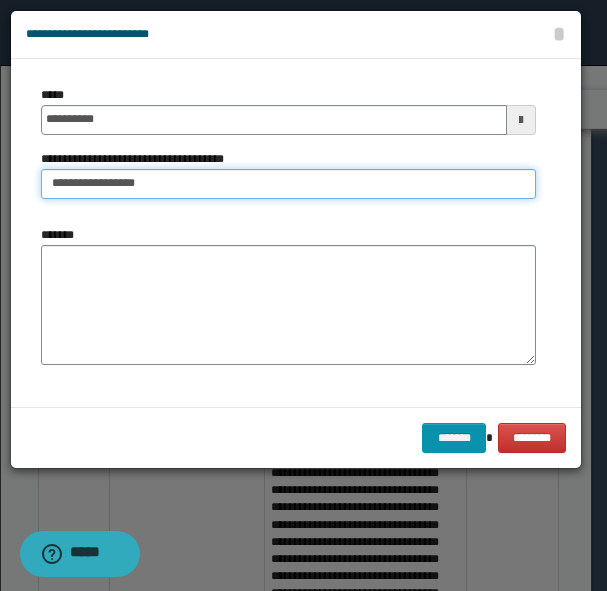 click on "**********" at bounding box center (288, 184) 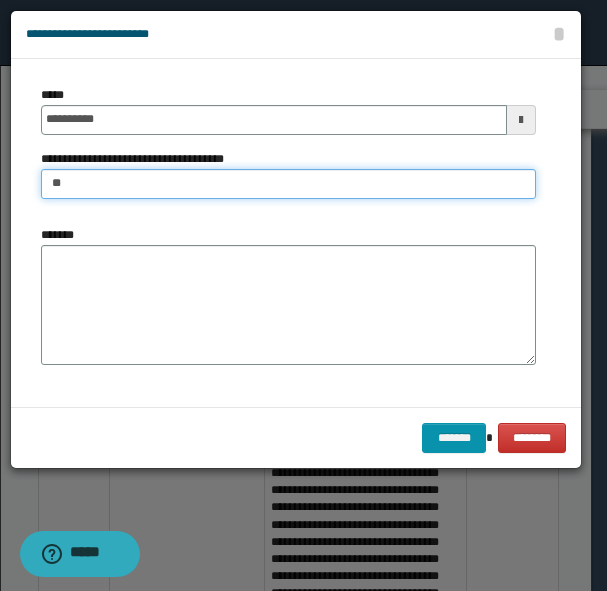 type on "*" 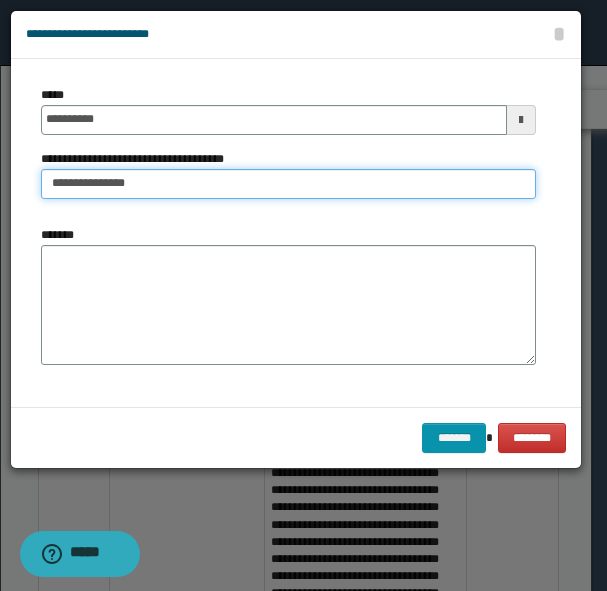 type on "**********" 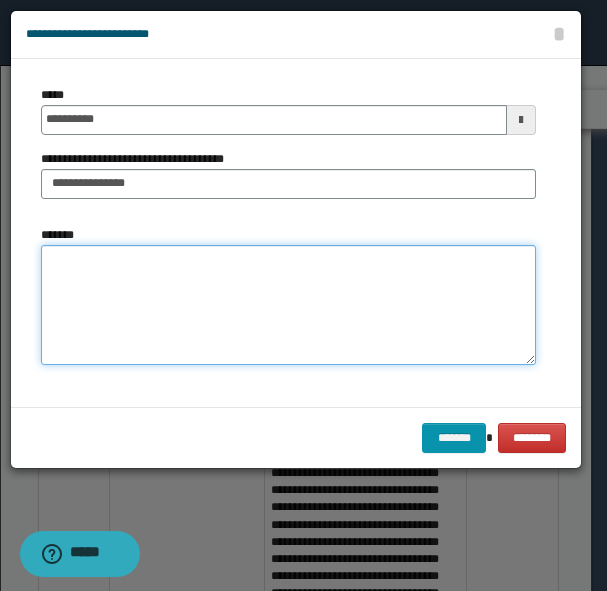 click on "*******" at bounding box center [288, 305] 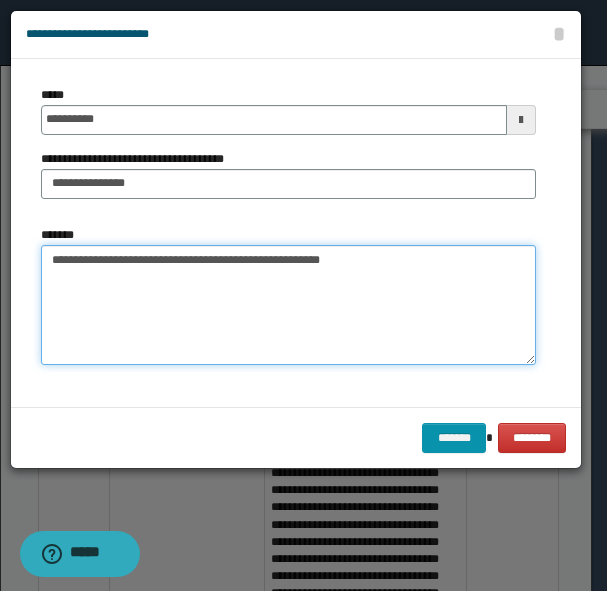 type on "**********" 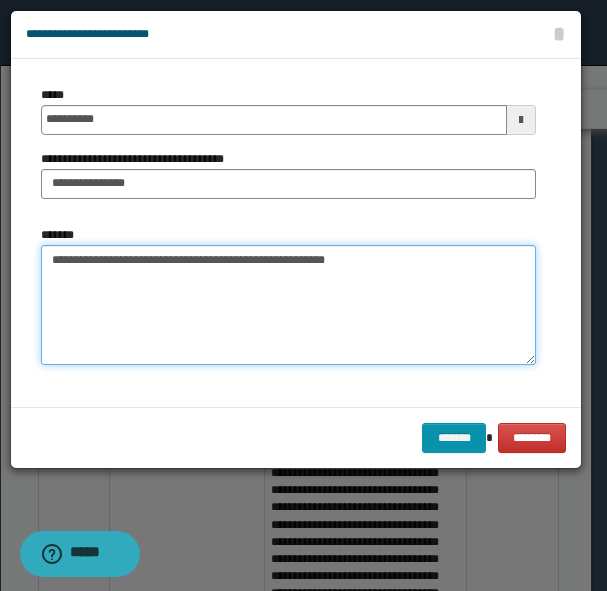 drag, startPoint x: 312, startPoint y: 262, endPoint x: -56, endPoint y: 213, distance: 371.2479 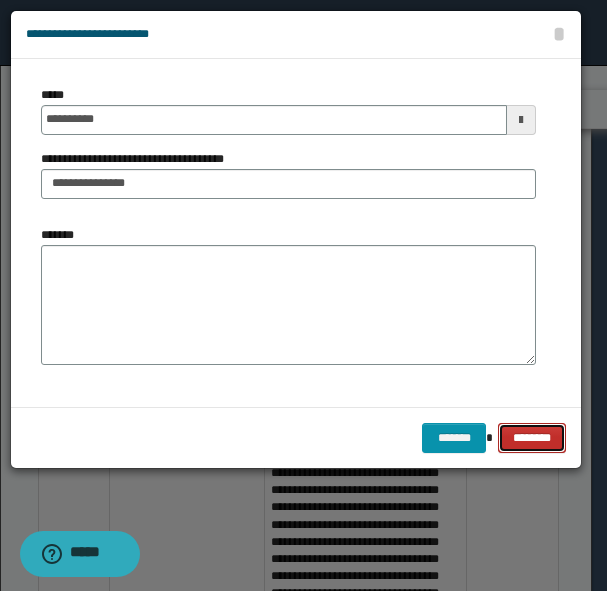 click on "********" at bounding box center (532, 438) 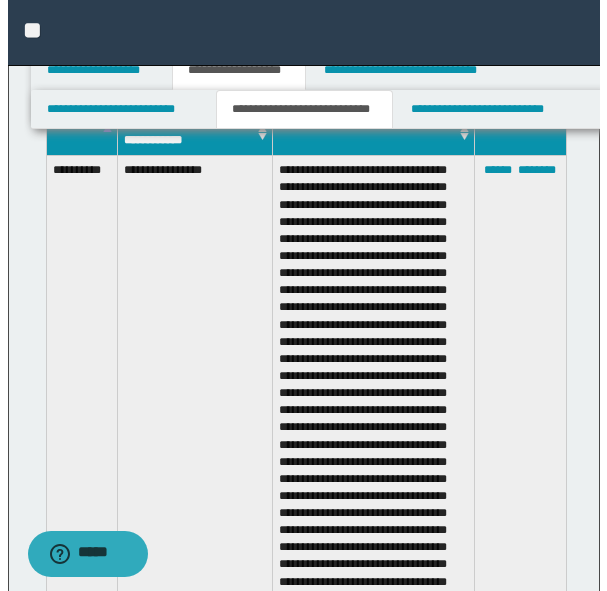 scroll, scrollTop: 500, scrollLeft: 0, axis: vertical 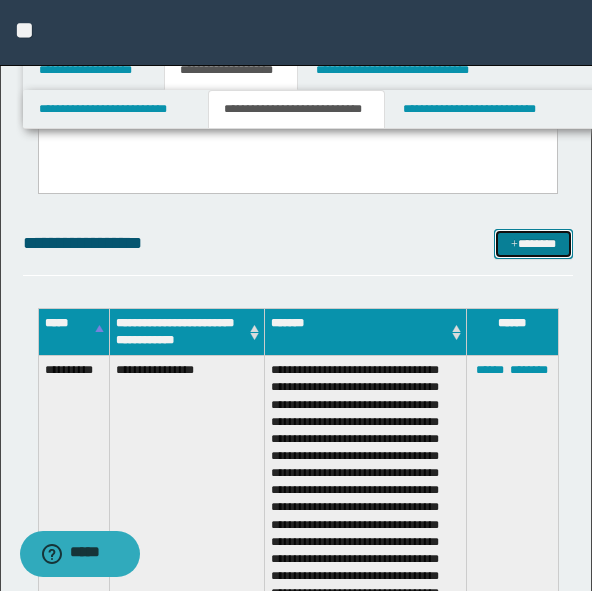 click at bounding box center (514, 245) 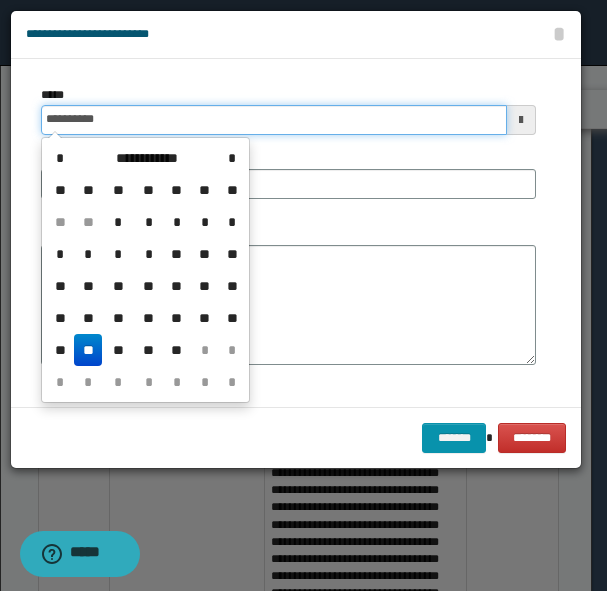 click on "**********" at bounding box center (274, 120) 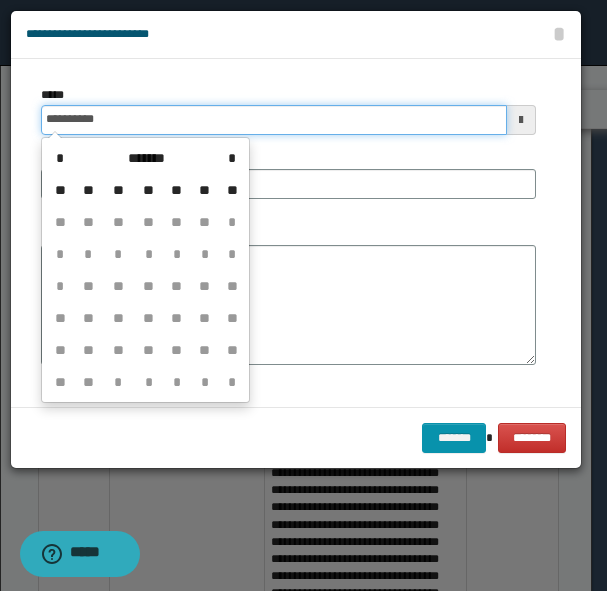 type on "**********" 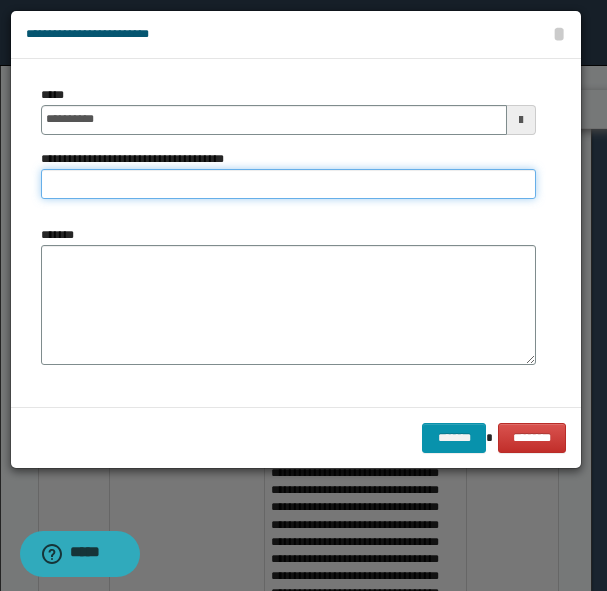 type on "*" 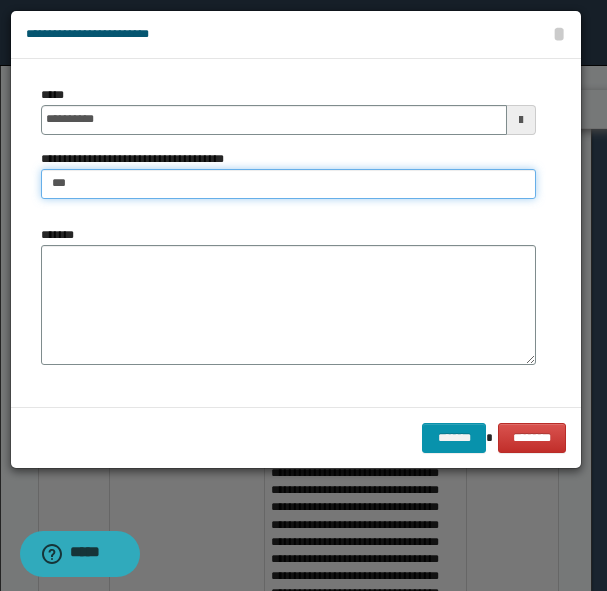 type on "**********" 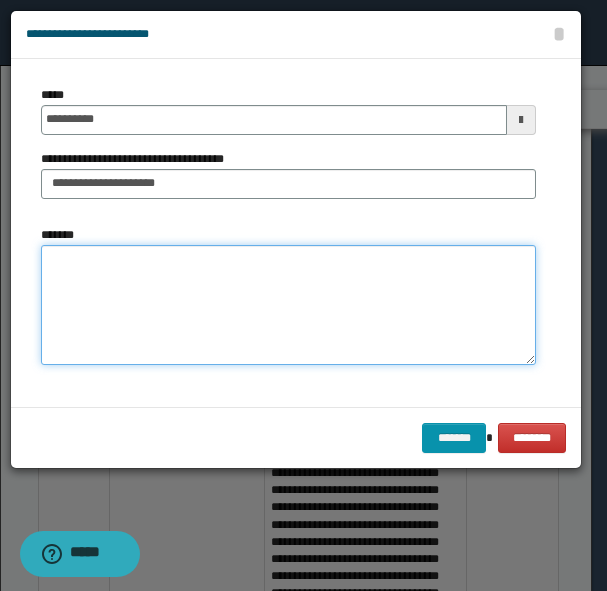 click on "*******" at bounding box center (288, 305) 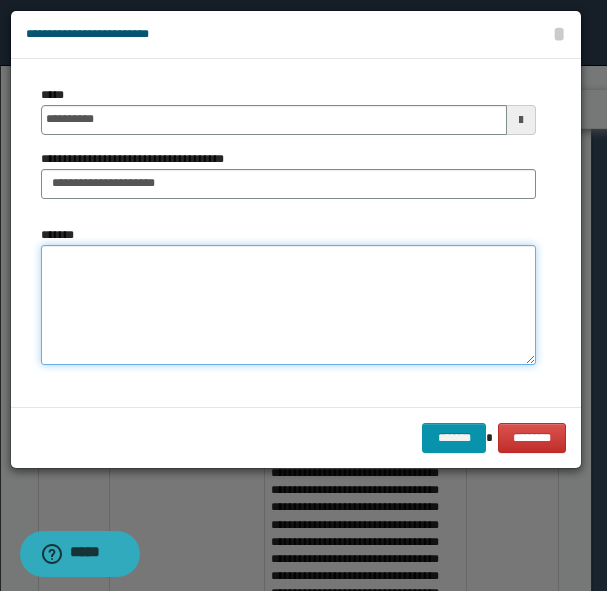 click on "*******" at bounding box center (288, 305) 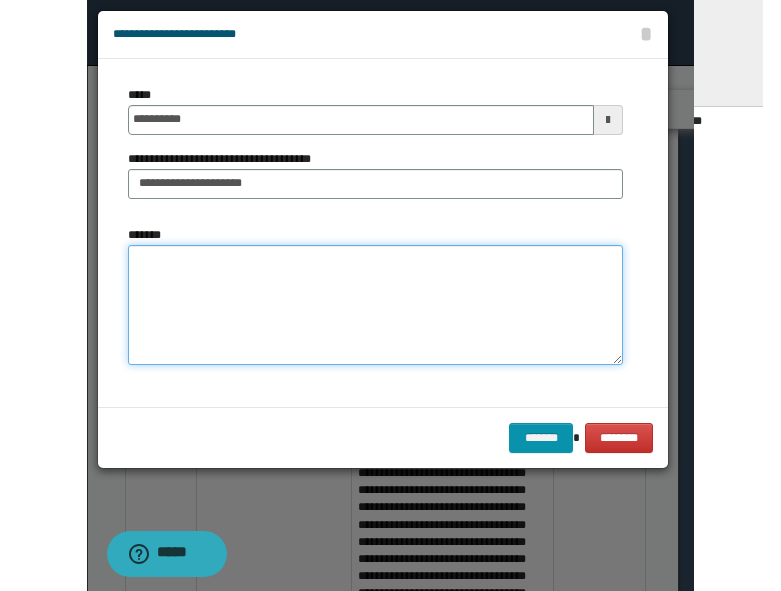 scroll, scrollTop: 436, scrollLeft: 0, axis: vertical 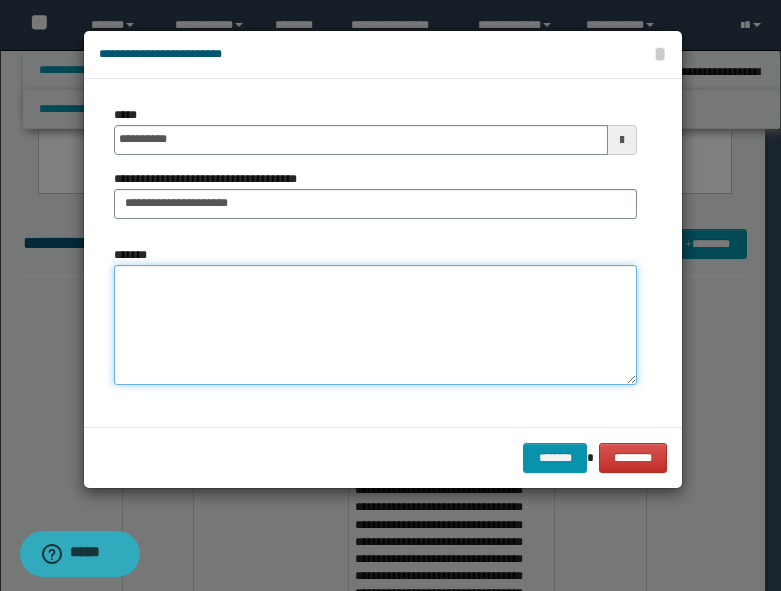 click on "*******" at bounding box center [375, 325] 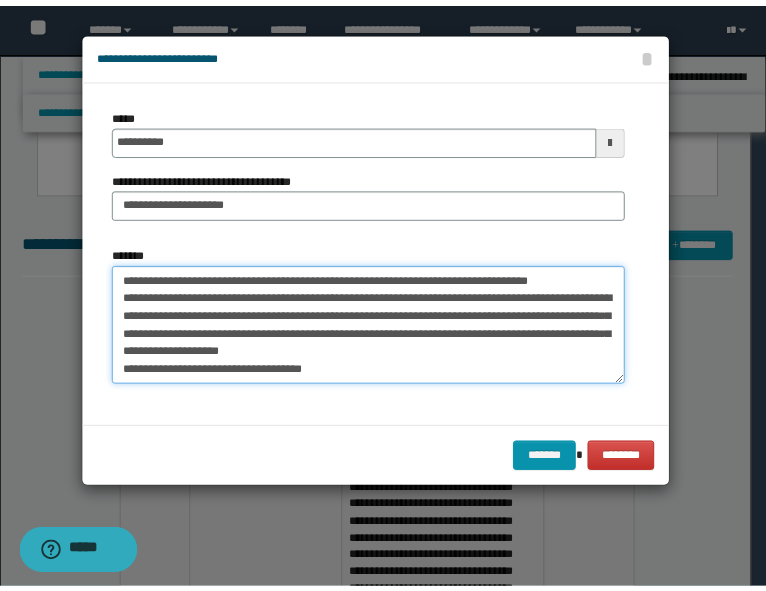 scroll, scrollTop: 18, scrollLeft: 0, axis: vertical 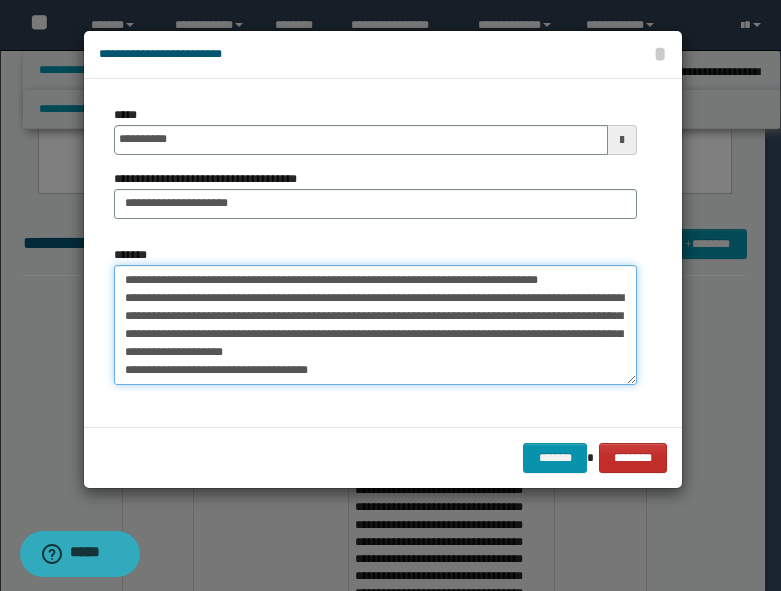 type on "**********" 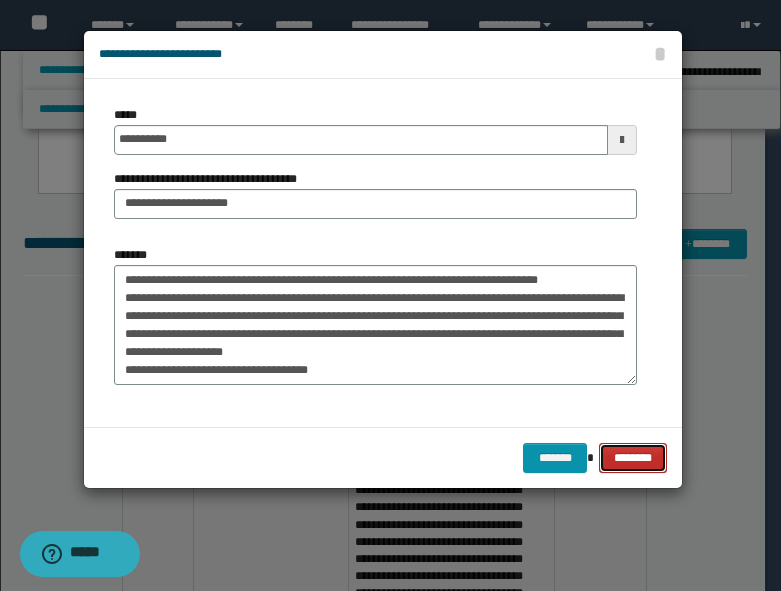 click on "********" at bounding box center (633, 458) 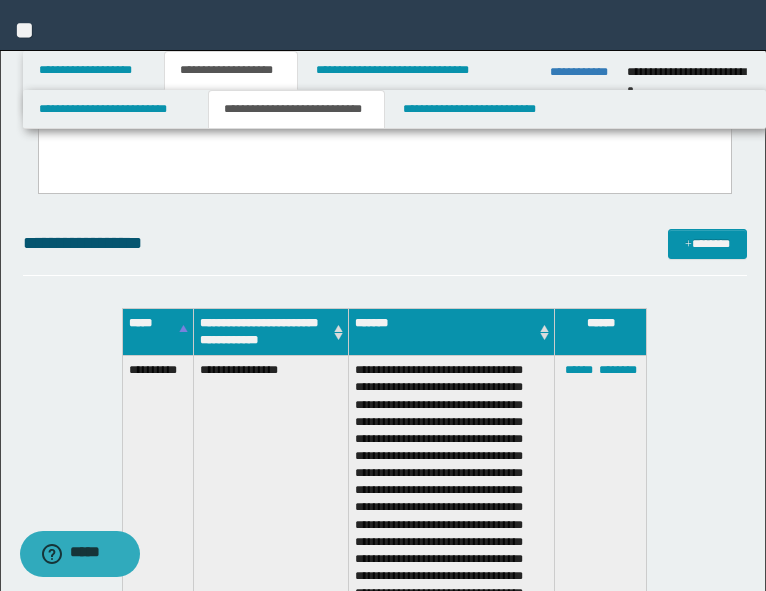 click on "**********" at bounding box center (385, 243) 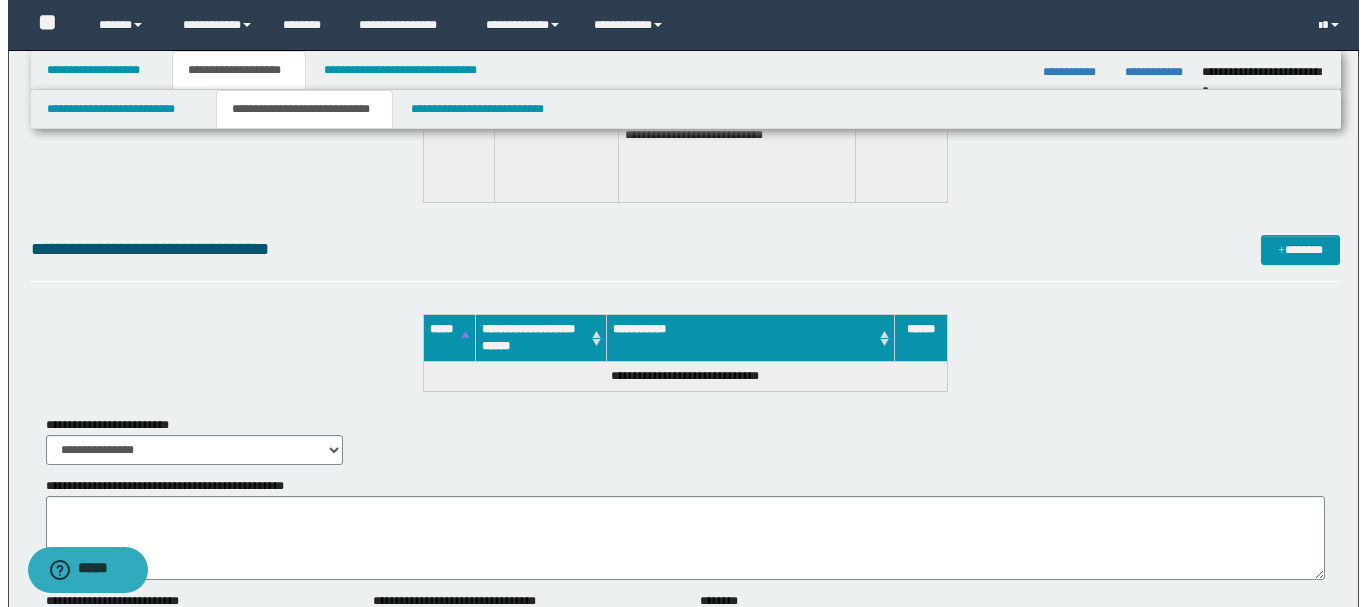 scroll, scrollTop: 2536, scrollLeft: 0, axis: vertical 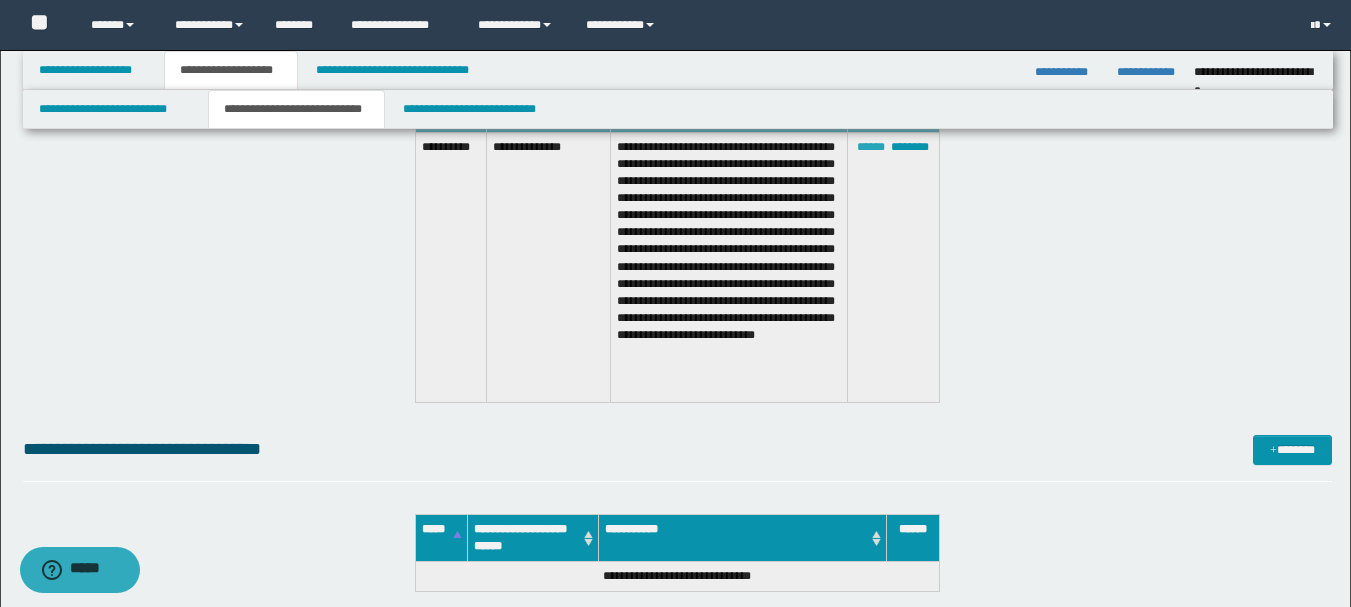 click on "******" at bounding box center (871, 147) 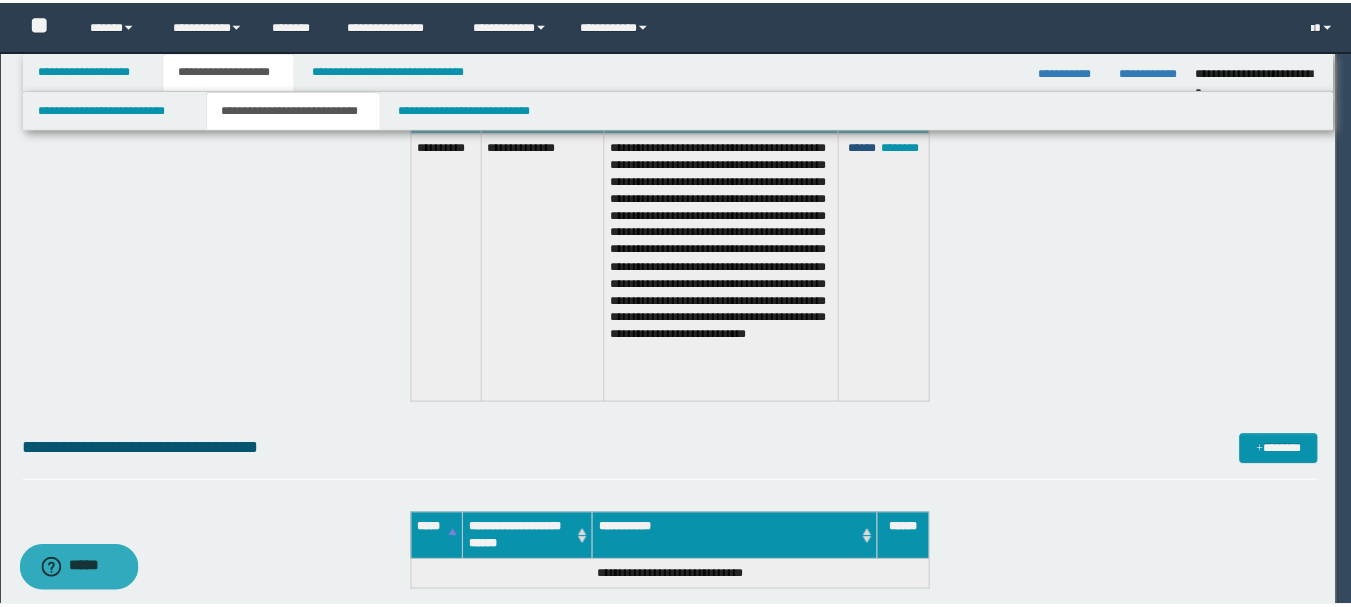 scroll, scrollTop: 0, scrollLeft: 0, axis: both 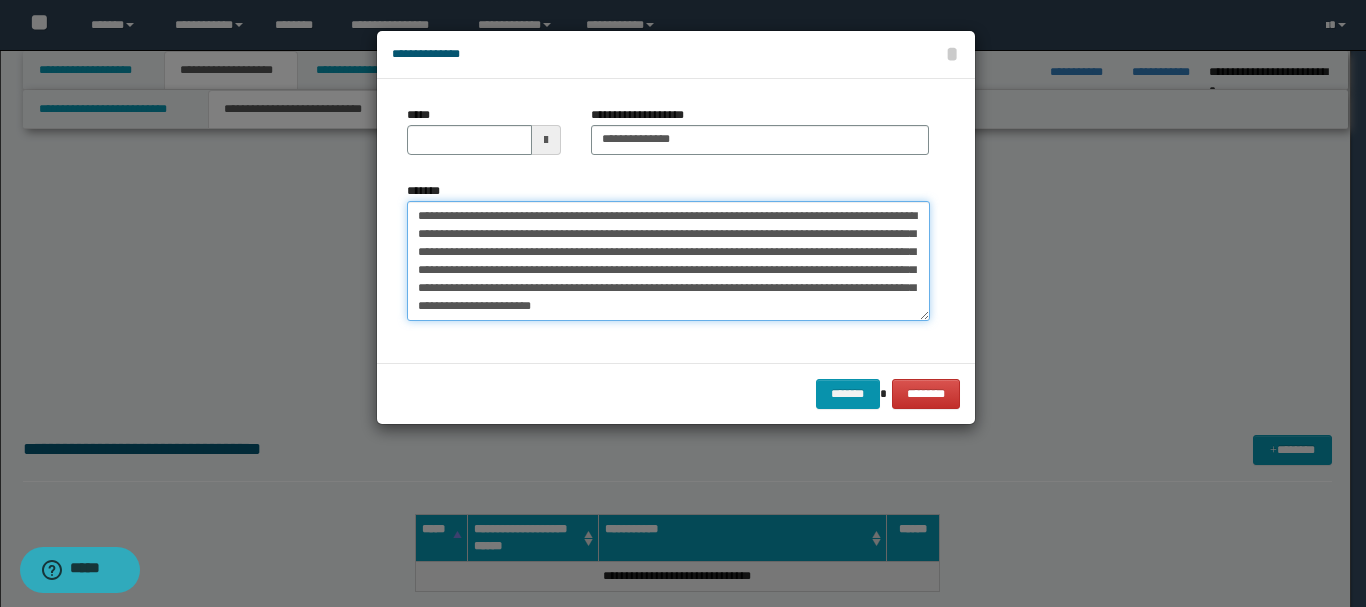 click on "**********" at bounding box center (668, 261) 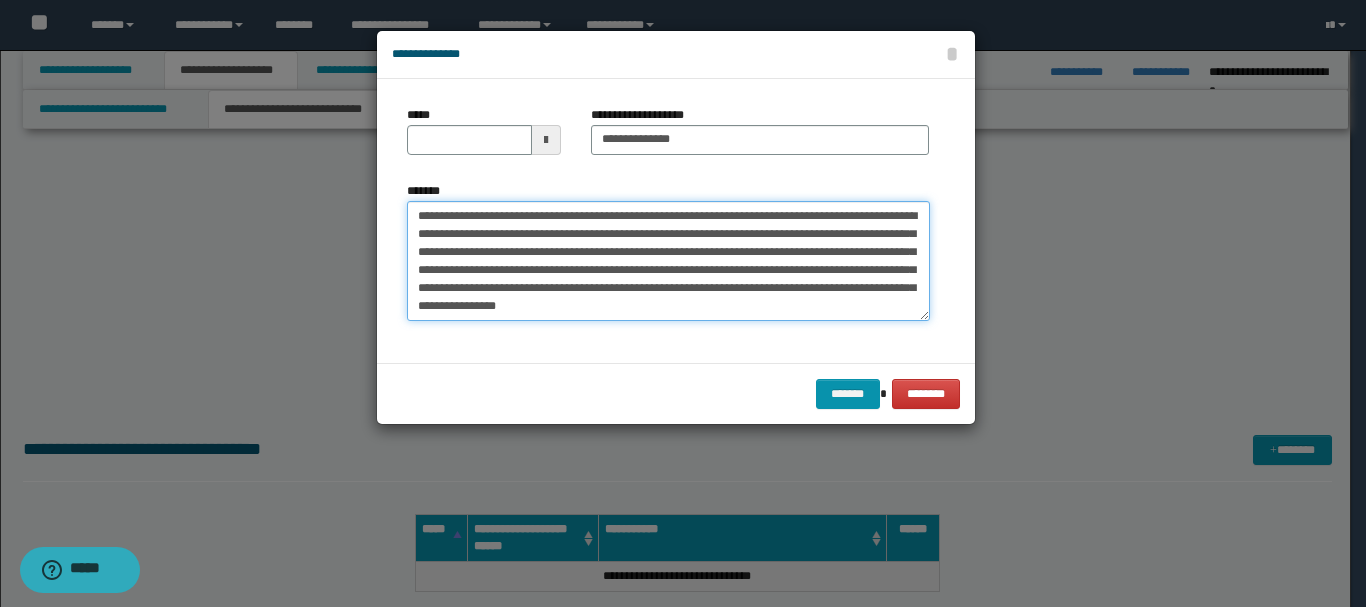 click on "**********" at bounding box center [668, 261] 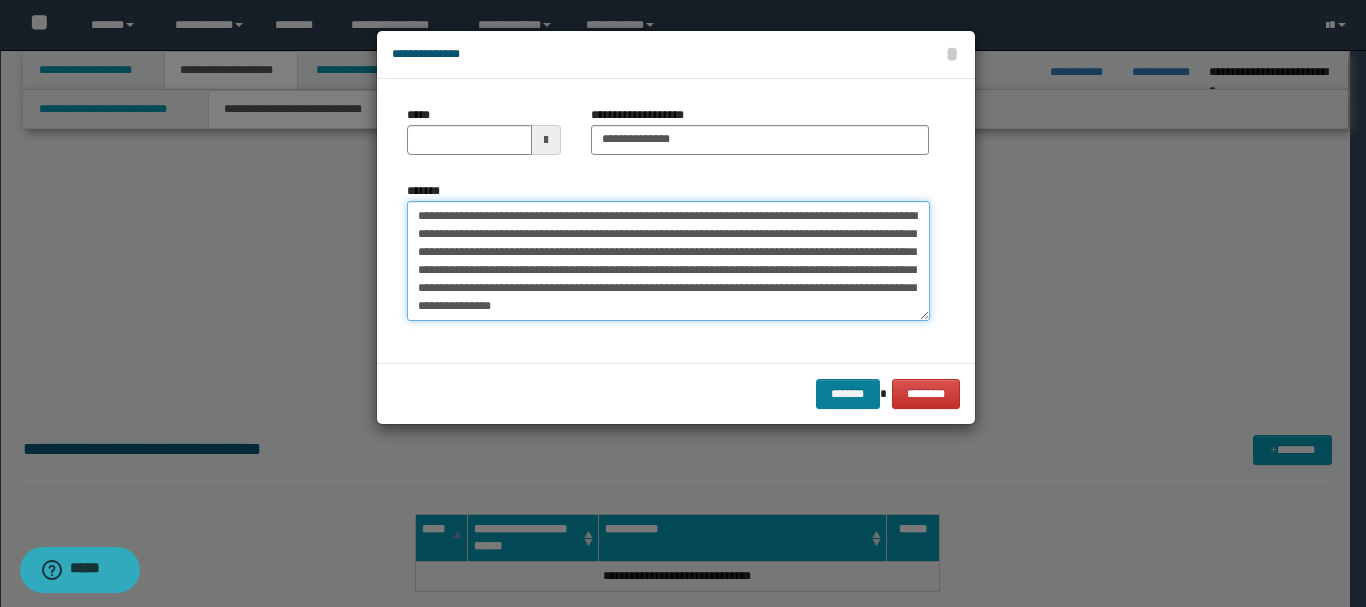 type on "**********" 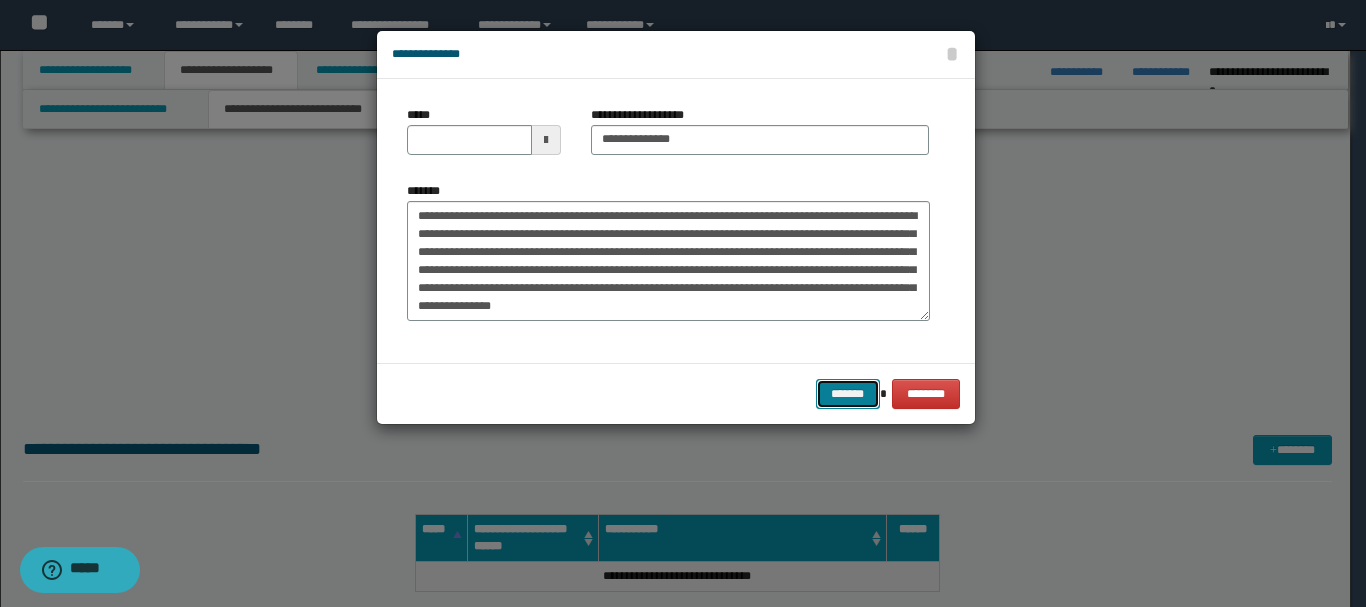 click on "*******" at bounding box center (848, 394) 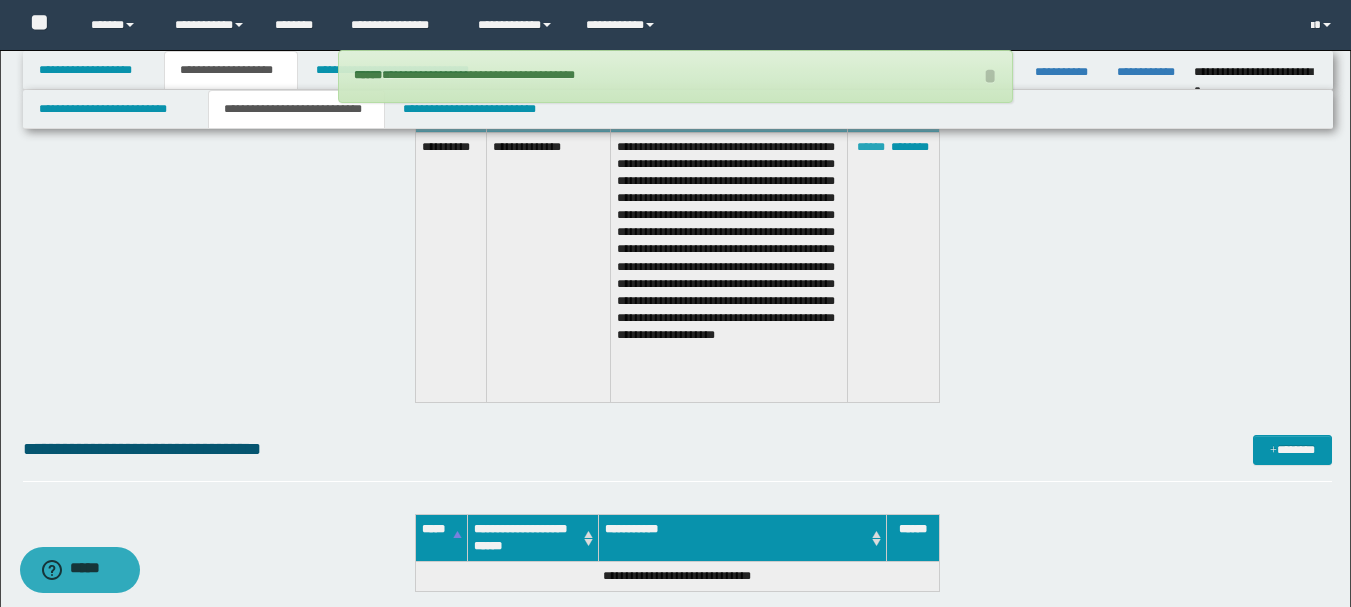 click on "******" at bounding box center [871, 147] 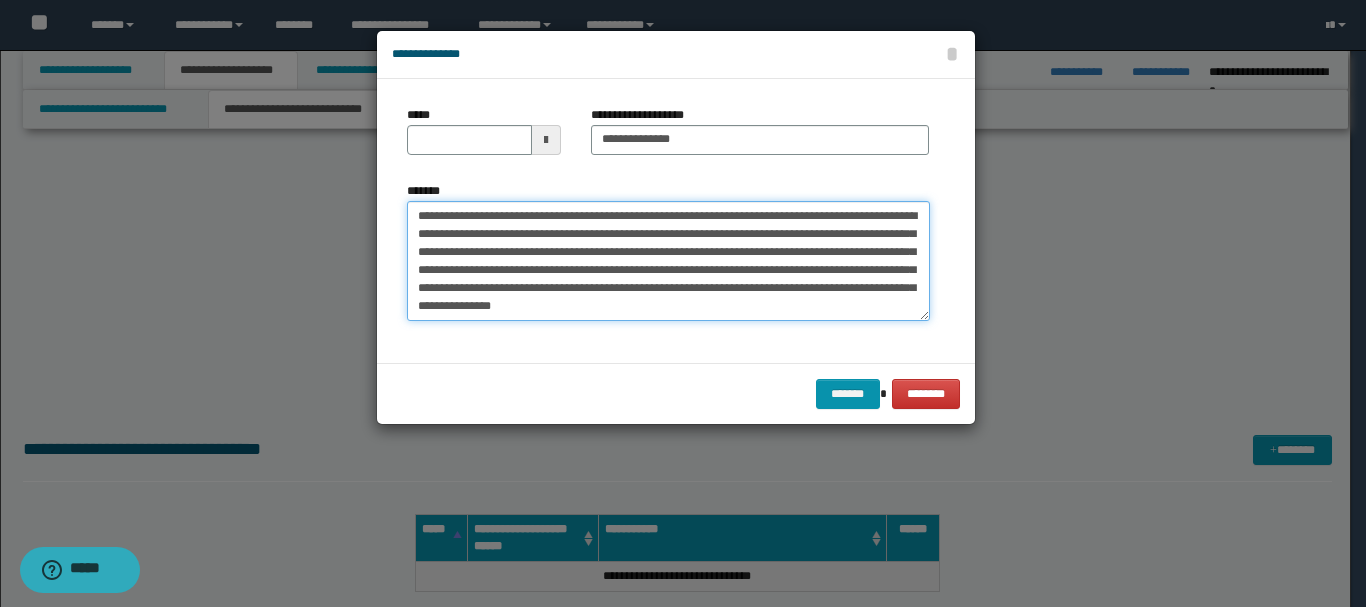 click on "**********" at bounding box center [668, 261] 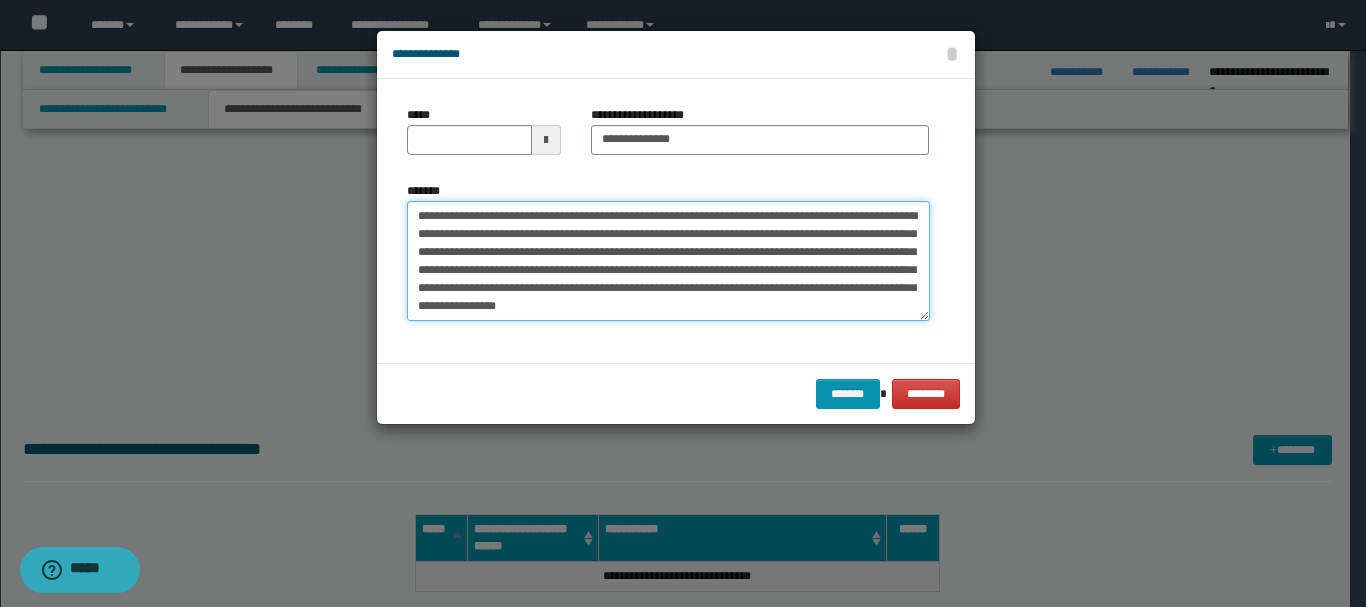 click on "**********" at bounding box center (668, 261) 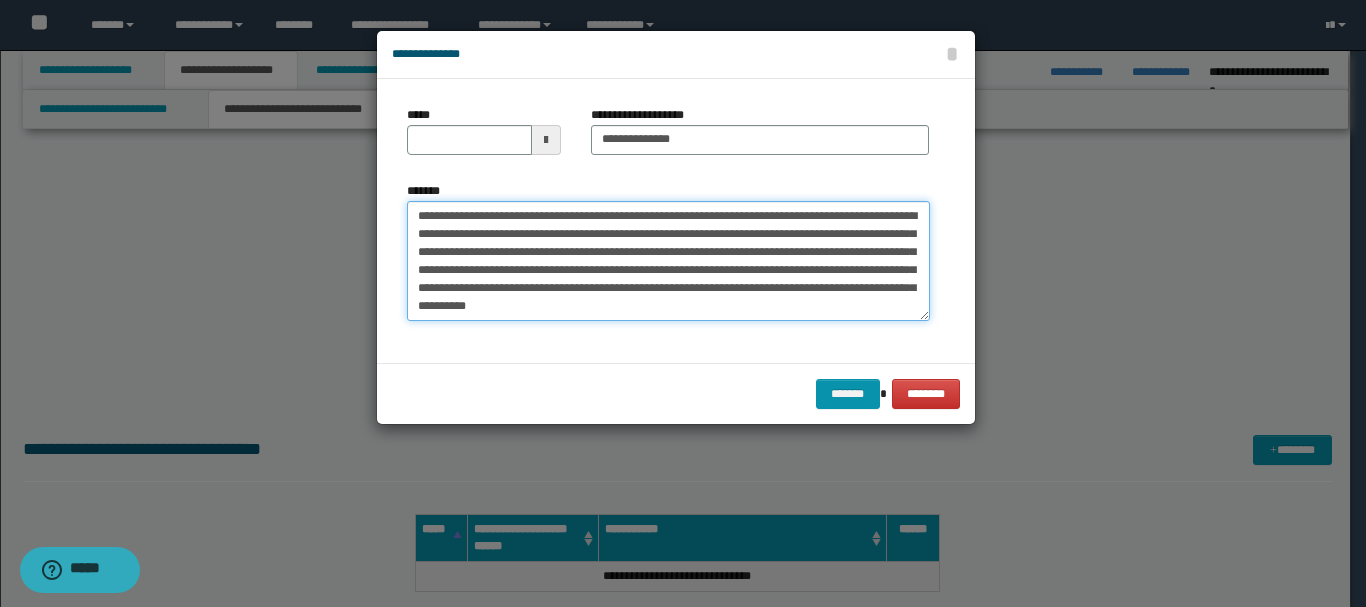 click on "**********" at bounding box center (668, 261) 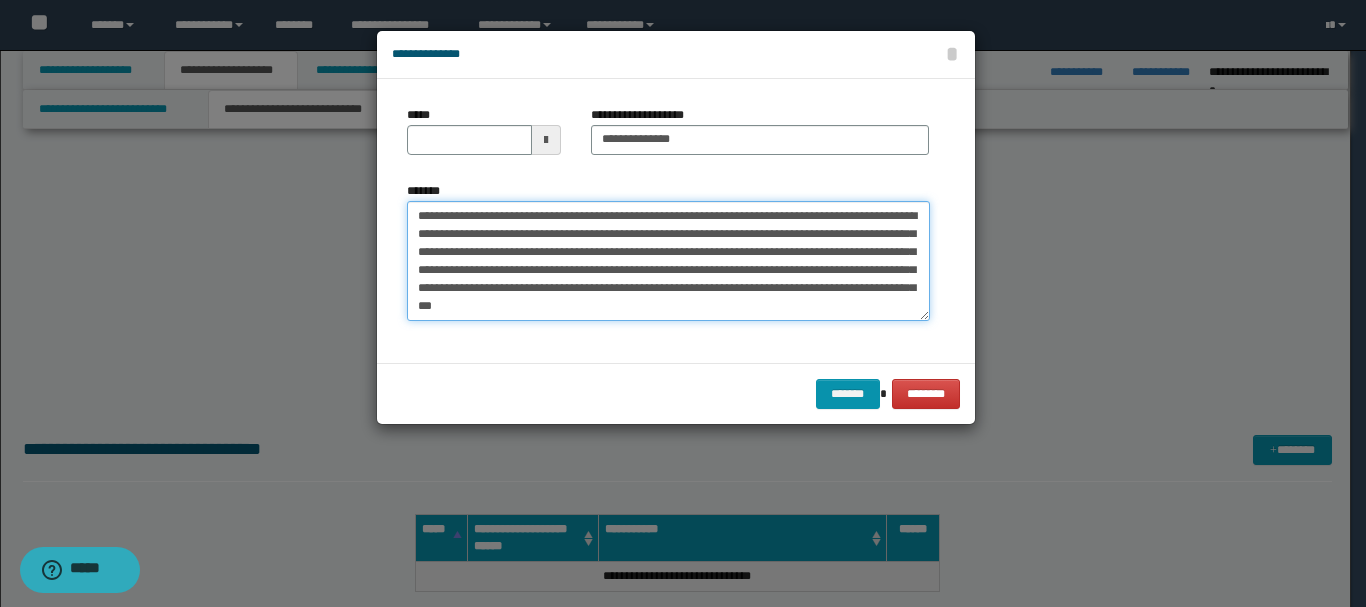 click on "**********" at bounding box center [668, 261] 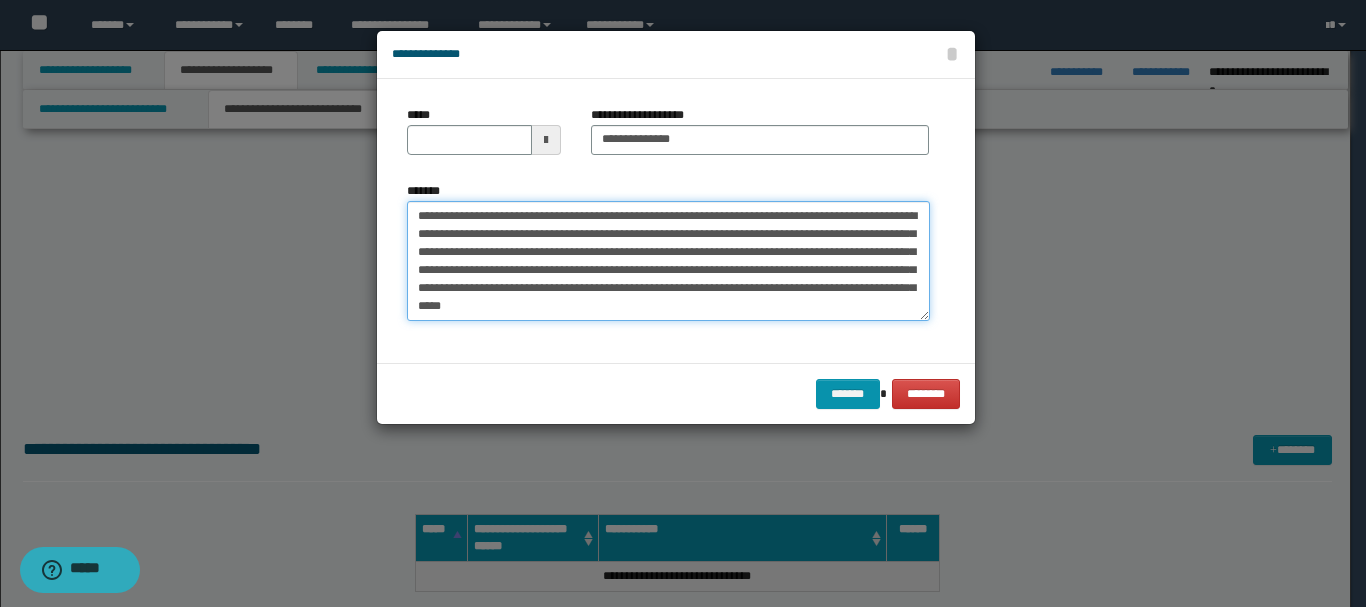 click on "**********" at bounding box center (668, 261) 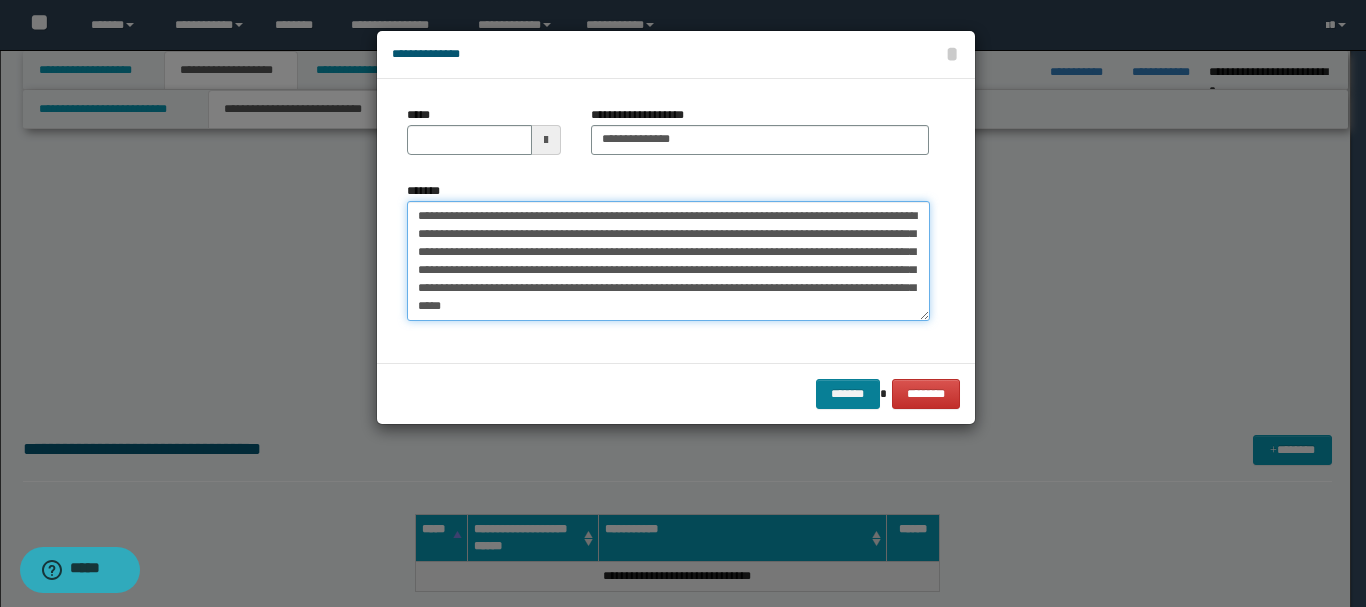 type on "**********" 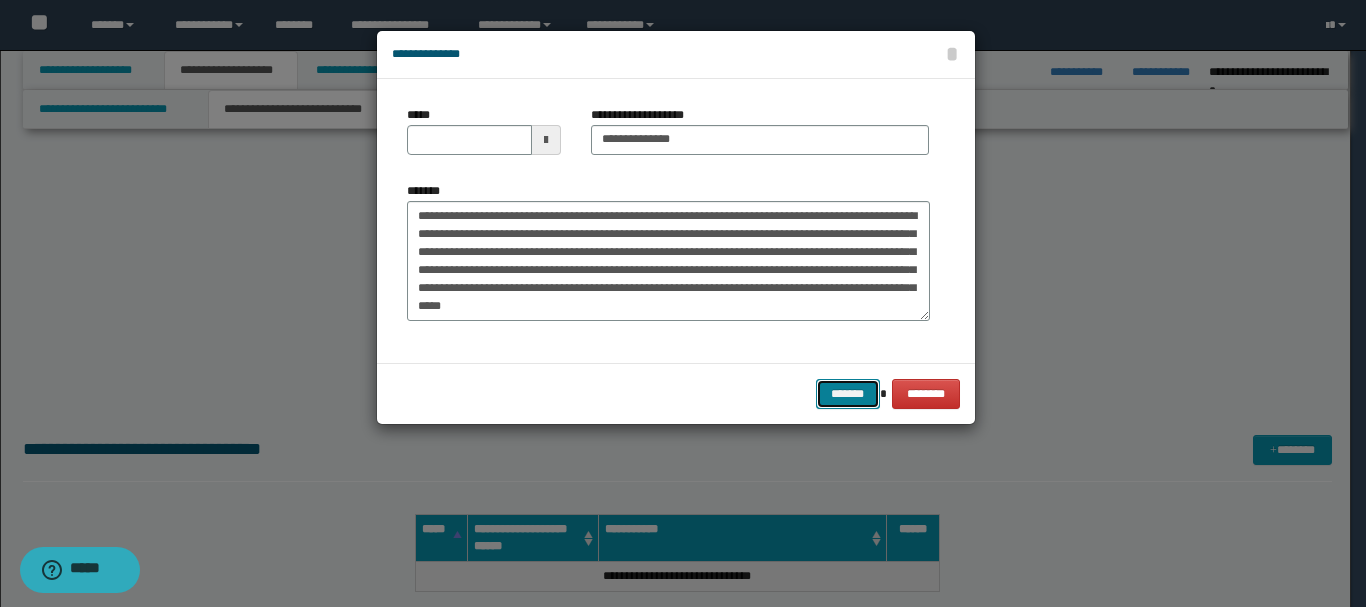 click on "*******" at bounding box center (848, 394) 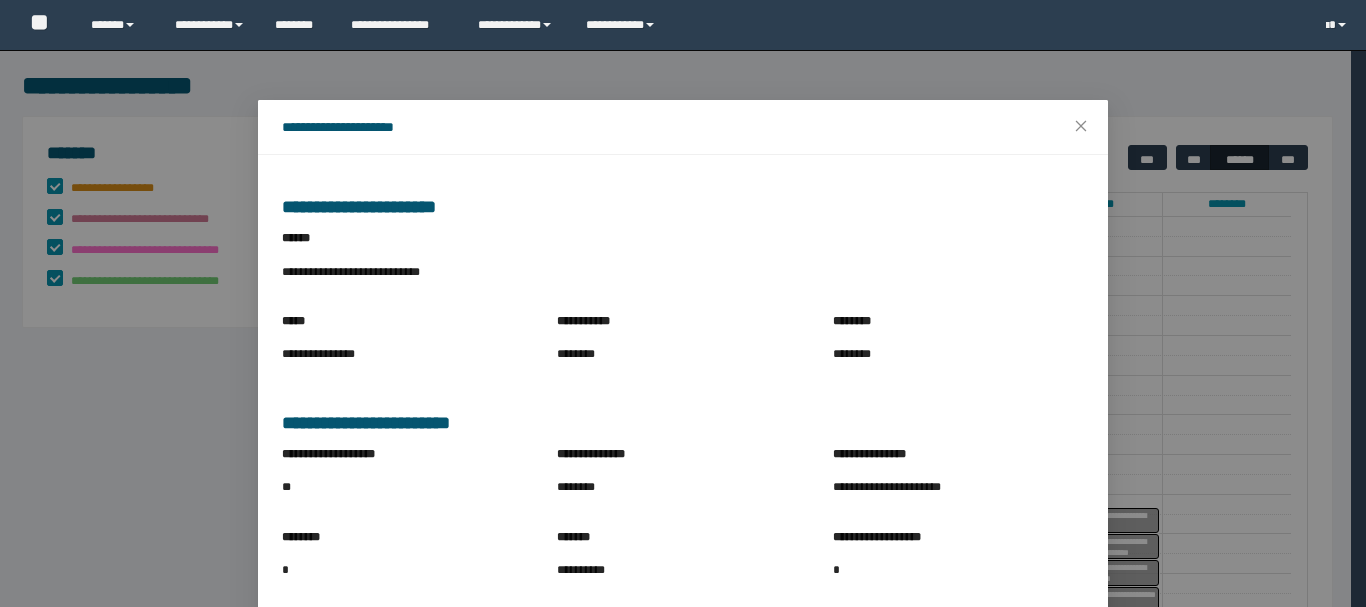 scroll, scrollTop: 200, scrollLeft: 0, axis: vertical 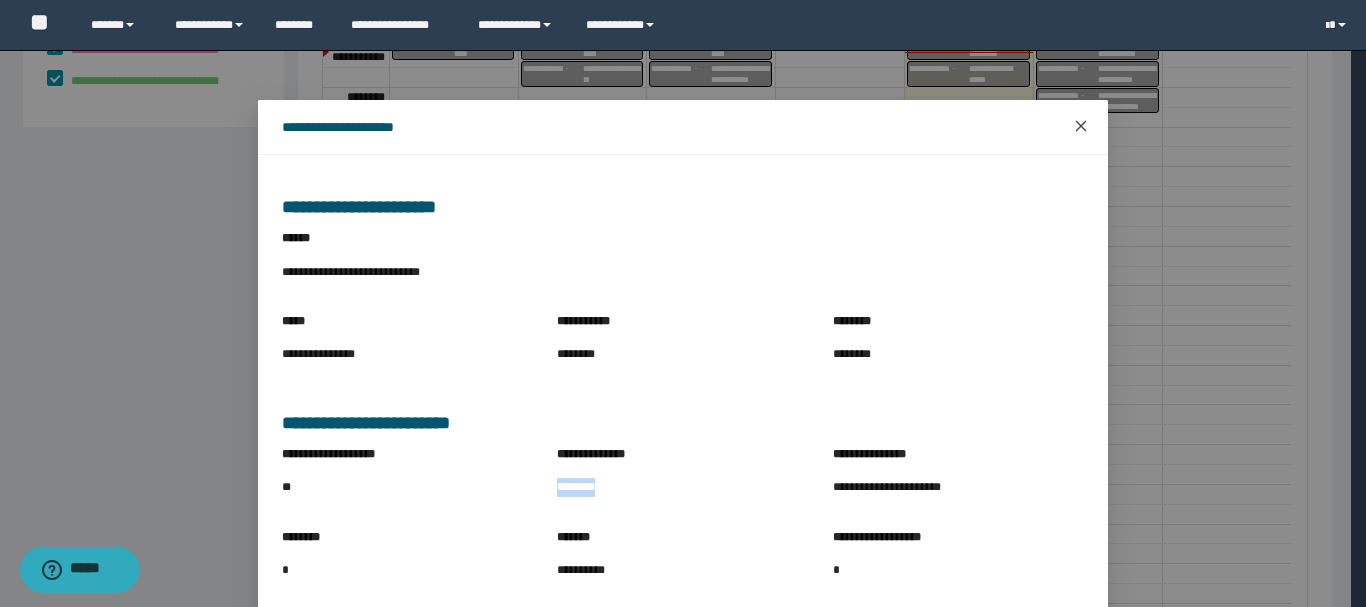 click 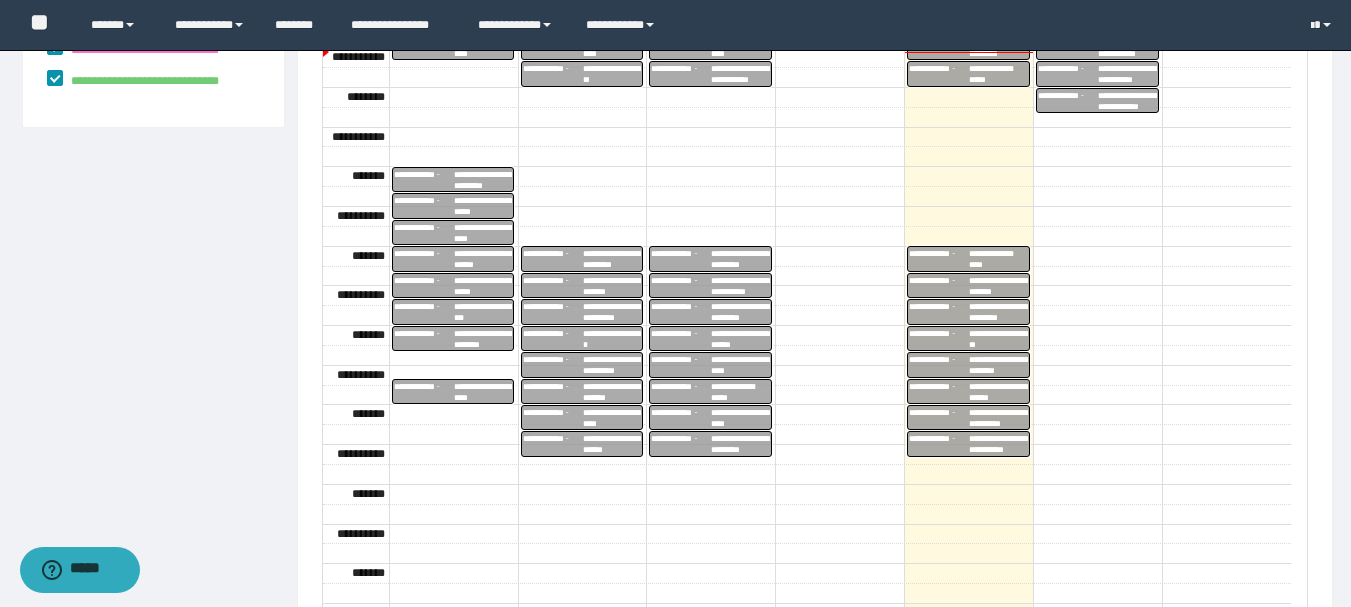 click on "**********" at bounding box center [998, 312] 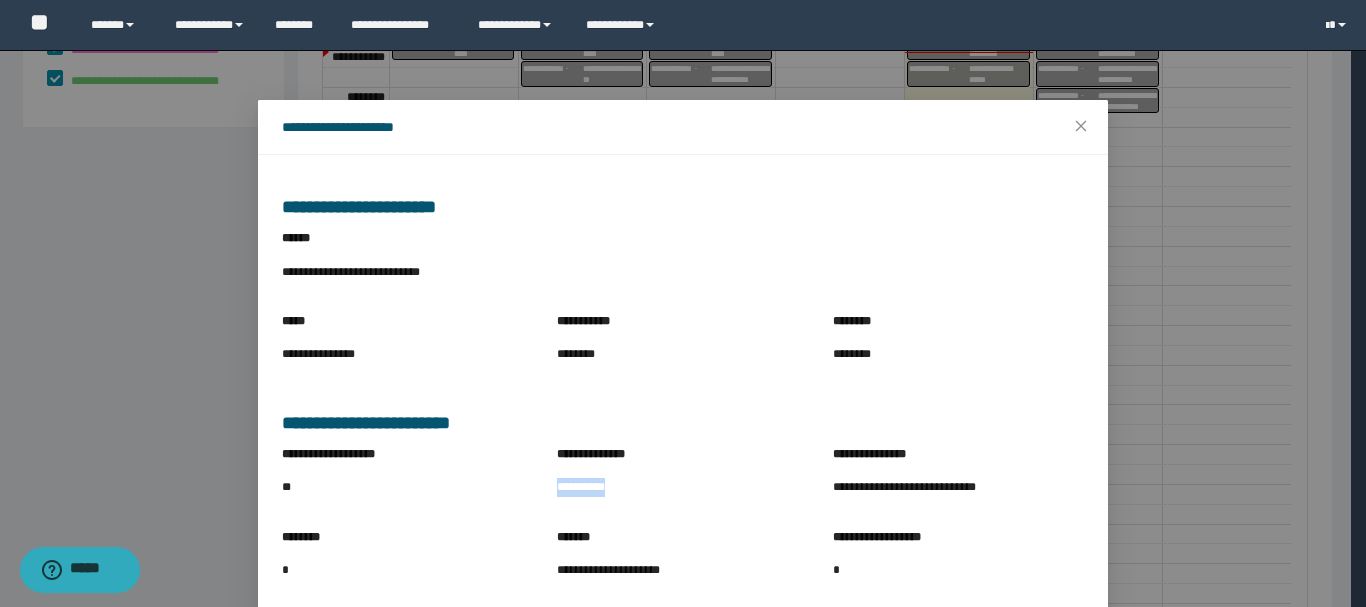 drag, startPoint x: 550, startPoint y: 487, endPoint x: 633, endPoint y: 473, distance: 84.17244 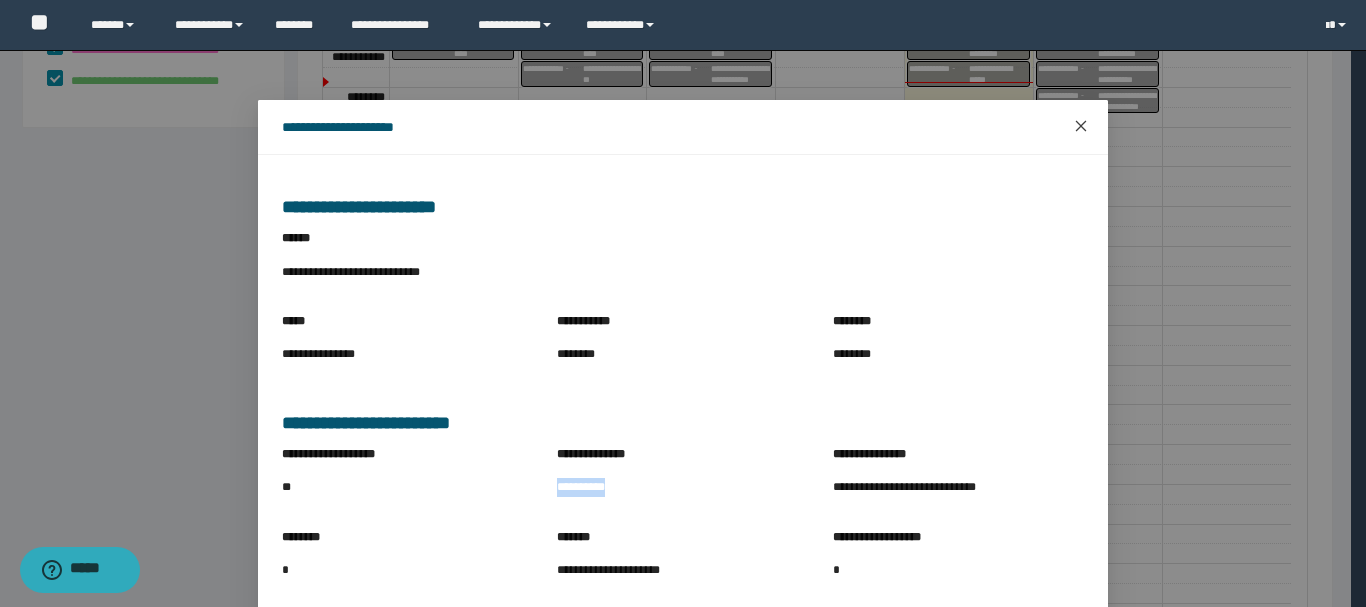 click at bounding box center (1081, 127) 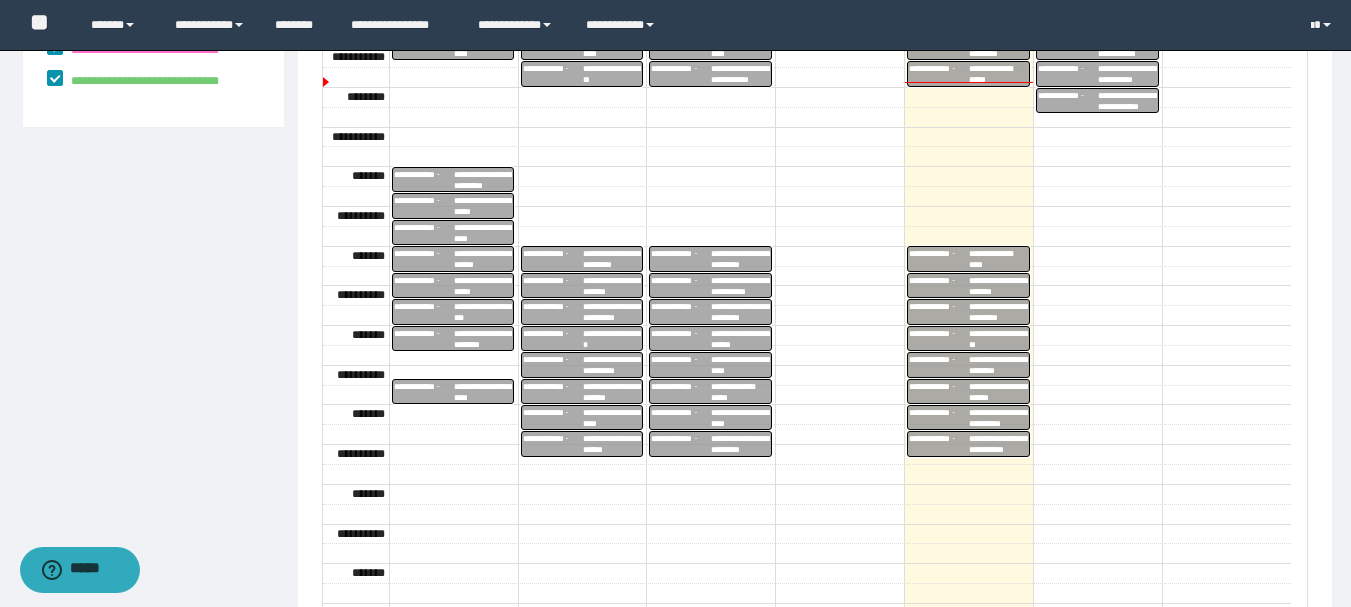 click on "**********" at bounding box center [939, 285] 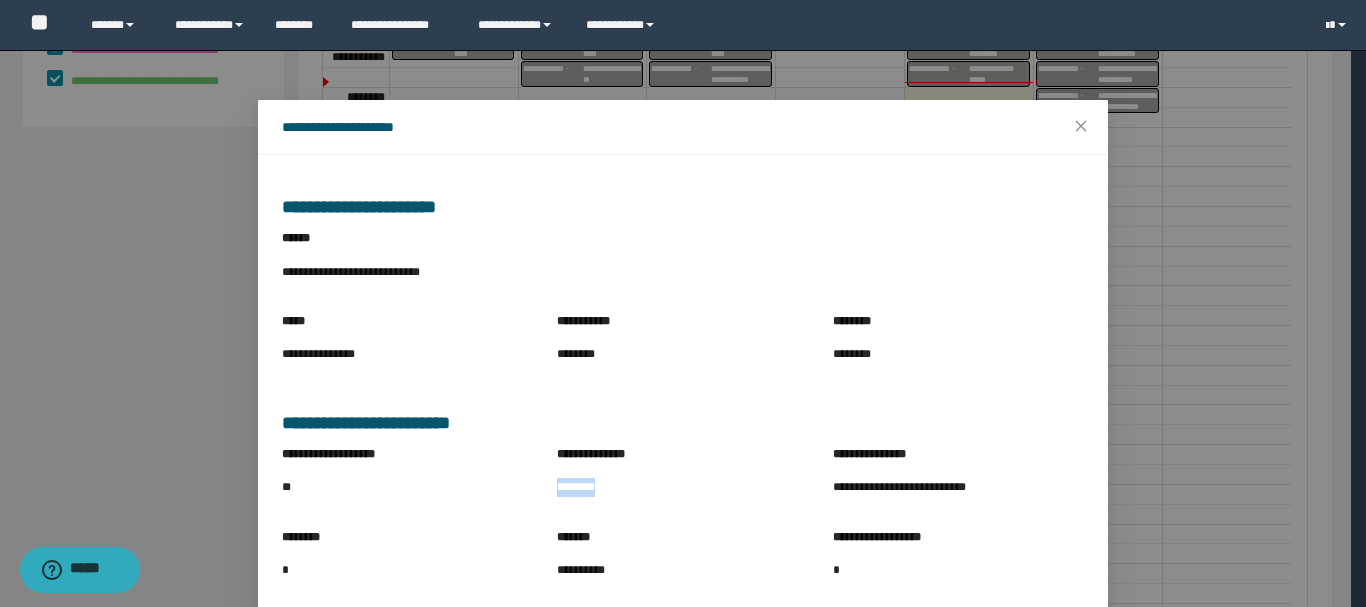 drag, startPoint x: 555, startPoint y: 487, endPoint x: 617, endPoint y: 487, distance: 62 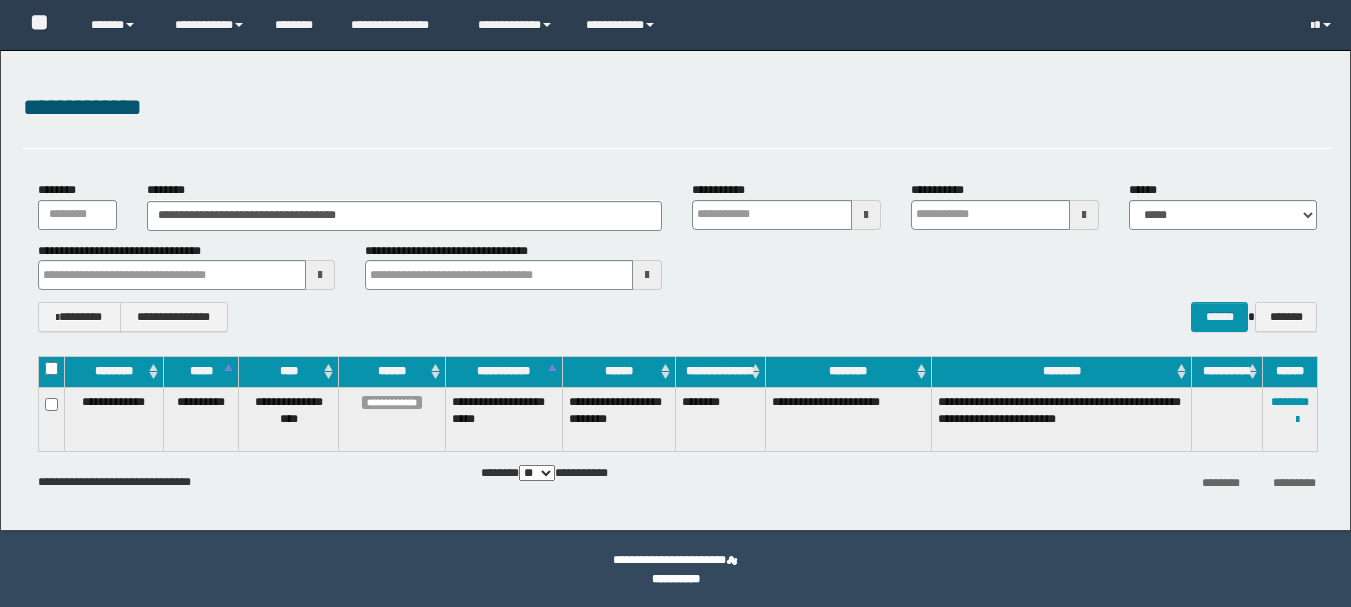 scroll, scrollTop: 0, scrollLeft: 0, axis: both 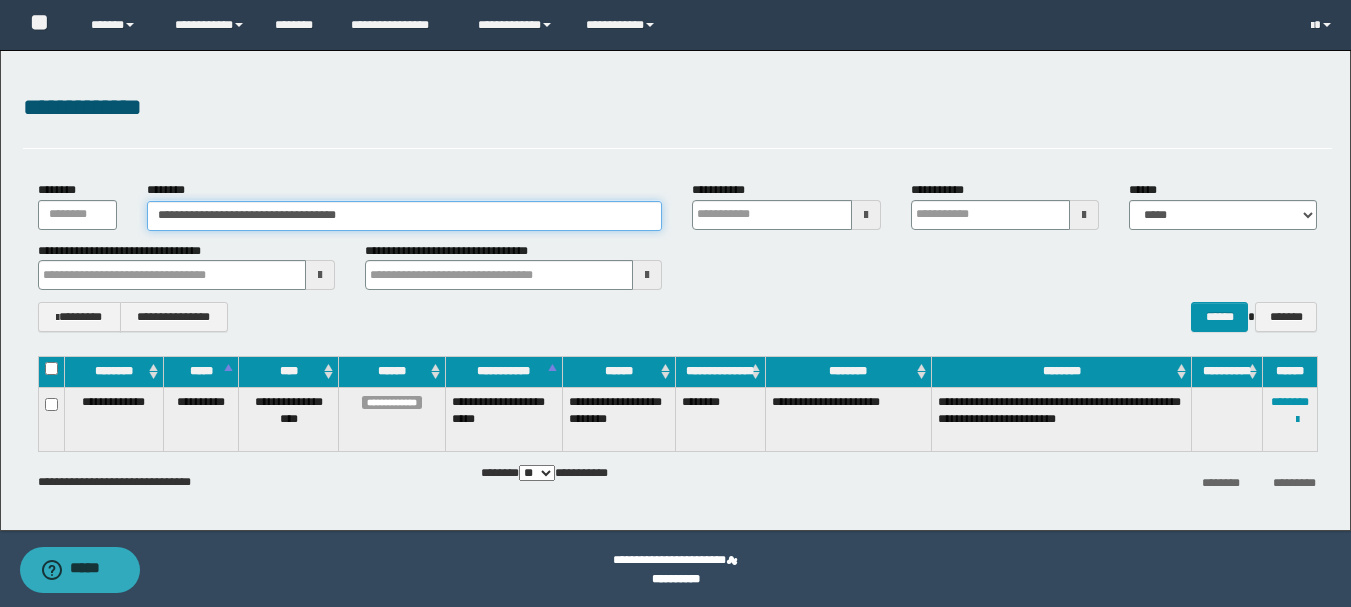 click on "**********" at bounding box center (405, 216) 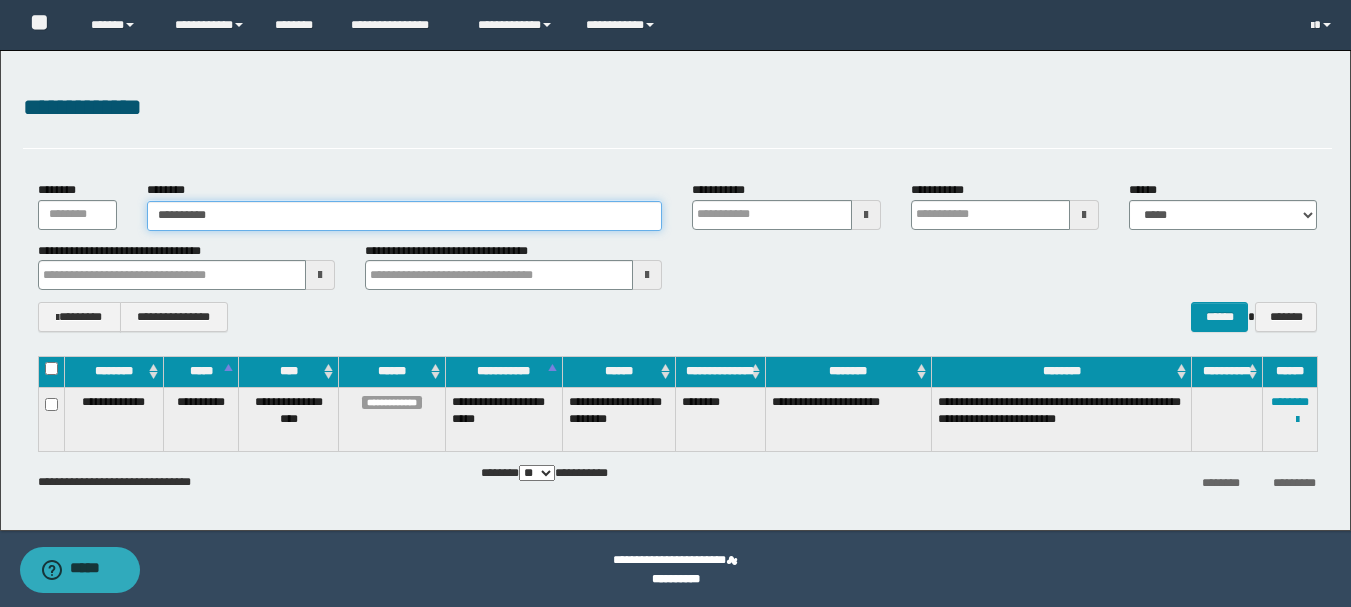 type on "**********" 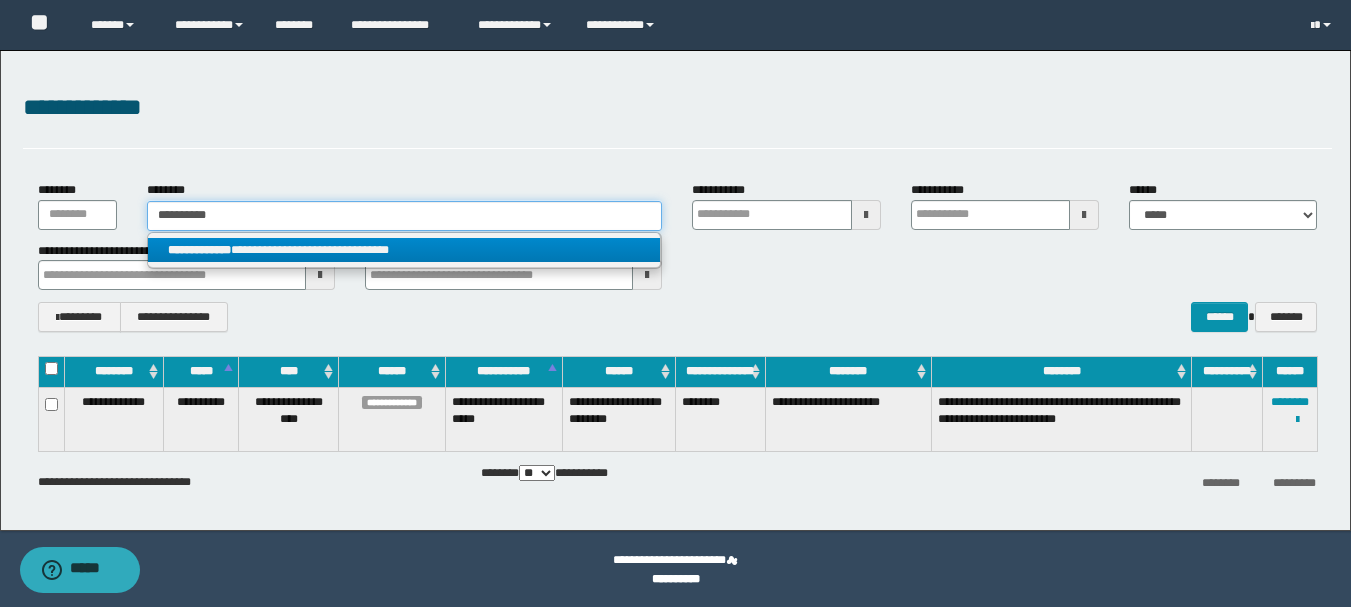 type on "**********" 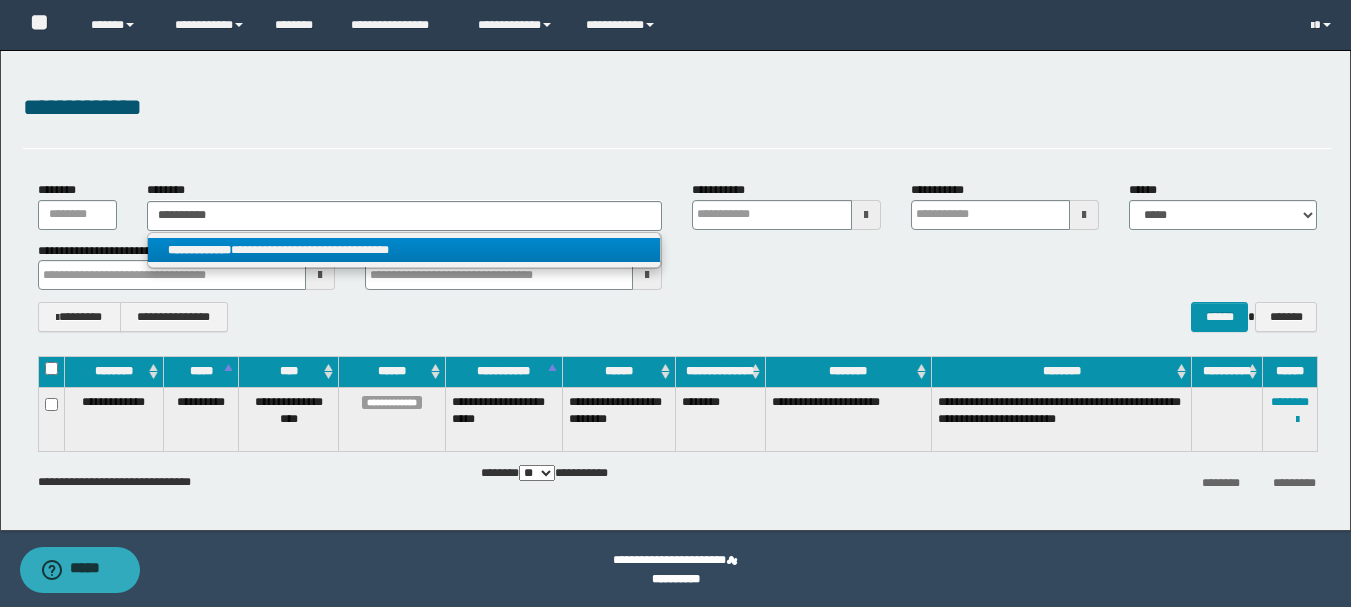 click on "**********" at bounding box center (404, 250) 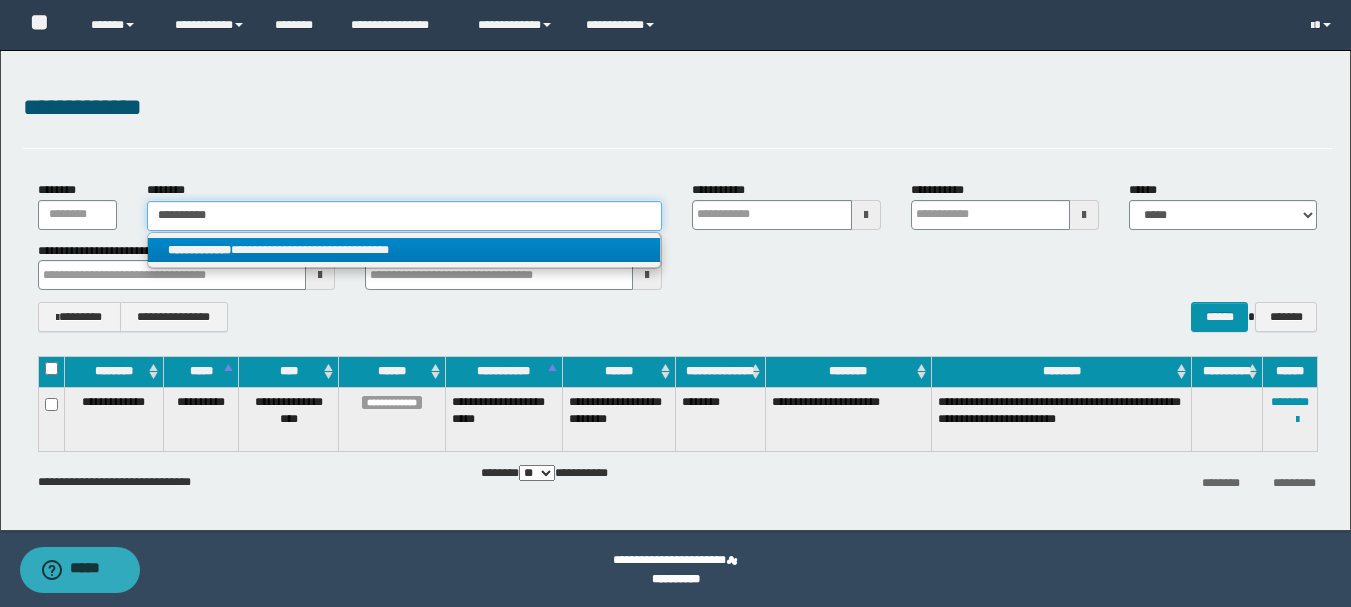 type 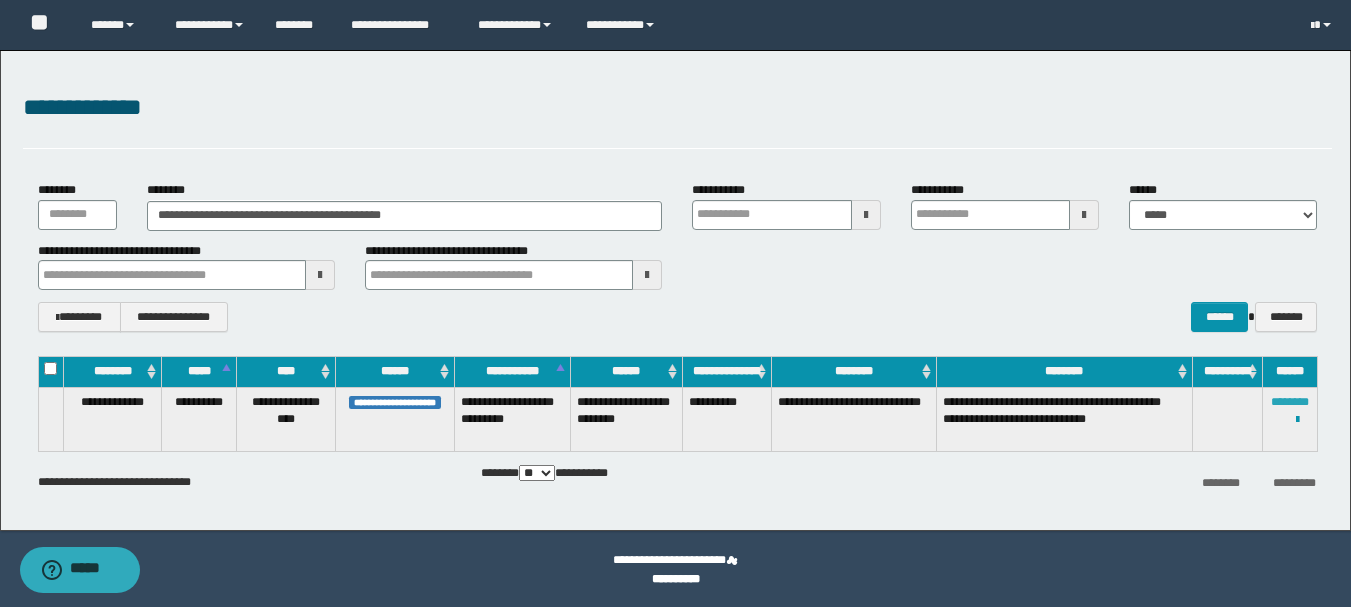 click on "********" at bounding box center (1290, 402) 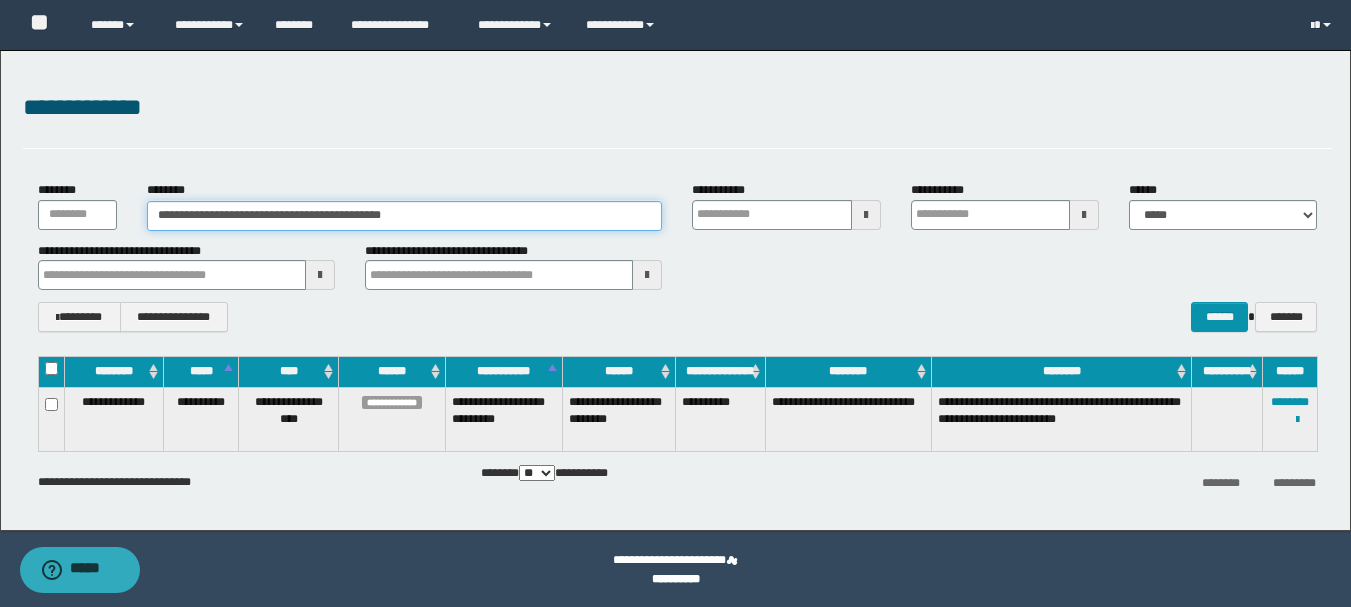 click on "**********" at bounding box center [405, 216] 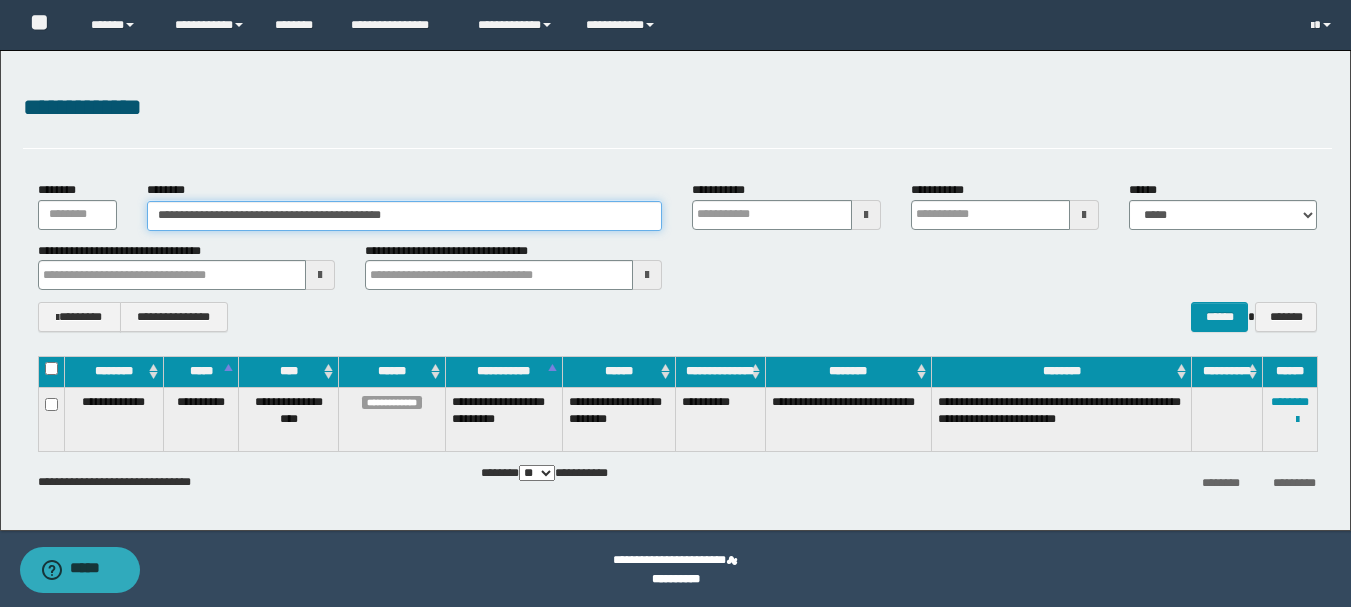 click on "**********" at bounding box center (405, 216) 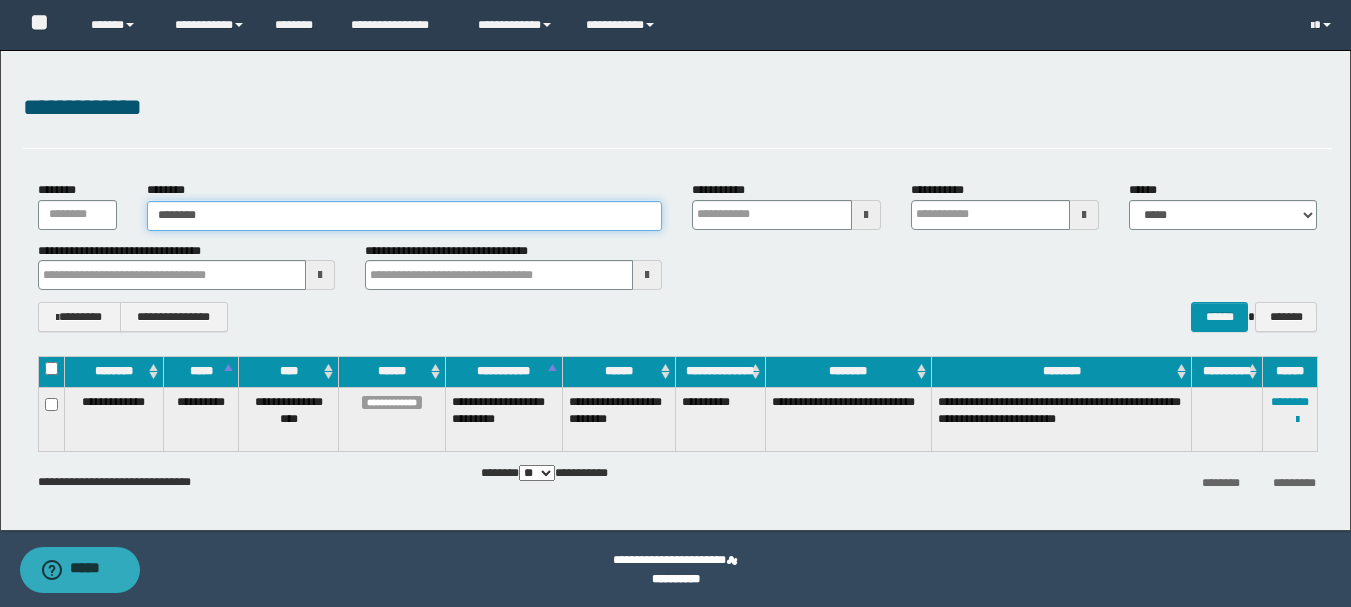 type on "********" 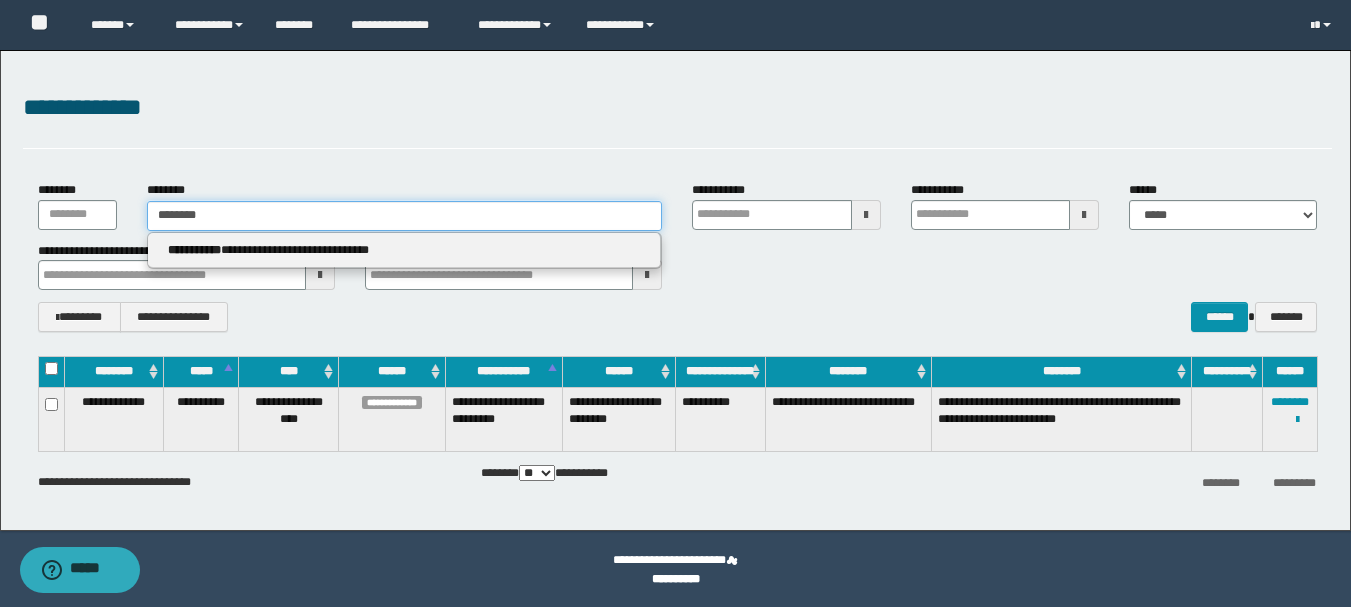 type on "********" 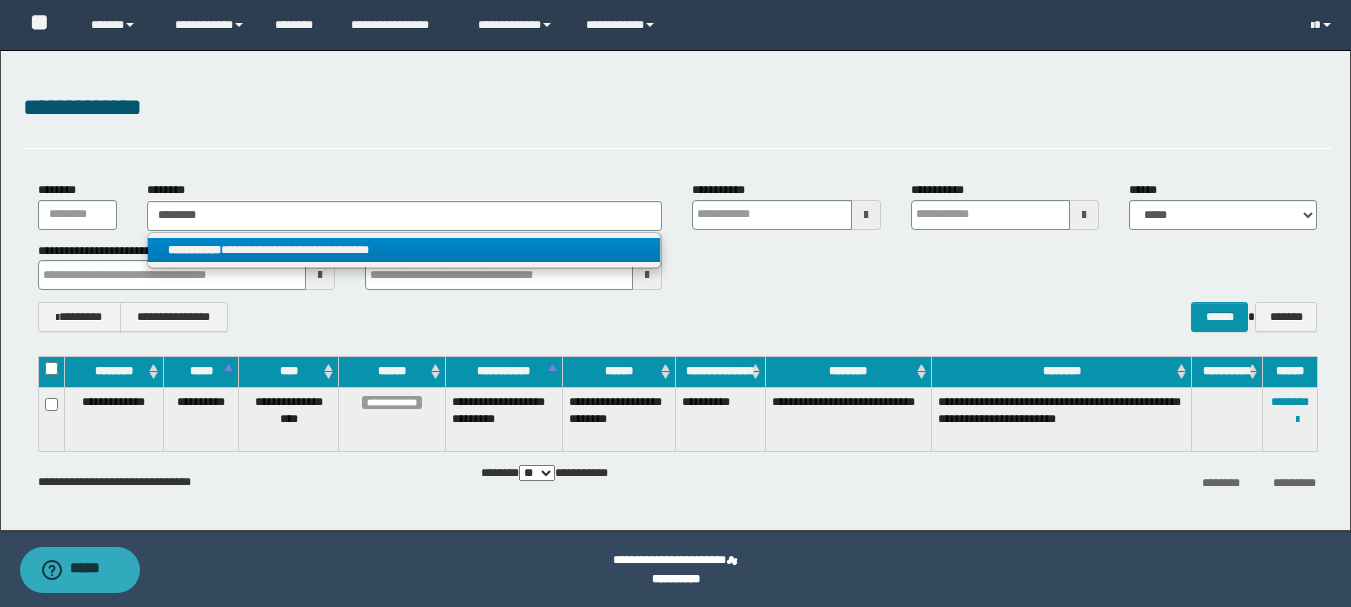 click on "**********" at bounding box center [404, 250] 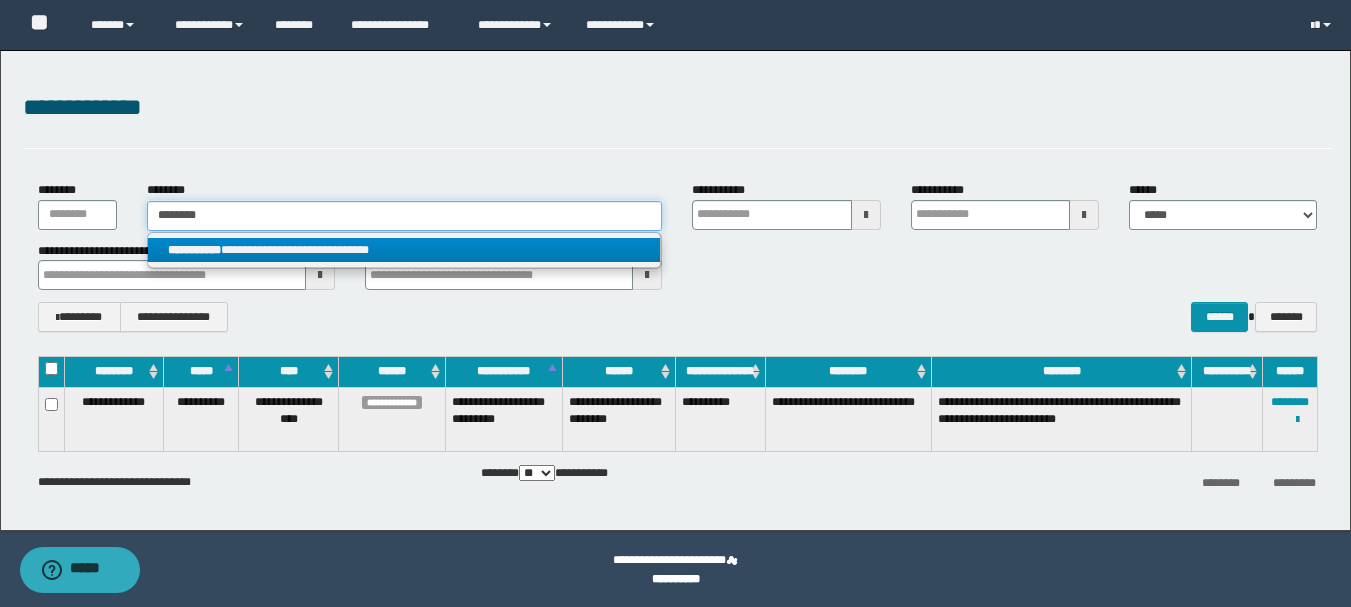 type 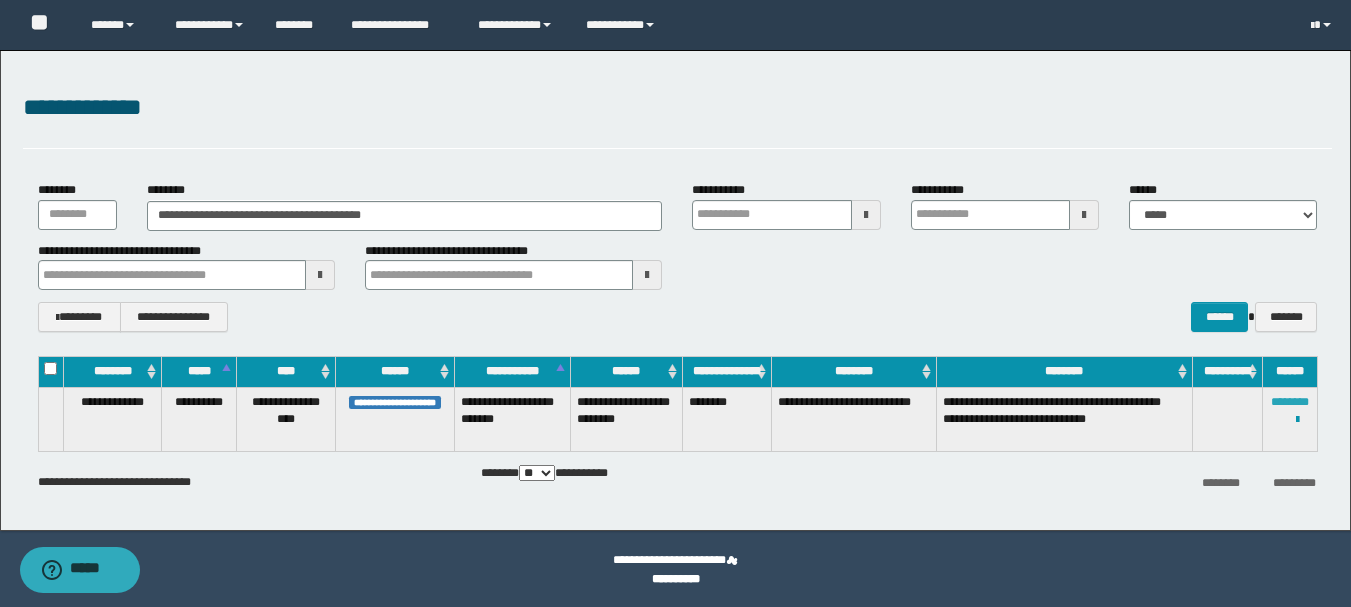 click on "********" at bounding box center (1290, 402) 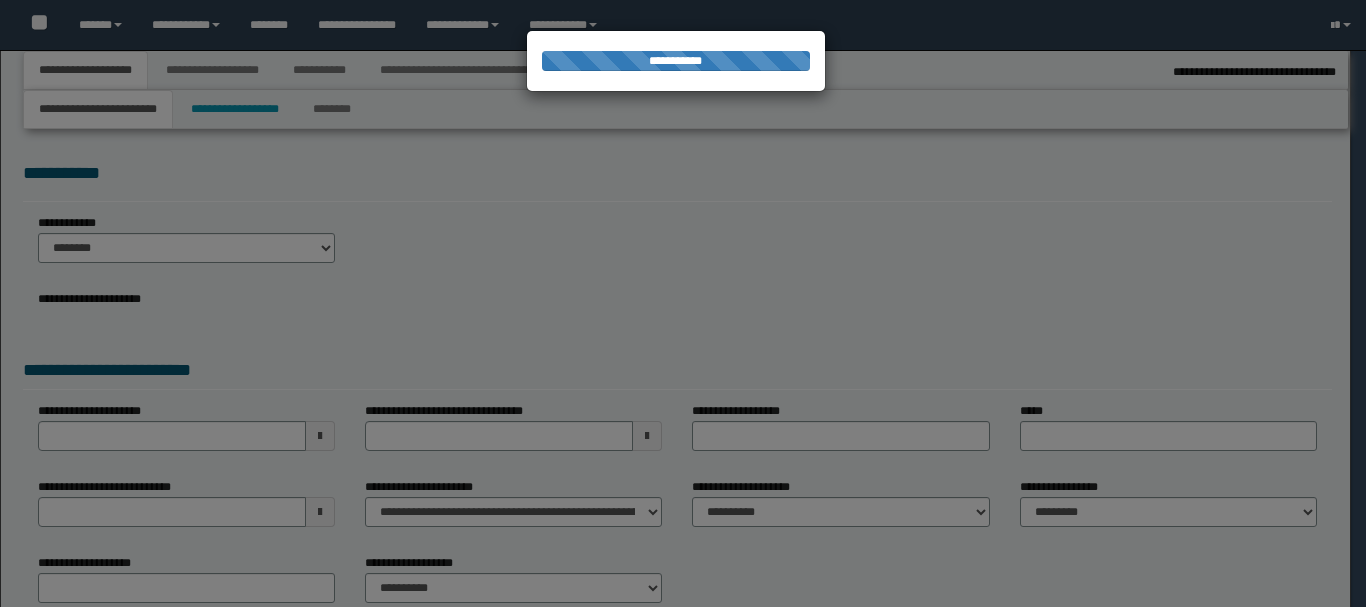 select on "*" 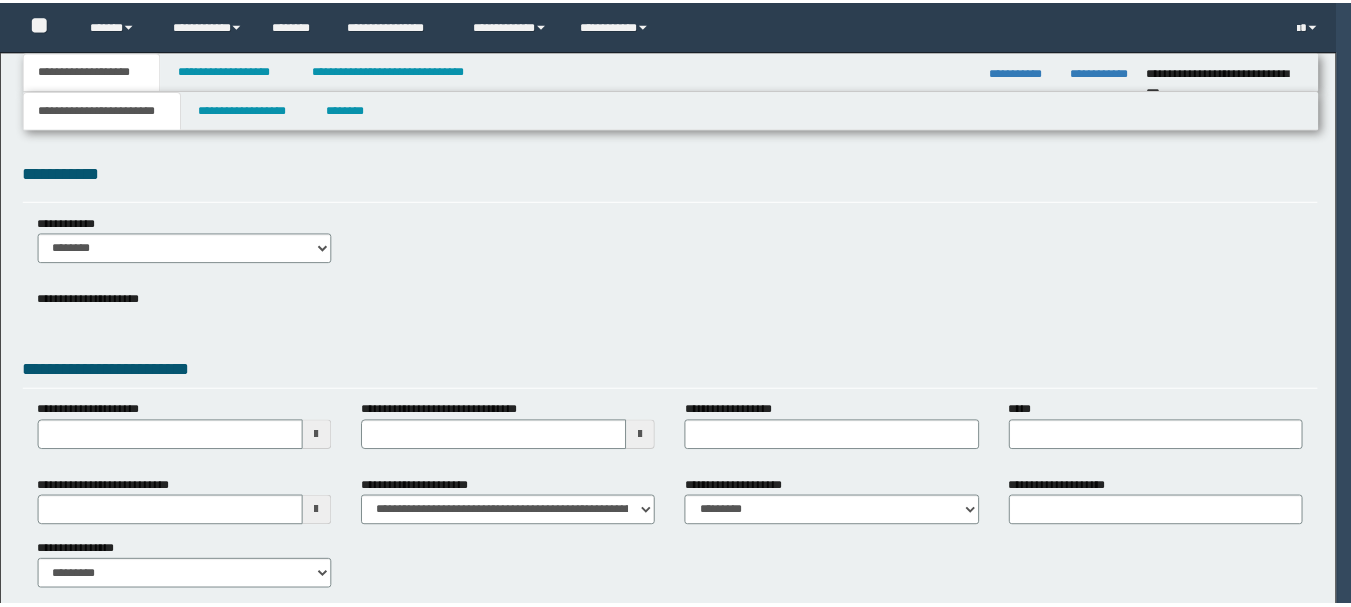 scroll, scrollTop: 0, scrollLeft: 0, axis: both 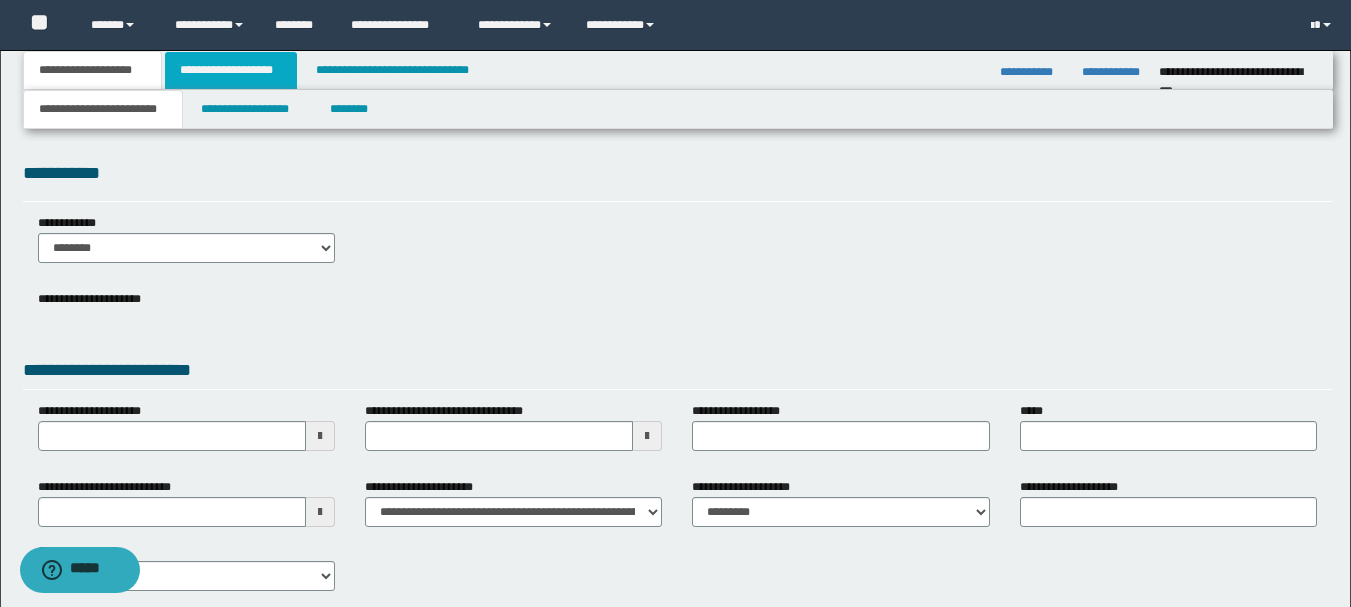 click on "**********" at bounding box center (231, 70) 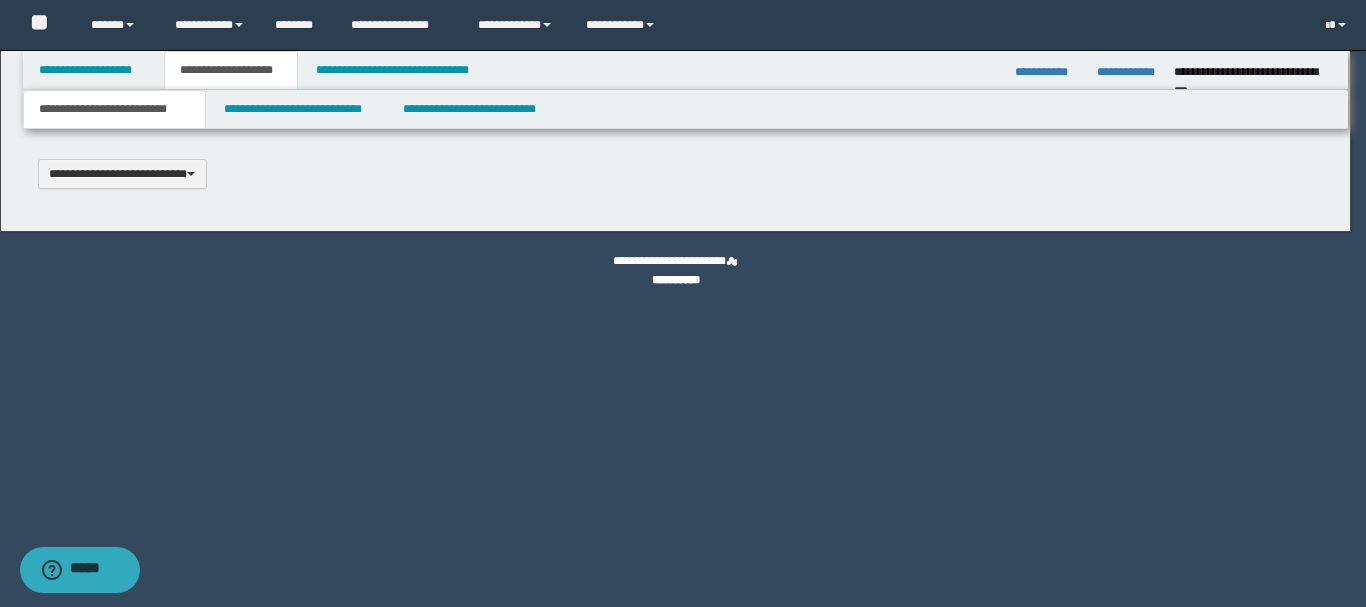 scroll, scrollTop: 0, scrollLeft: 0, axis: both 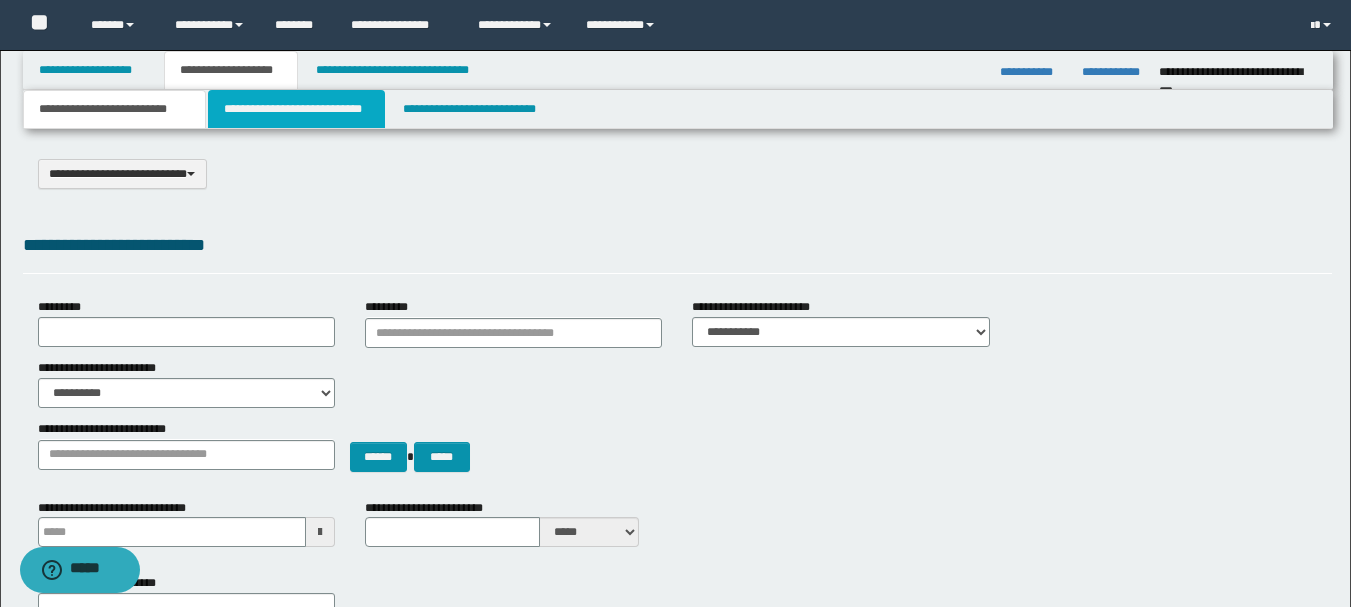 click on "**********" at bounding box center (296, 109) 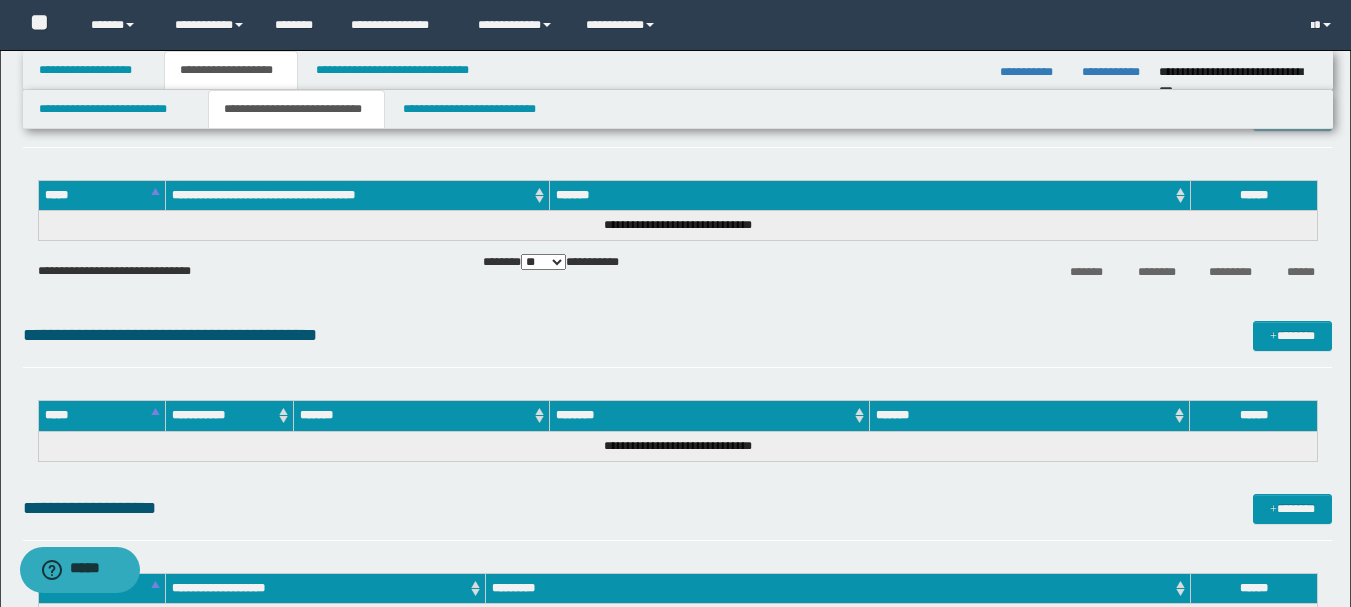 scroll, scrollTop: 700, scrollLeft: 0, axis: vertical 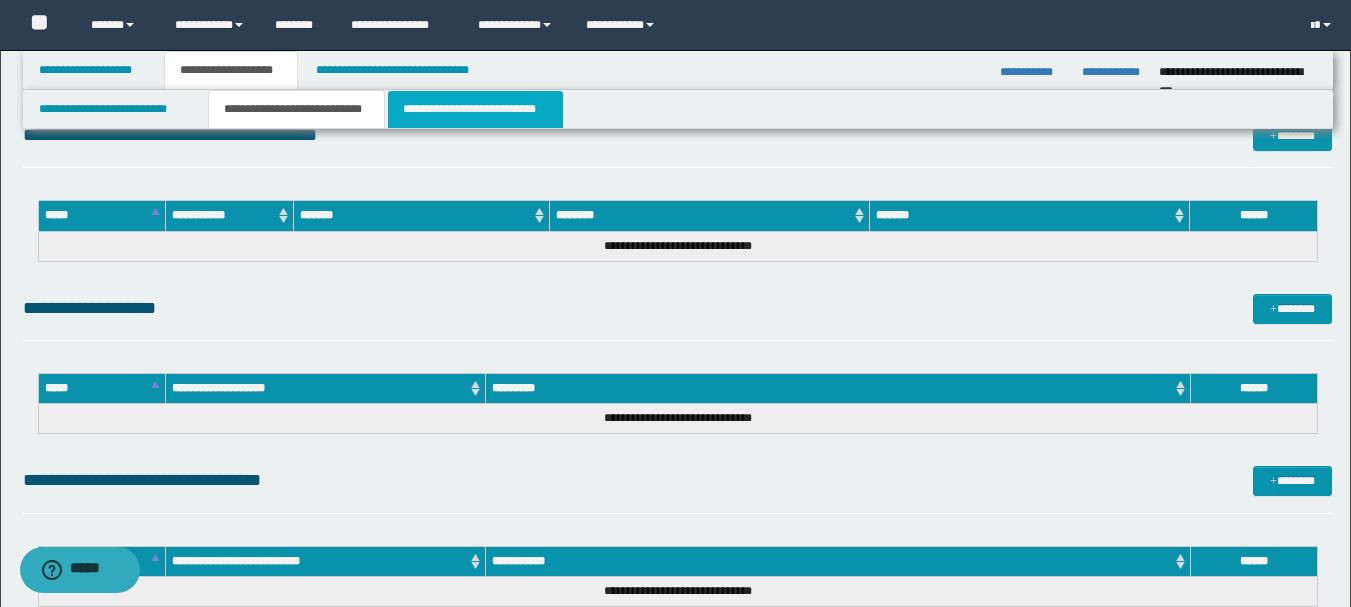 click on "**********" at bounding box center (475, 109) 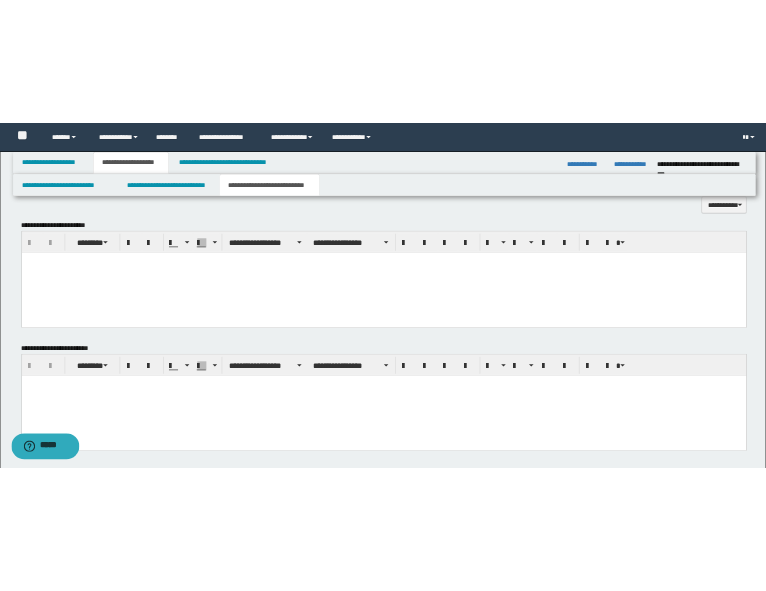 scroll, scrollTop: 911, scrollLeft: 0, axis: vertical 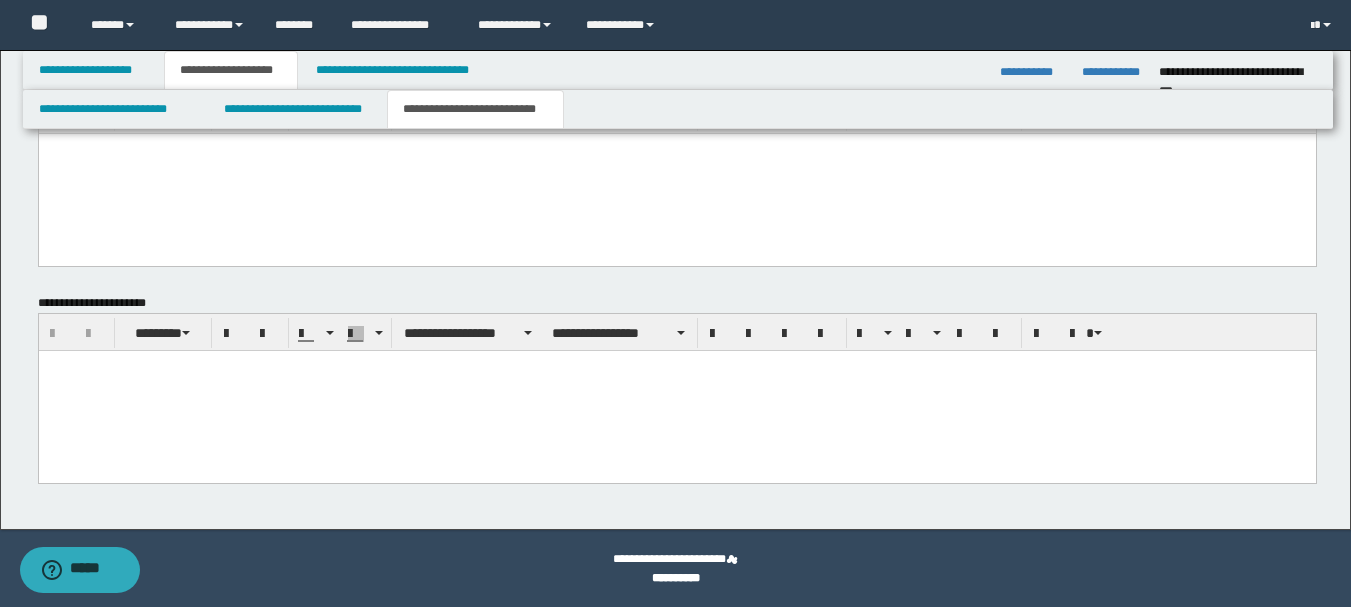 click at bounding box center [676, 390] 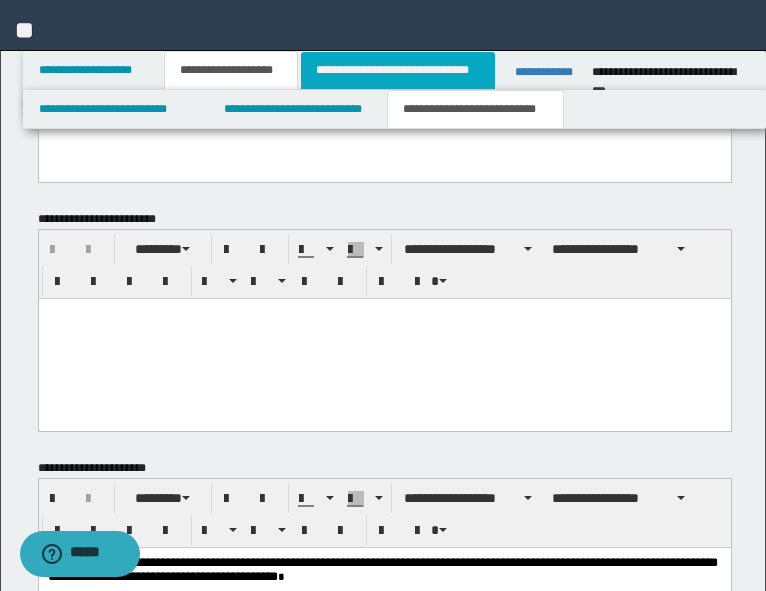 click on "**********" at bounding box center (398, 70) 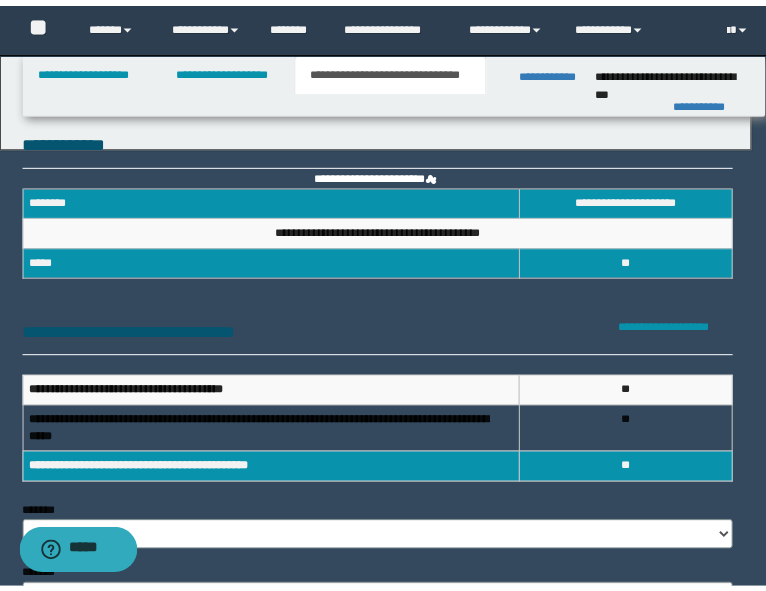 scroll, scrollTop: 0, scrollLeft: 0, axis: both 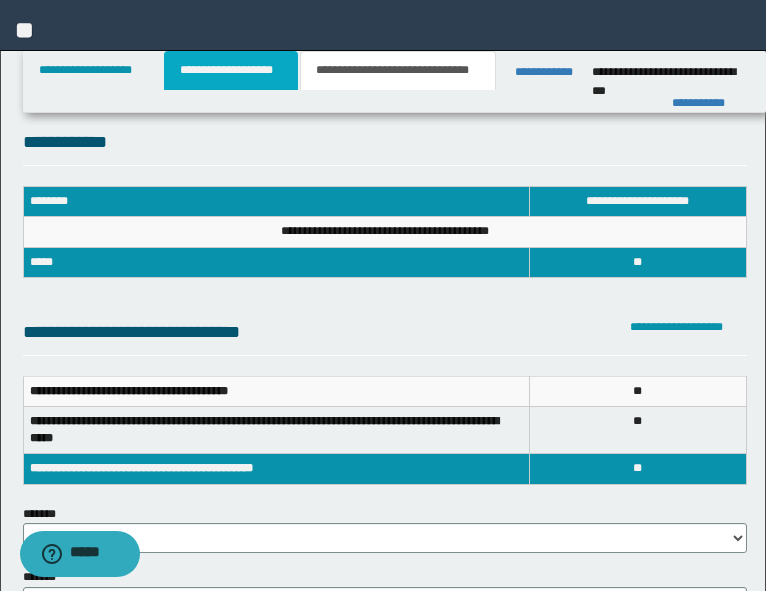 click on "**********" at bounding box center [231, 70] 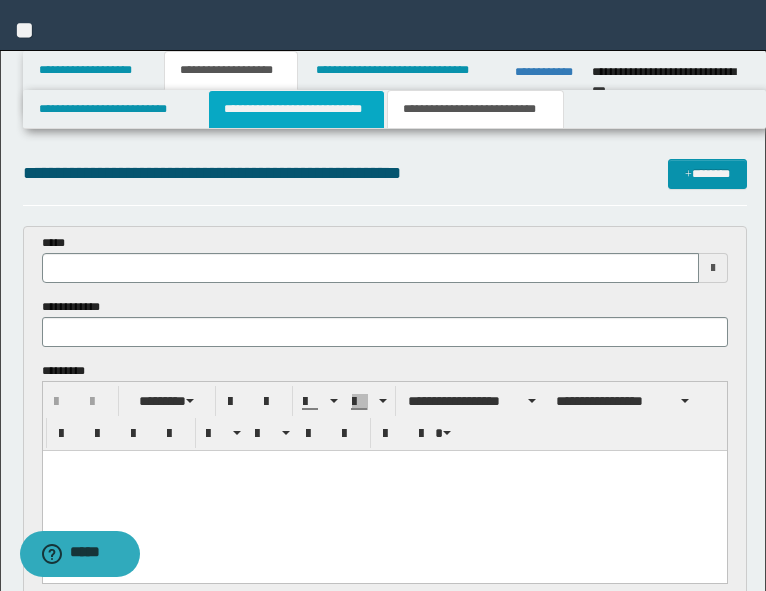 click on "**********" at bounding box center [296, 109] 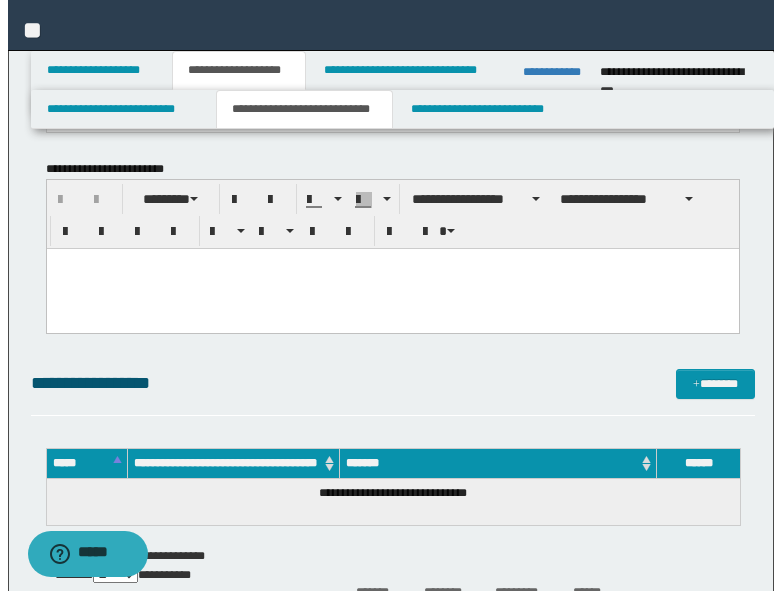 scroll, scrollTop: 400, scrollLeft: 0, axis: vertical 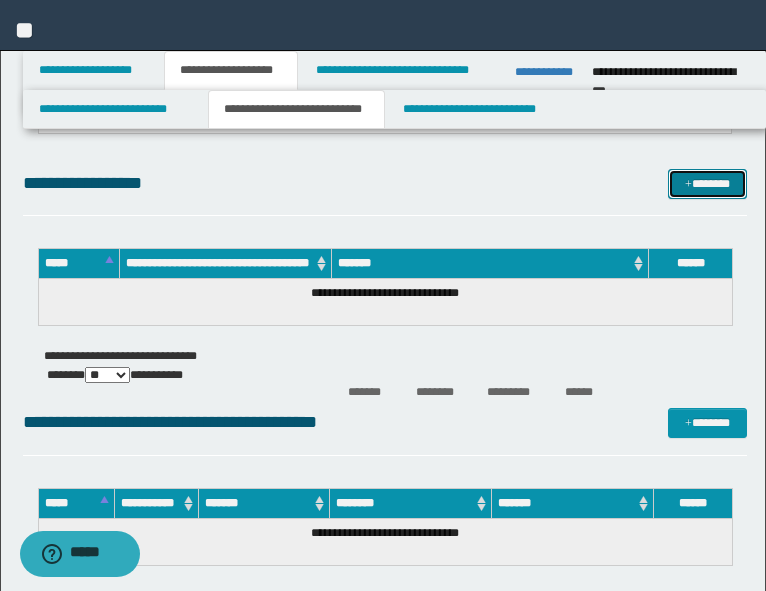 click at bounding box center [688, 185] 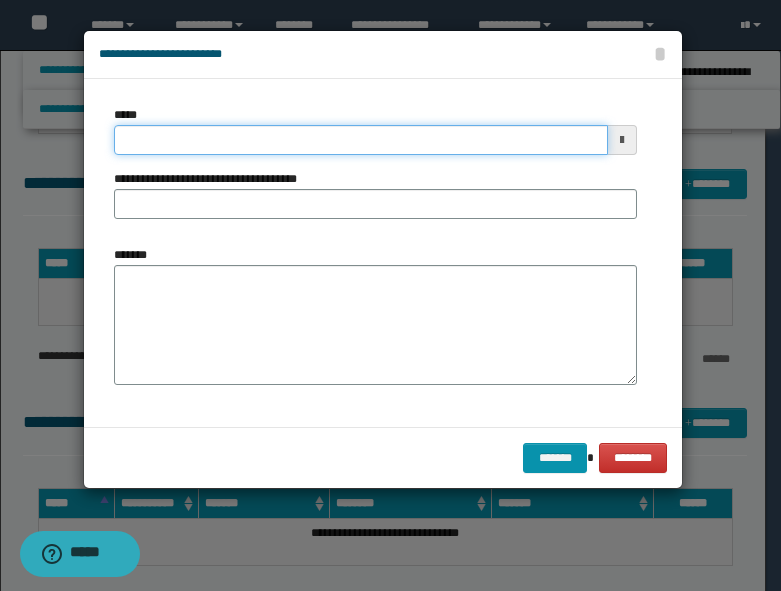 click on "*****" at bounding box center (361, 140) 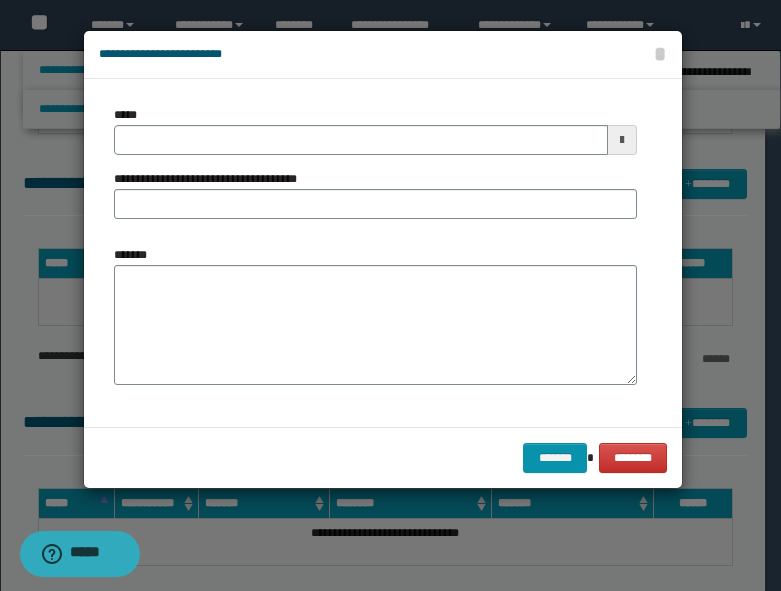 click on "**********" at bounding box center (375, 253) 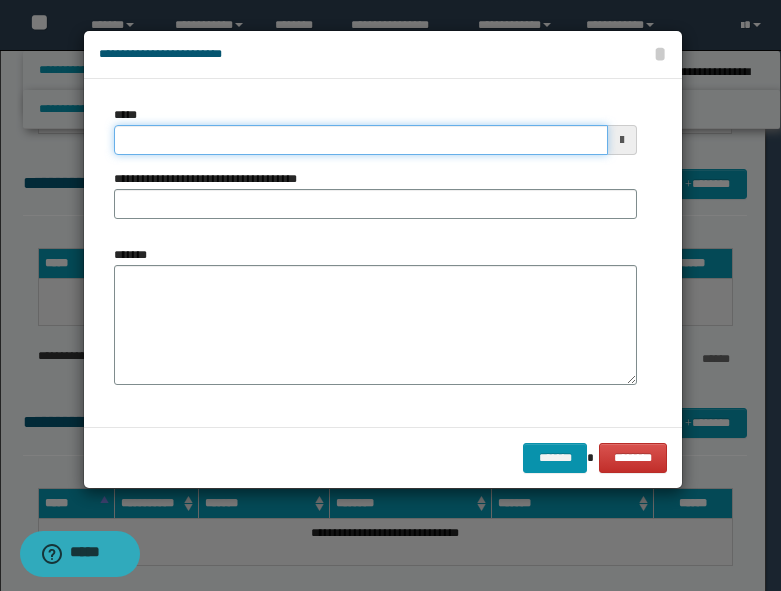 click on "*****" at bounding box center (361, 140) 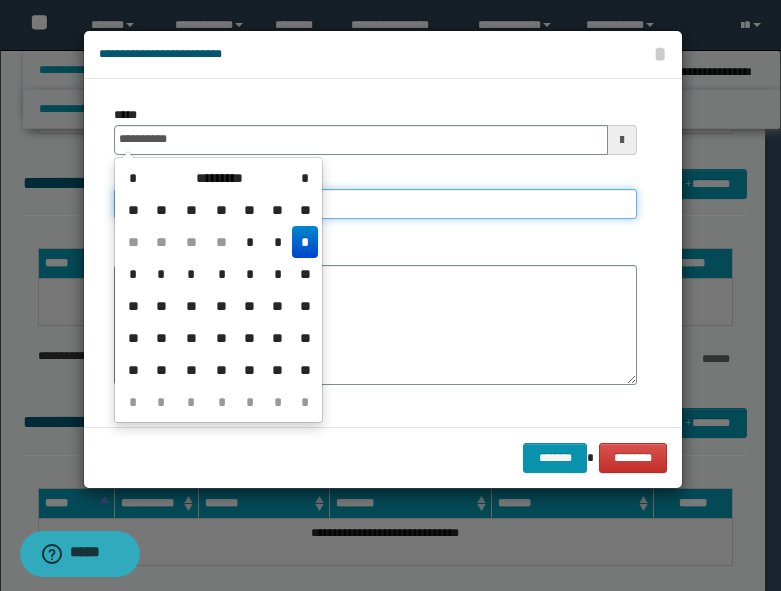 type on "**********" 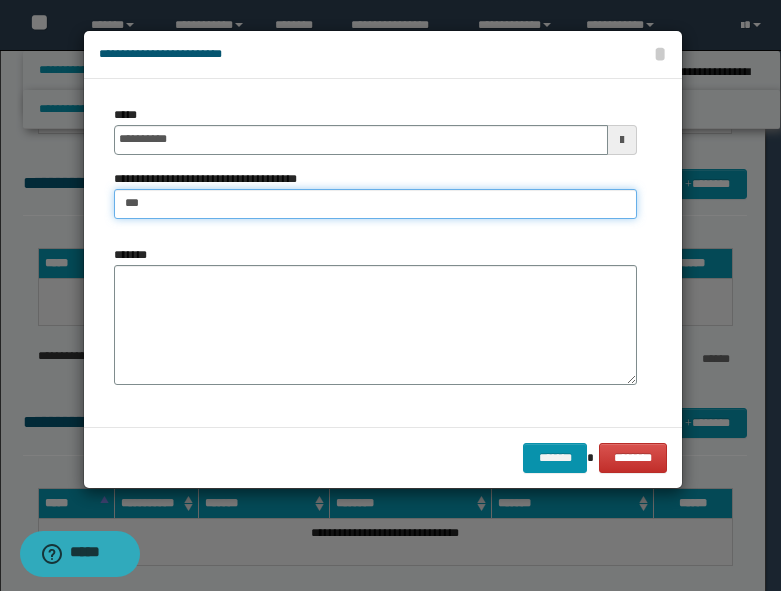 type on "**********" 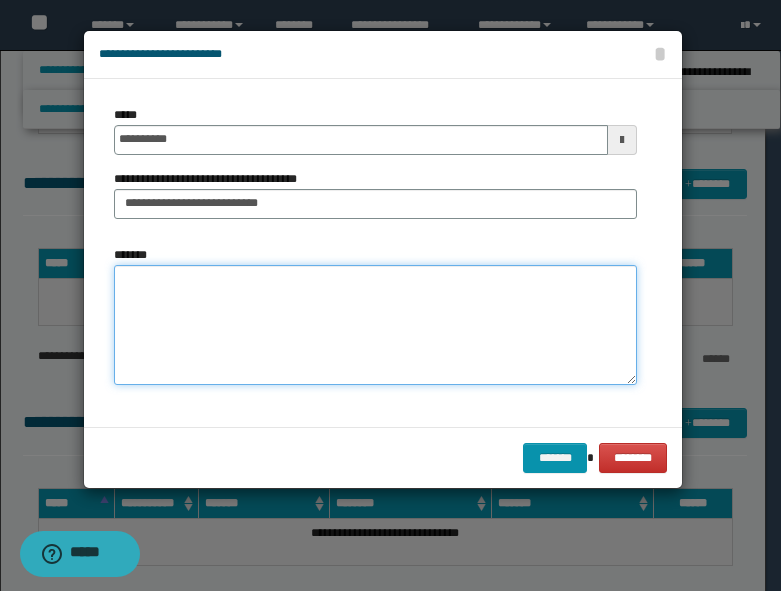 click on "*******" at bounding box center [375, 325] 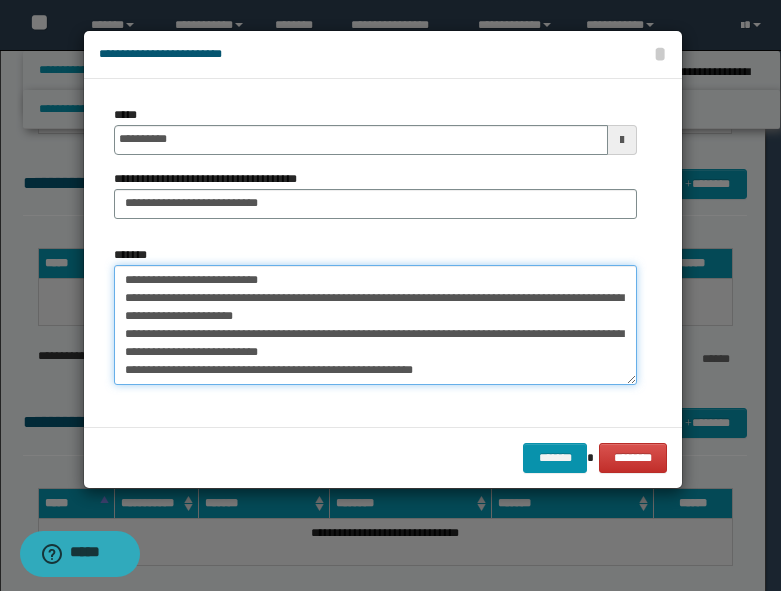 scroll, scrollTop: 0, scrollLeft: 0, axis: both 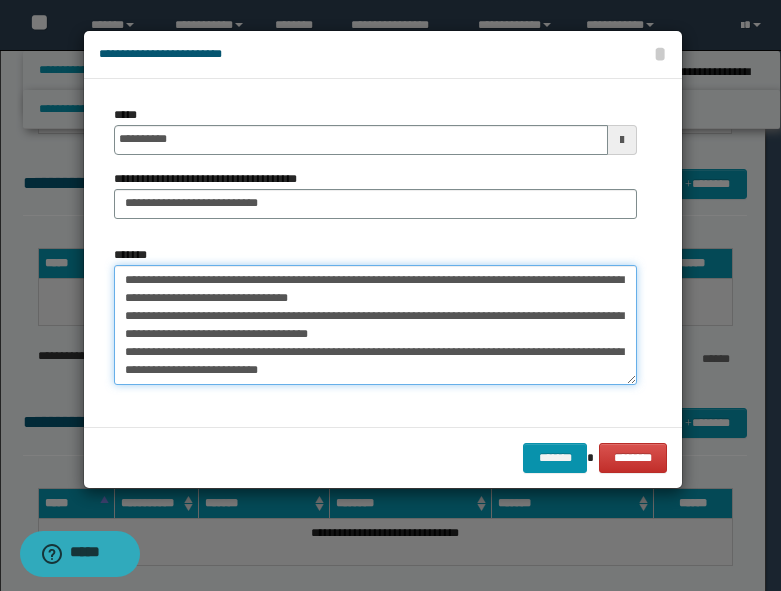 click on "**********" at bounding box center [375, 325] 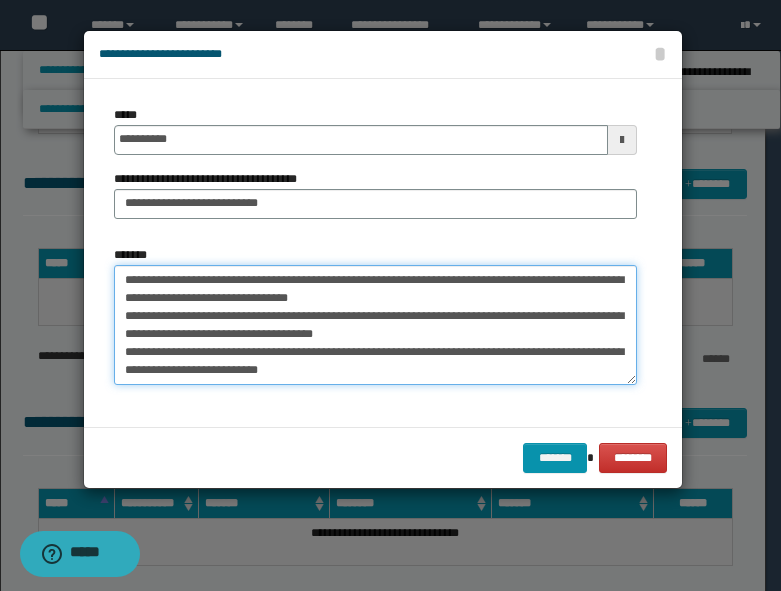 drag, startPoint x: 155, startPoint y: 329, endPoint x: 149, endPoint y: 311, distance: 18.973665 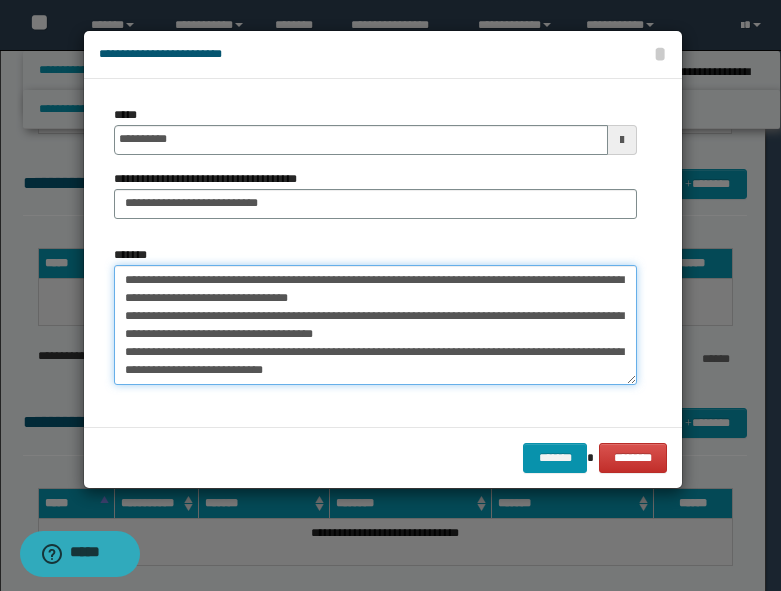 scroll, scrollTop: 108, scrollLeft: 0, axis: vertical 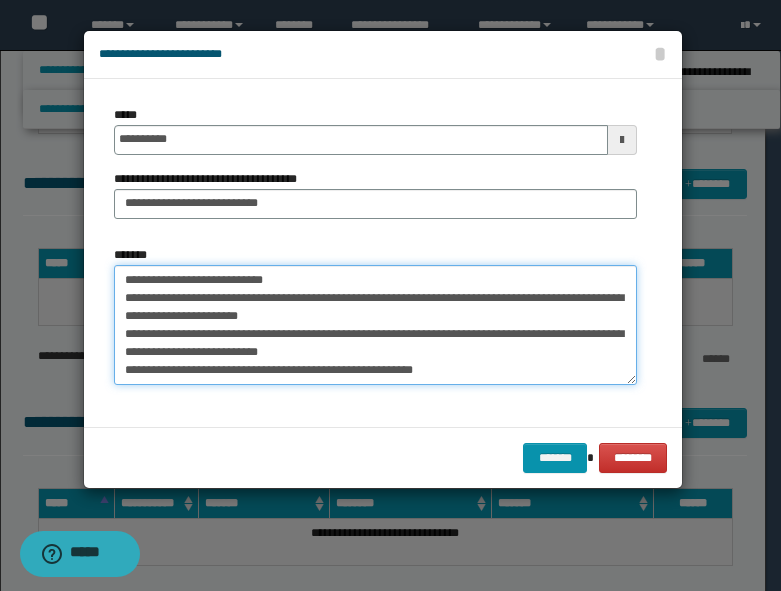 click on "**********" at bounding box center [375, 325] 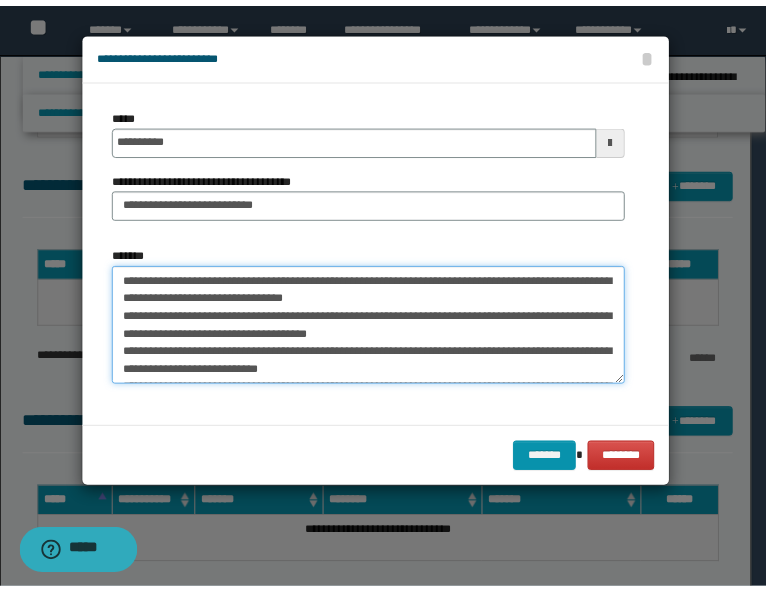 scroll, scrollTop: 108, scrollLeft: 0, axis: vertical 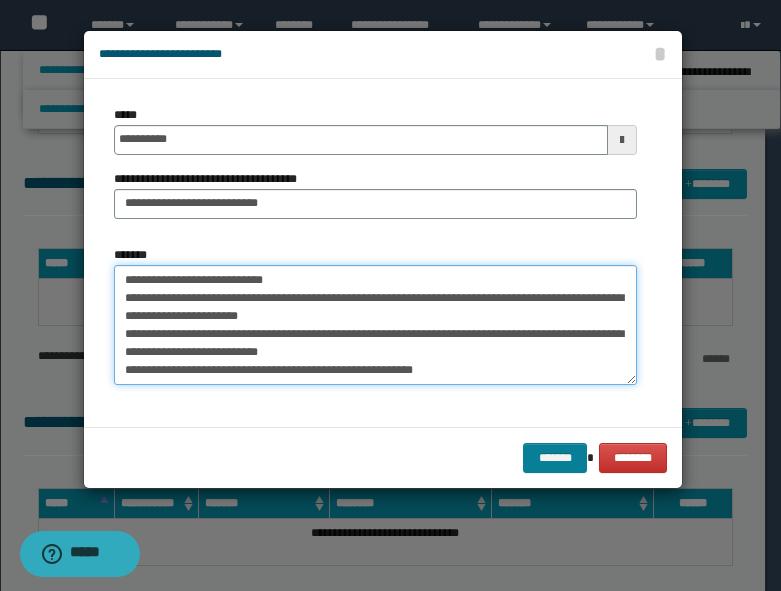 type on "**********" 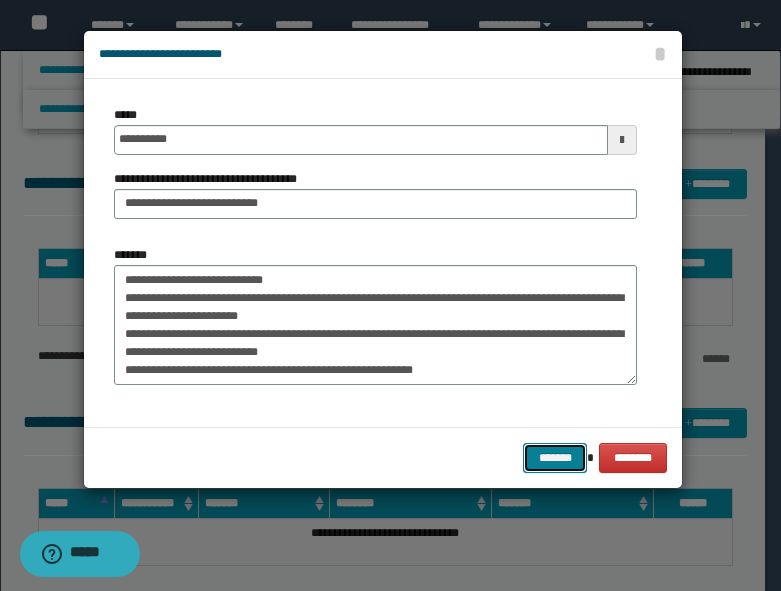 click on "*******" at bounding box center (555, 458) 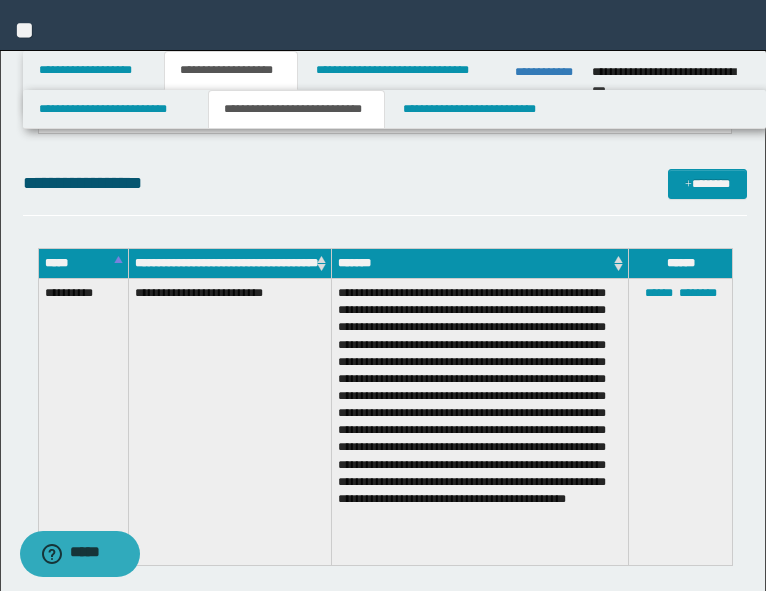 click on "**********" at bounding box center (480, 422) 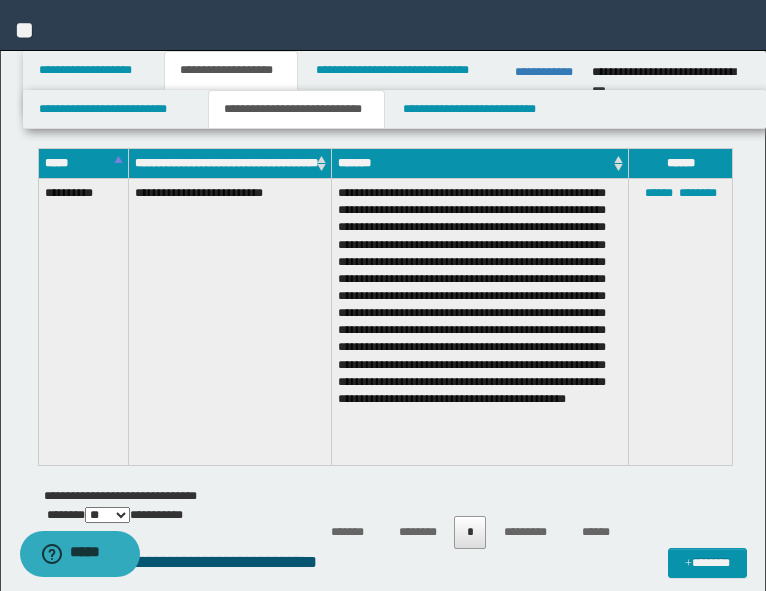 scroll, scrollTop: 400, scrollLeft: 0, axis: vertical 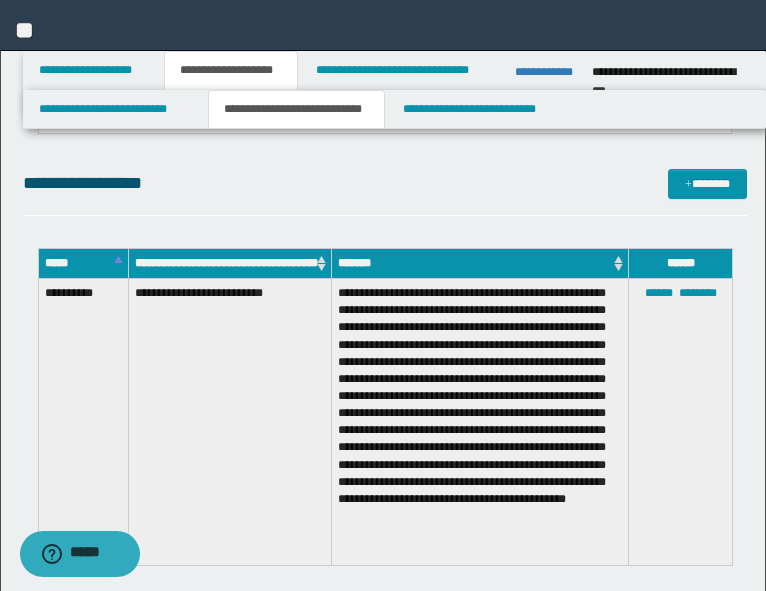 click on "******    ********" at bounding box center [681, 422] 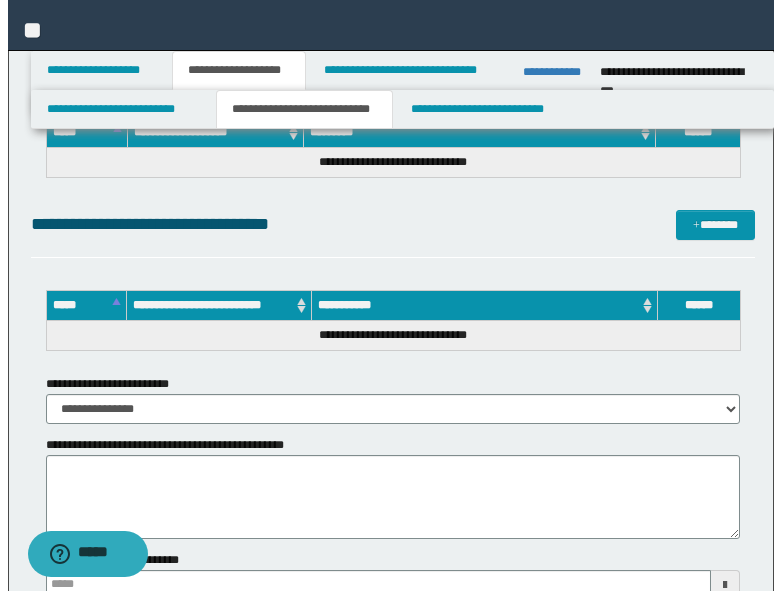 scroll, scrollTop: 1000, scrollLeft: 0, axis: vertical 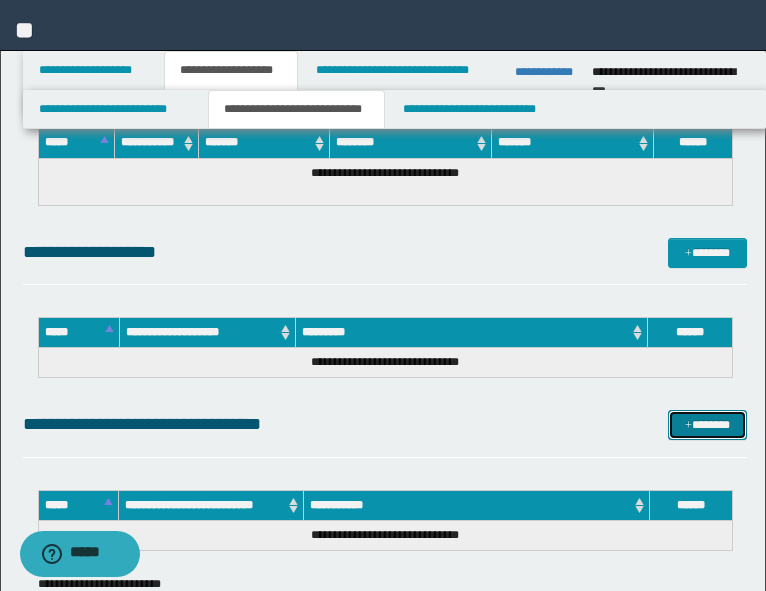 click on "*******" at bounding box center [707, 425] 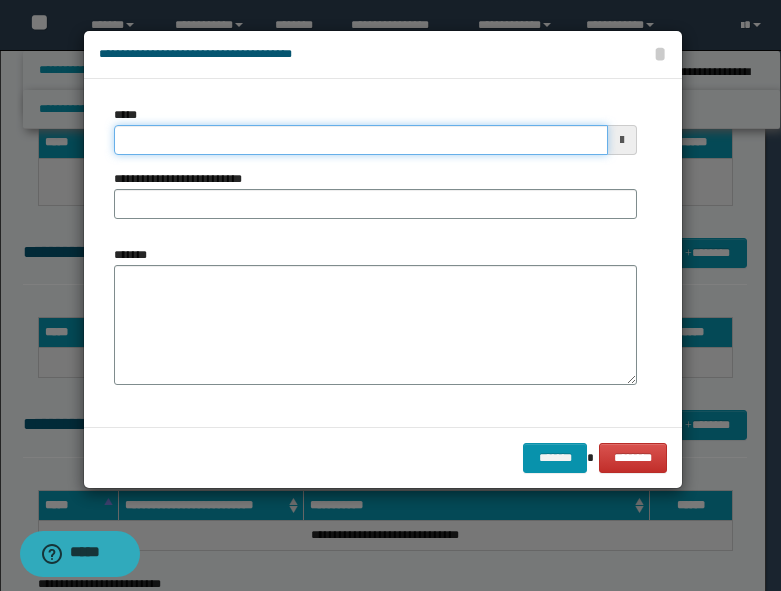 click on "*****" at bounding box center [361, 140] 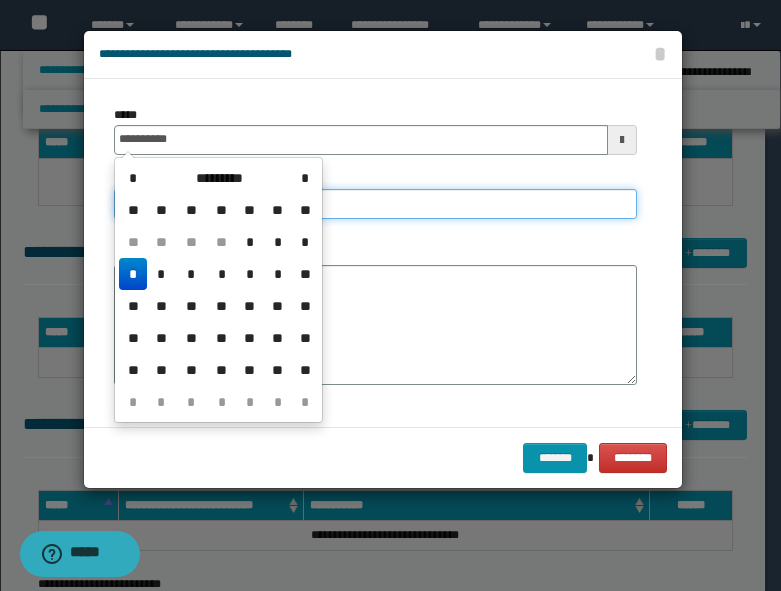 type on "**********" 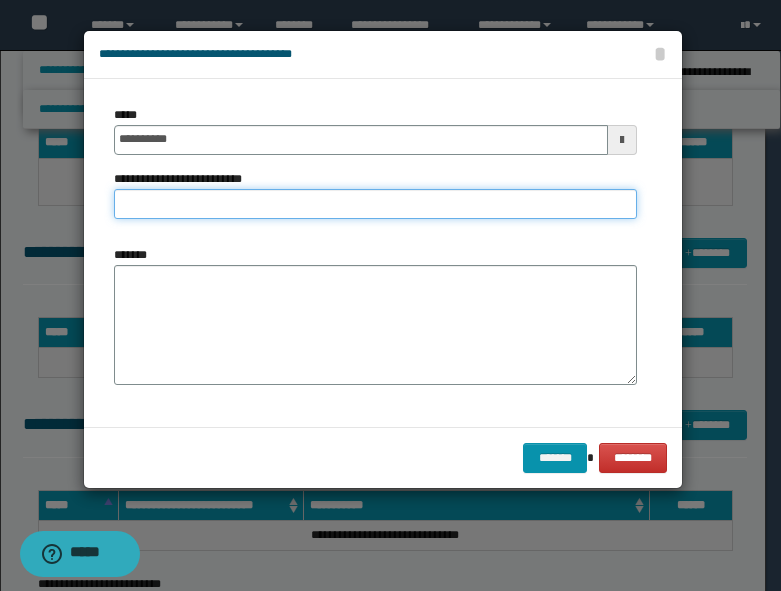 click on "**********" at bounding box center [375, 204] 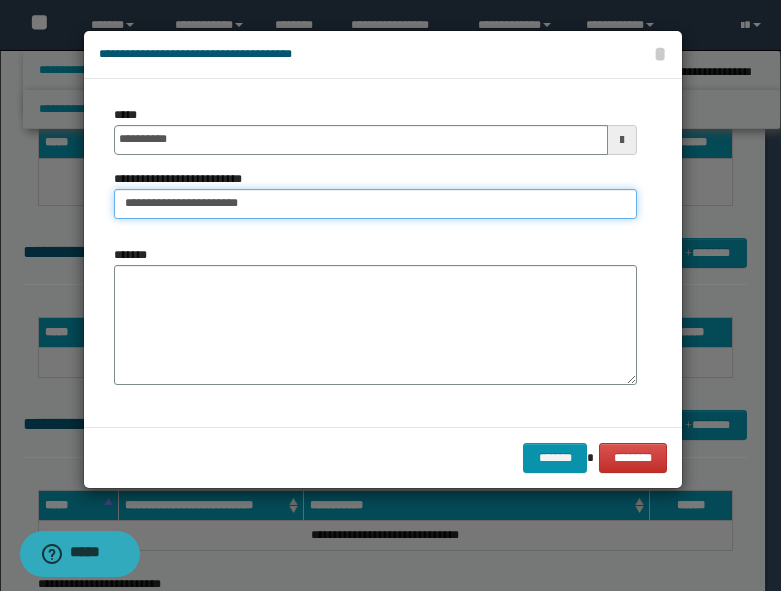 type on "**********" 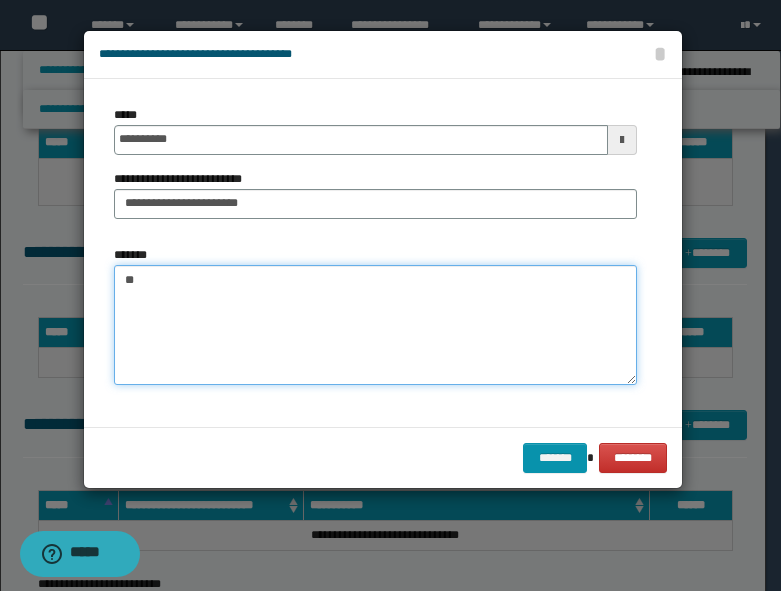 type on "*" 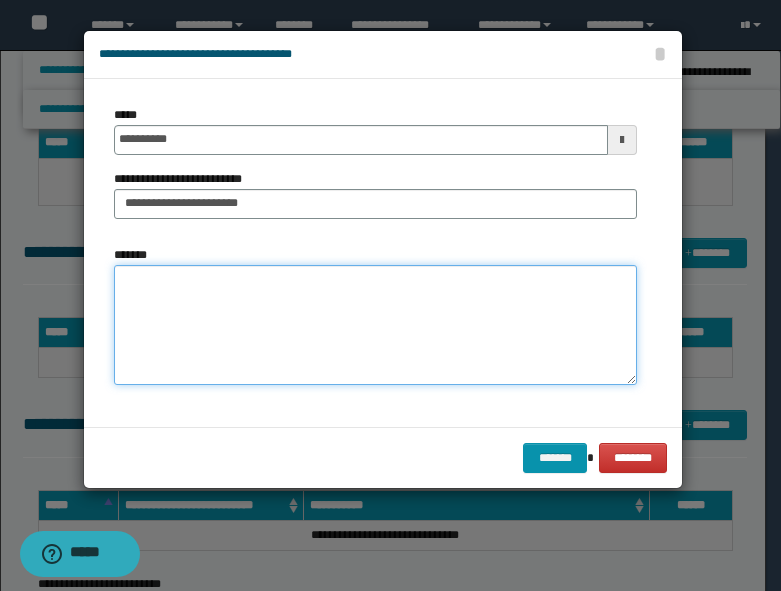 click on "*******" at bounding box center [375, 325] 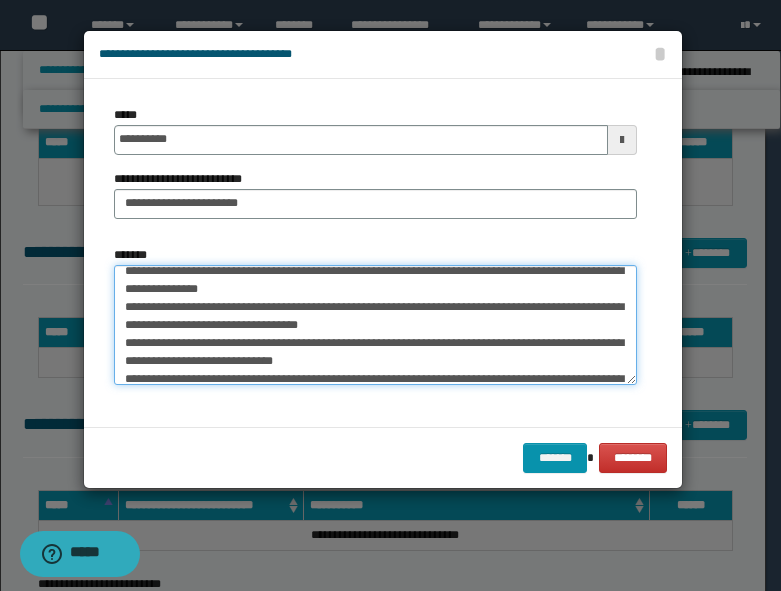 scroll, scrollTop: 0, scrollLeft: 0, axis: both 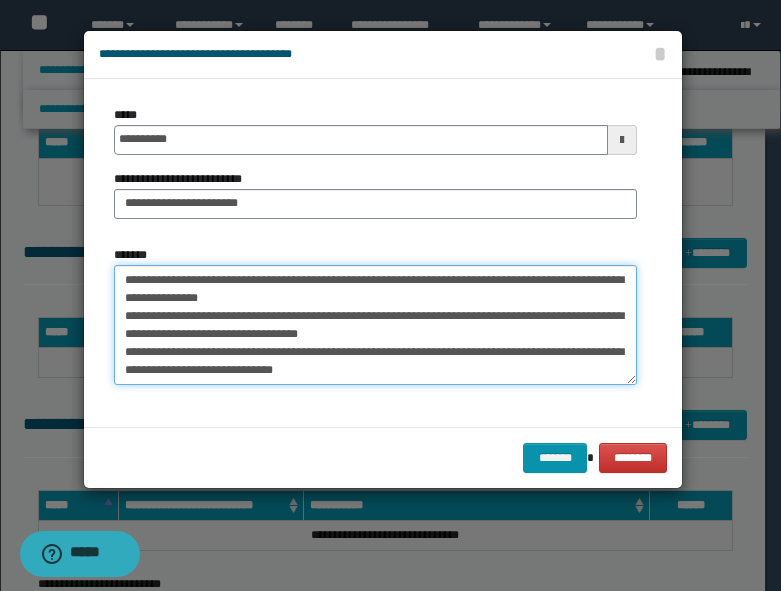 click on "*******" at bounding box center [375, 325] 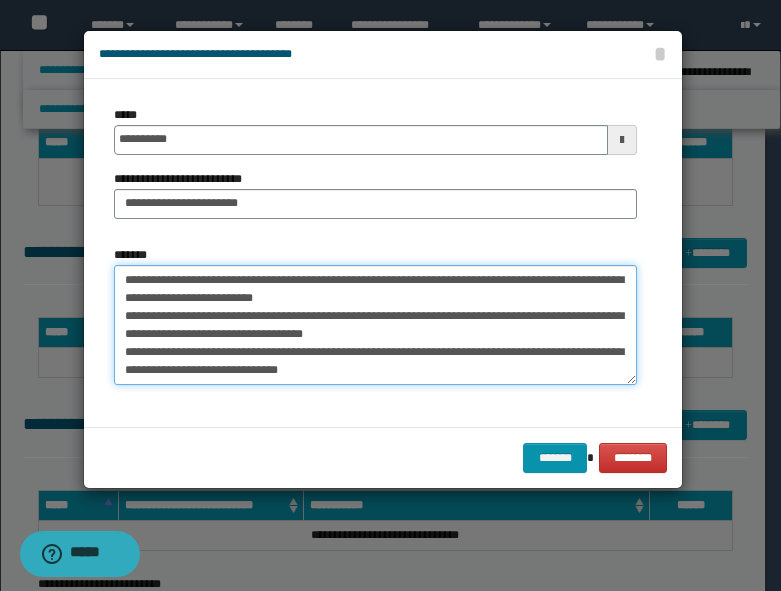drag, startPoint x: 147, startPoint y: 363, endPoint x: 141, endPoint y: 354, distance: 10.816654 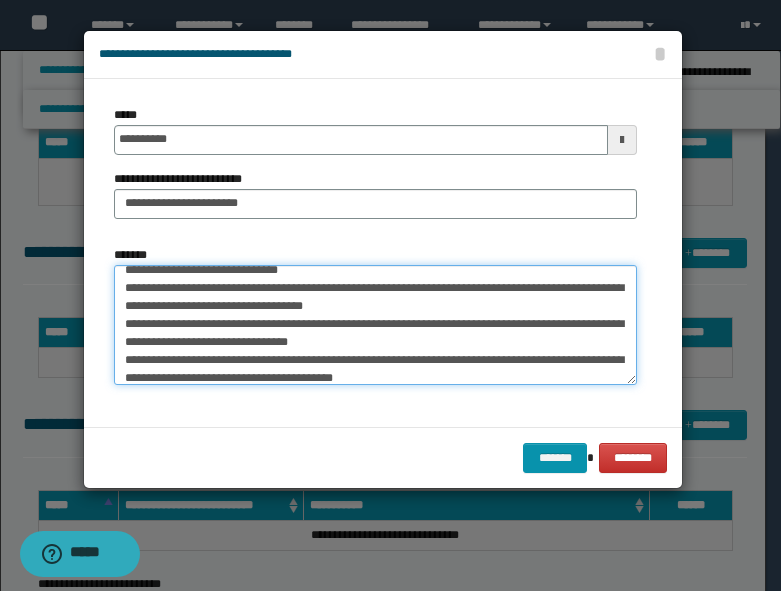 click on "*******" at bounding box center [375, 325] 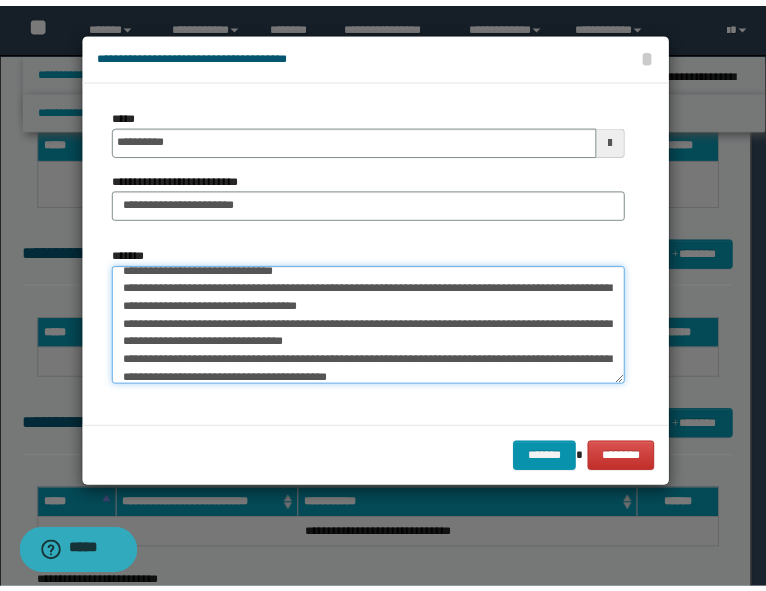 scroll, scrollTop: 200, scrollLeft: 0, axis: vertical 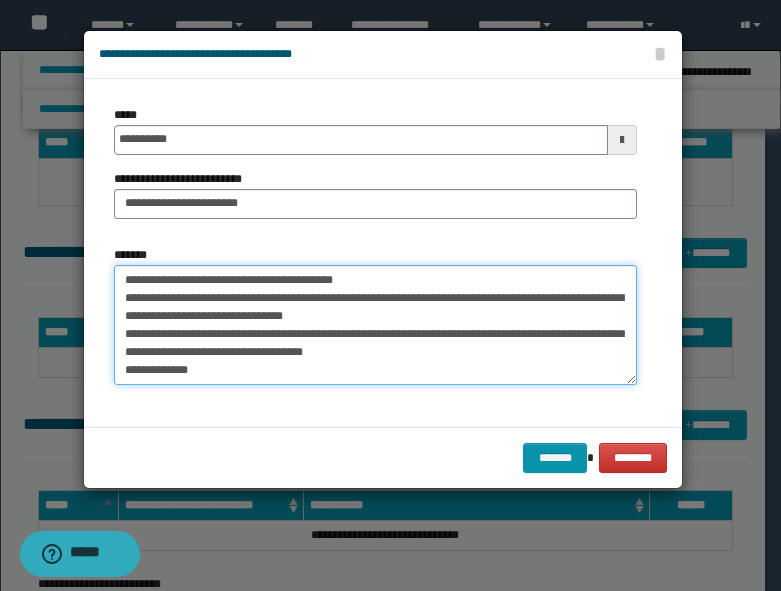 drag, startPoint x: 486, startPoint y: 327, endPoint x: 530, endPoint y: 301, distance: 51.10773 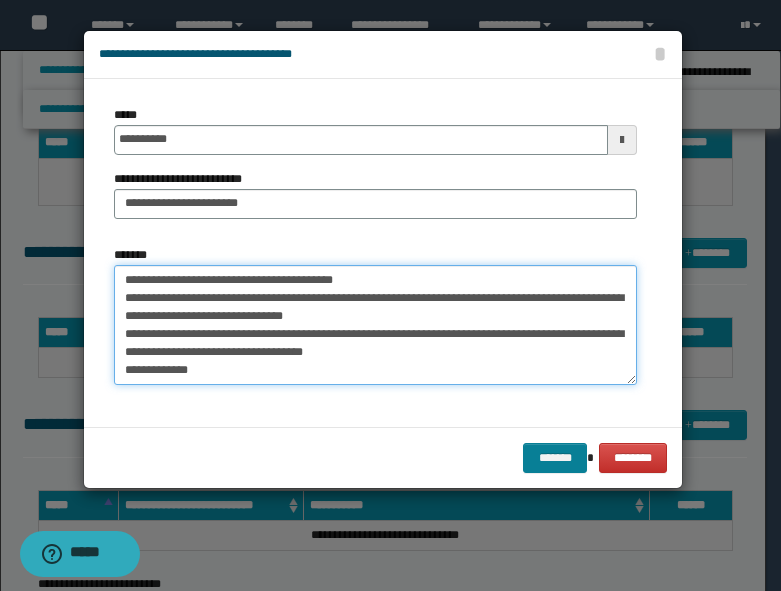 type on "**********" 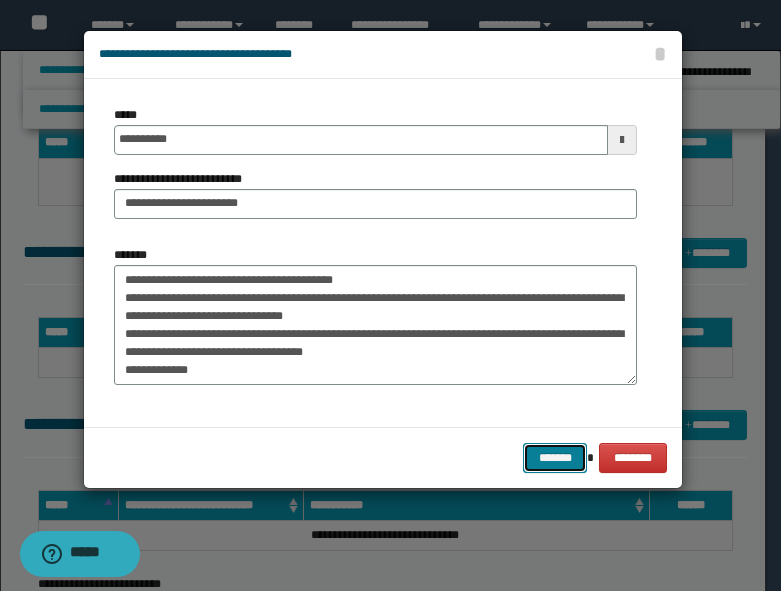 click on "*******" at bounding box center (555, 458) 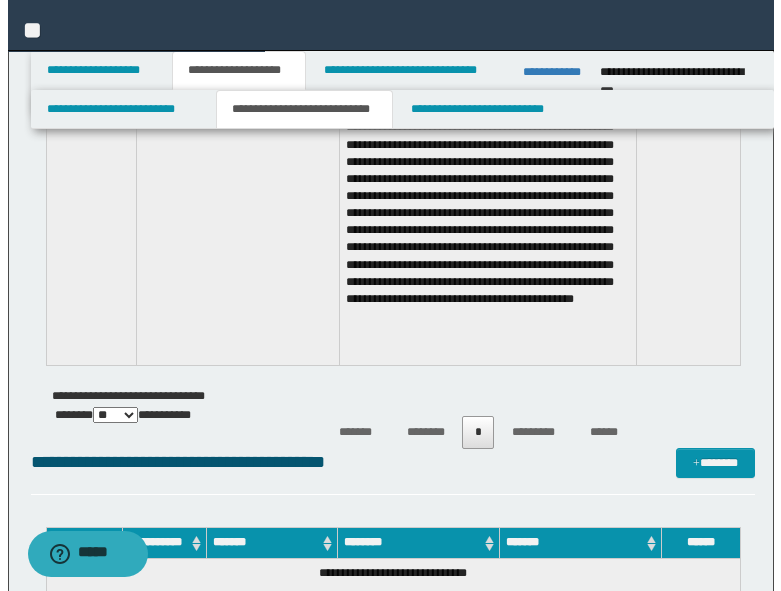 scroll, scrollTop: 300, scrollLeft: 0, axis: vertical 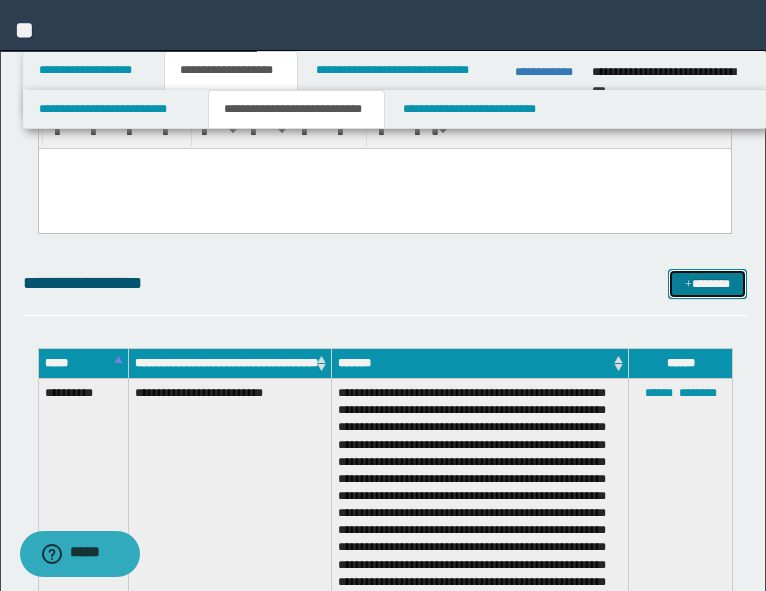 click on "*******" at bounding box center [707, 284] 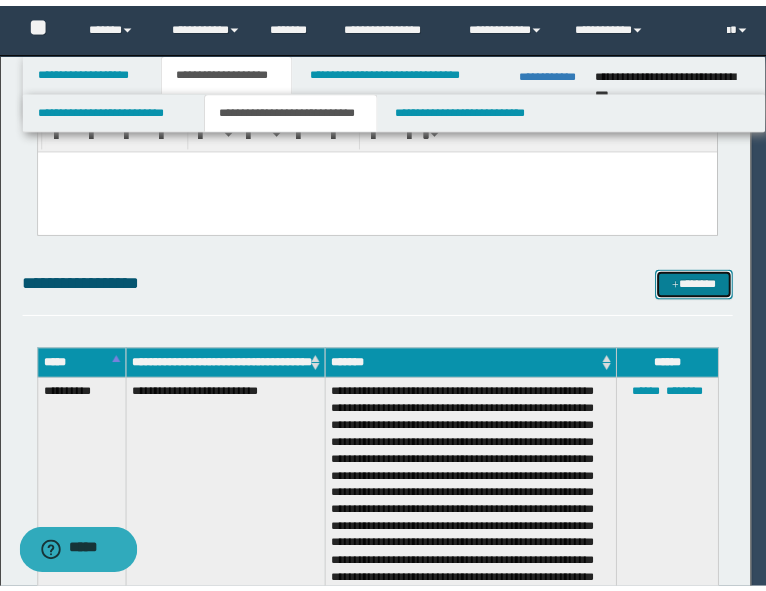 scroll, scrollTop: 0, scrollLeft: 0, axis: both 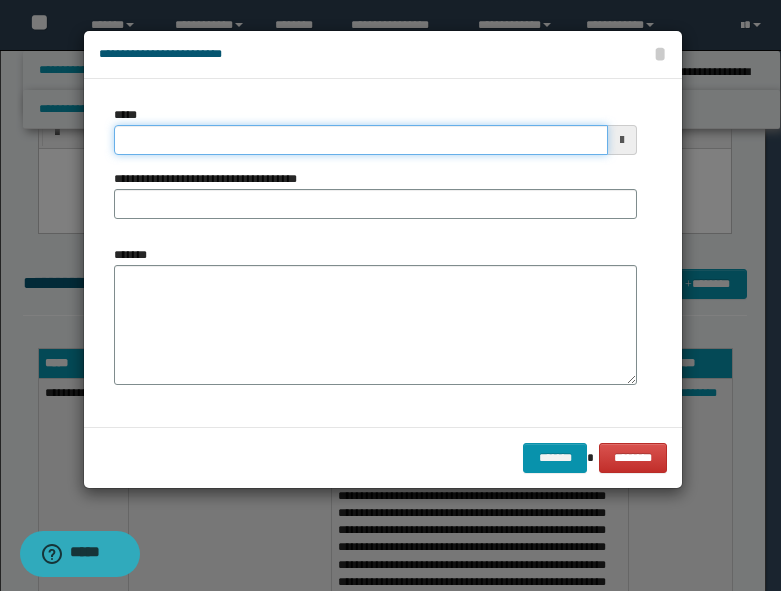 click on "*****" at bounding box center [361, 140] 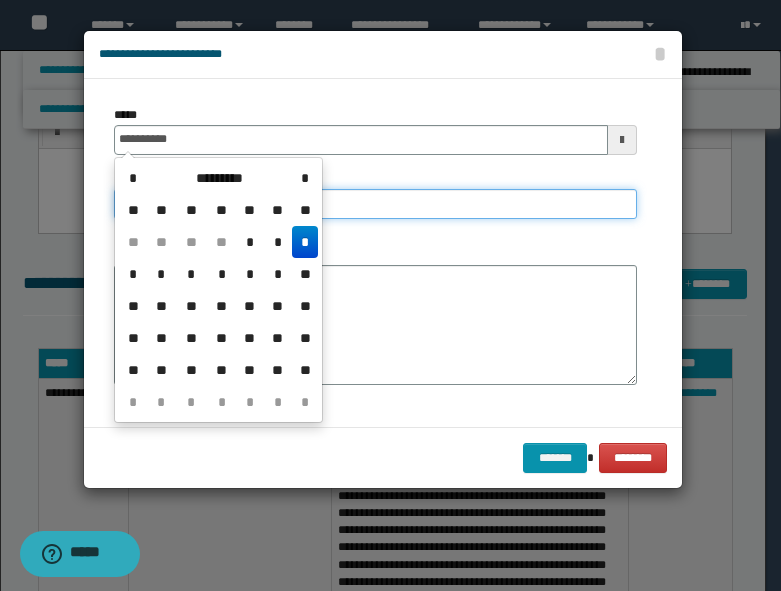 type on "**********" 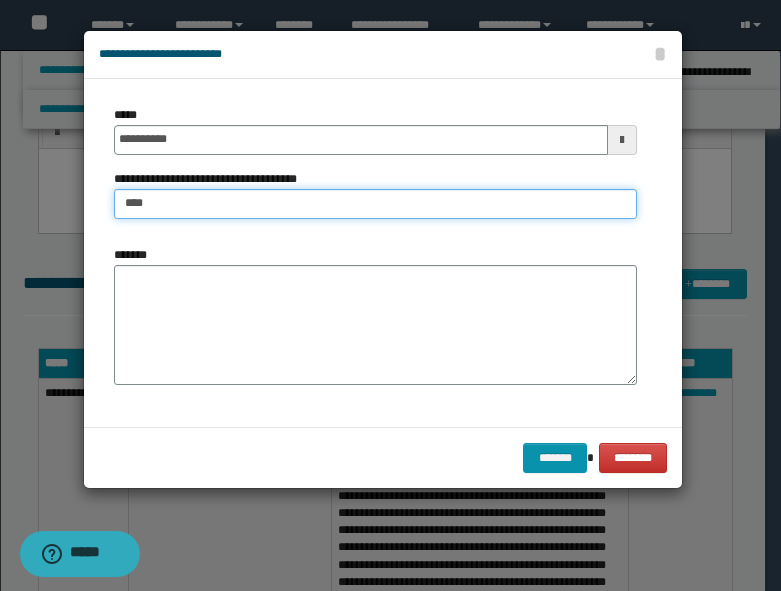 type on "**********" 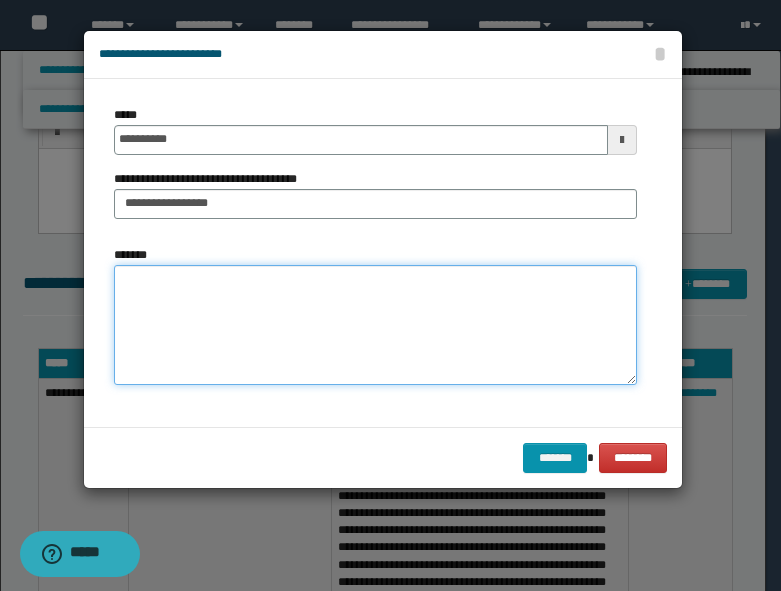 click on "*******" at bounding box center [375, 325] 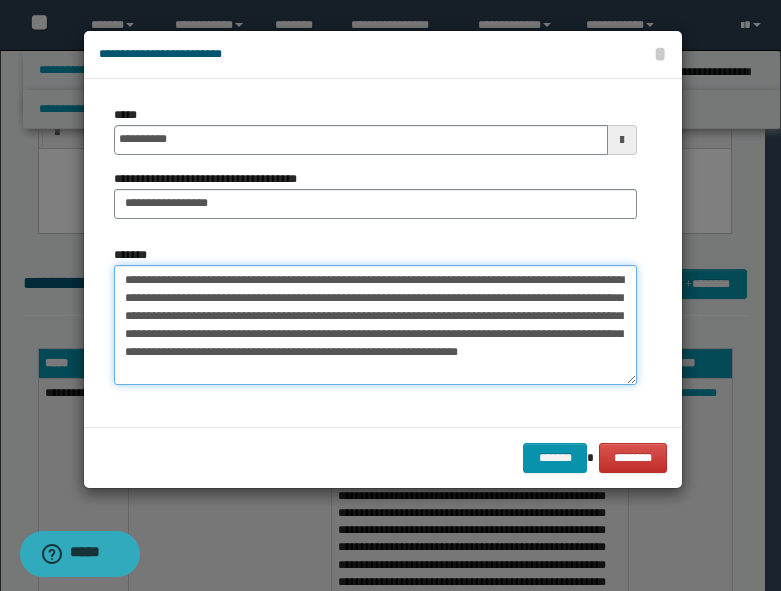 click on "**********" at bounding box center [375, 325] 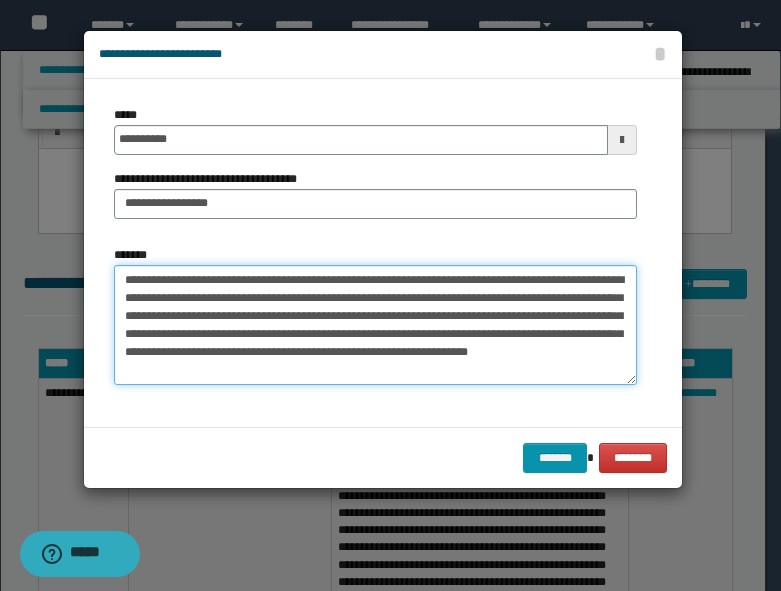 click on "**********" at bounding box center [375, 325] 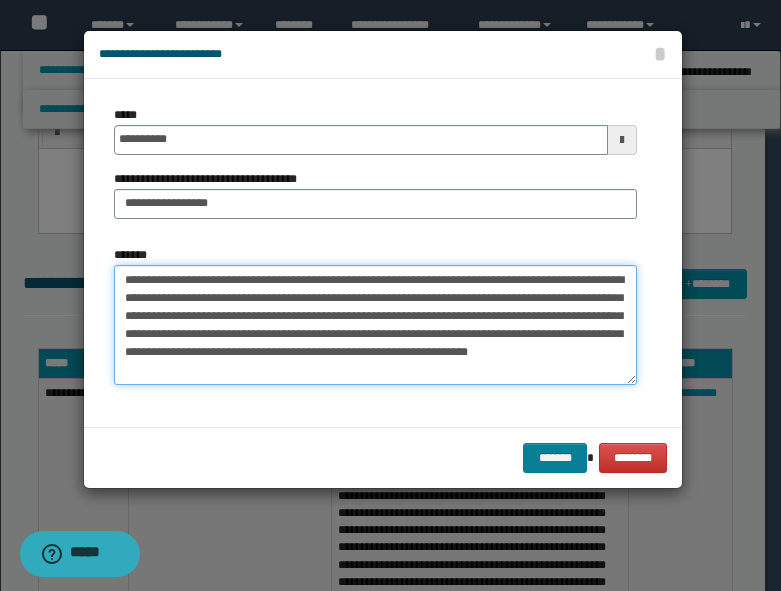 type on "**********" 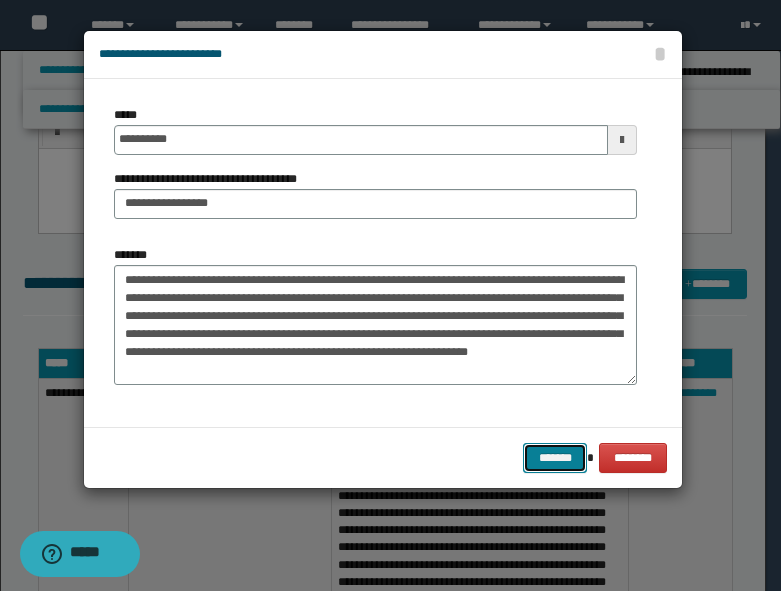 click on "*******" at bounding box center [555, 458] 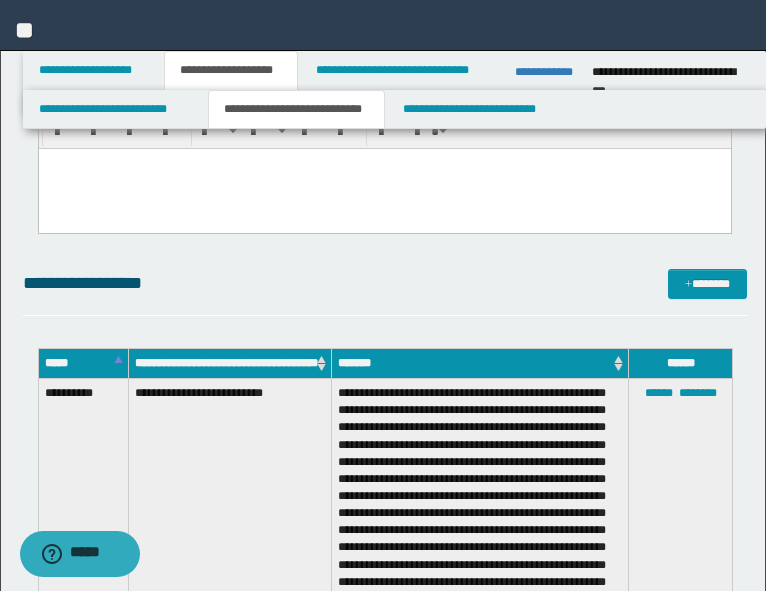 click on "**********" at bounding box center [480, 517] 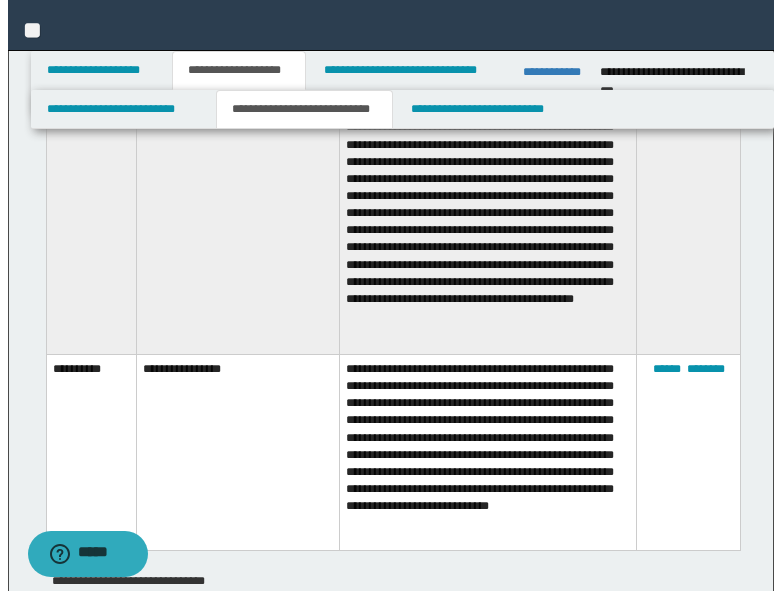 scroll, scrollTop: 700, scrollLeft: 0, axis: vertical 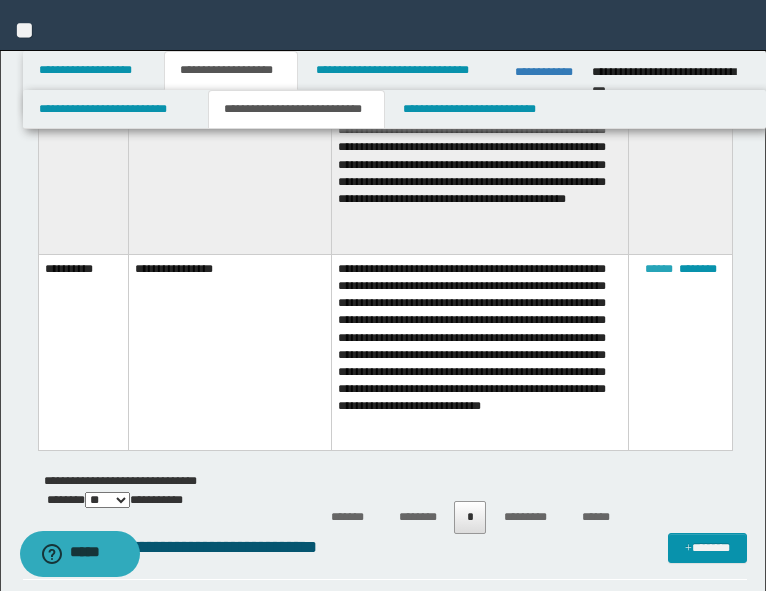 click on "******" at bounding box center (659, 269) 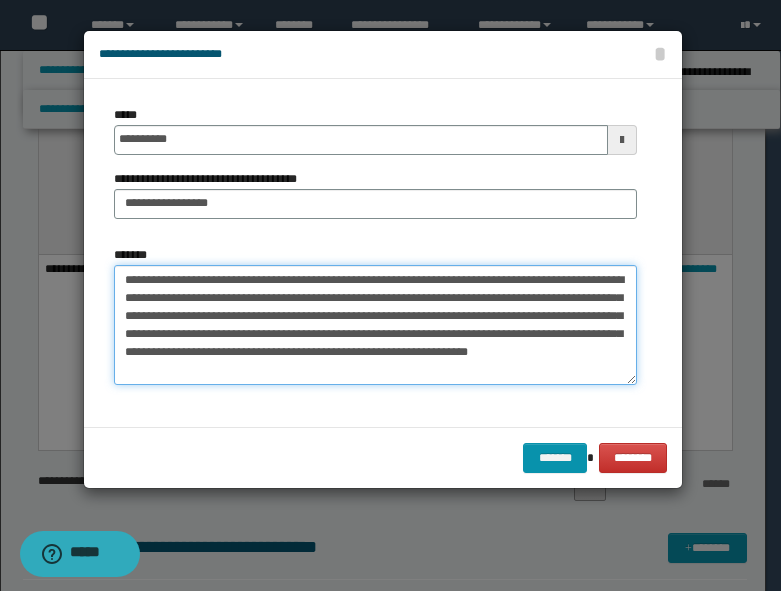click on "**********" at bounding box center [375, 325] 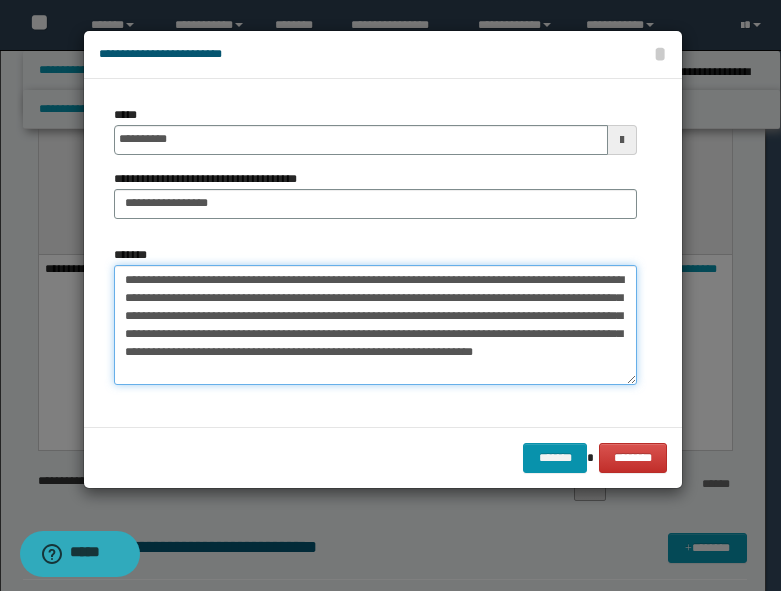 paste on "**********" 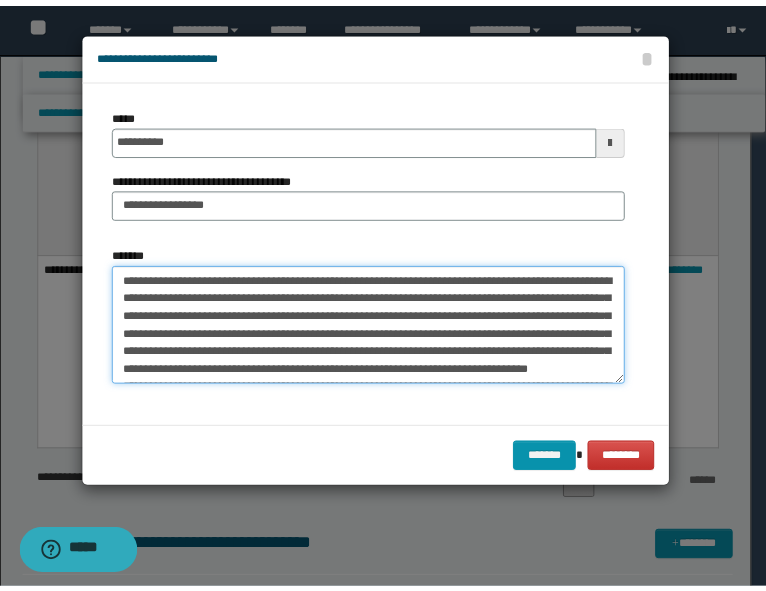 scroll, scrollTop: 119, scrollLeft: 0, axis: vertical 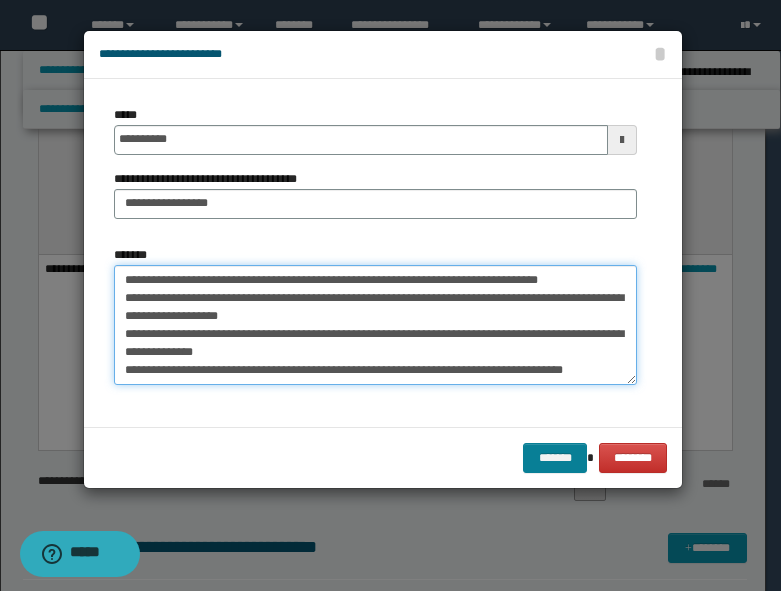 type on "**********" 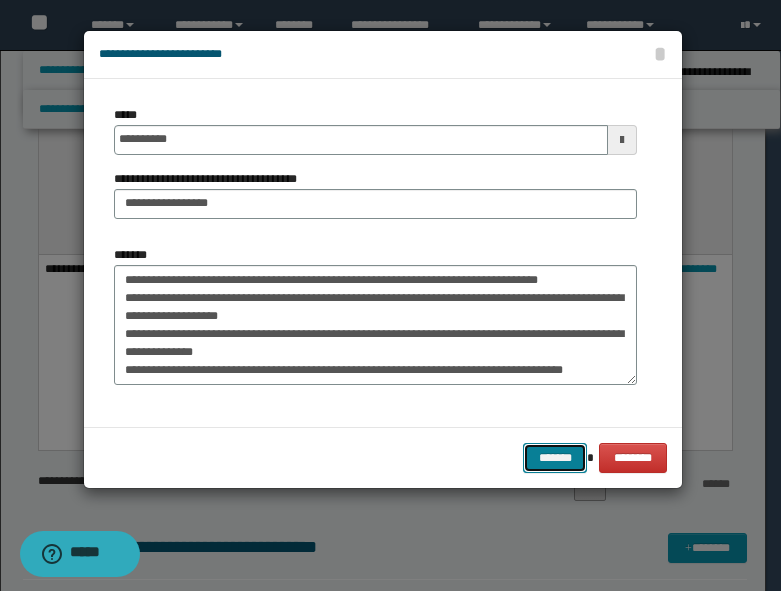 click on "*******" at bounding box center (555, 458) 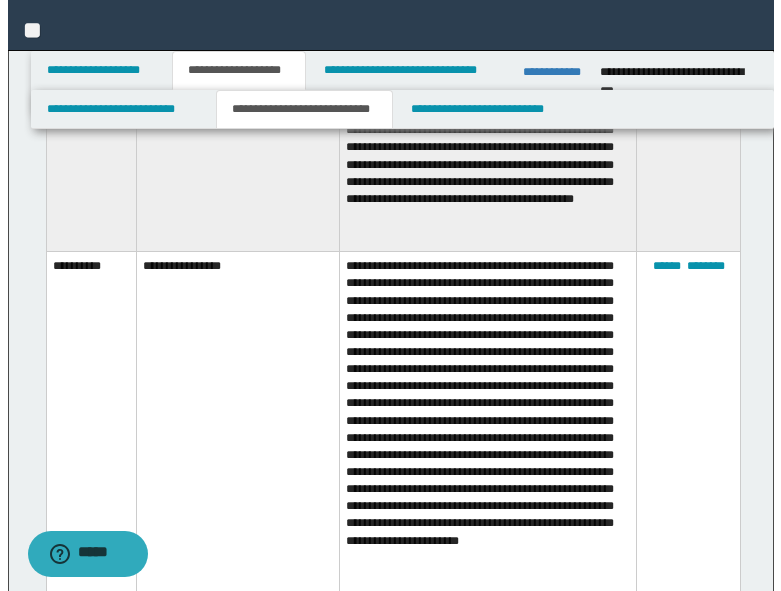 scroll, scrollTop: 400, scrollLeft: 0, axis: vertical 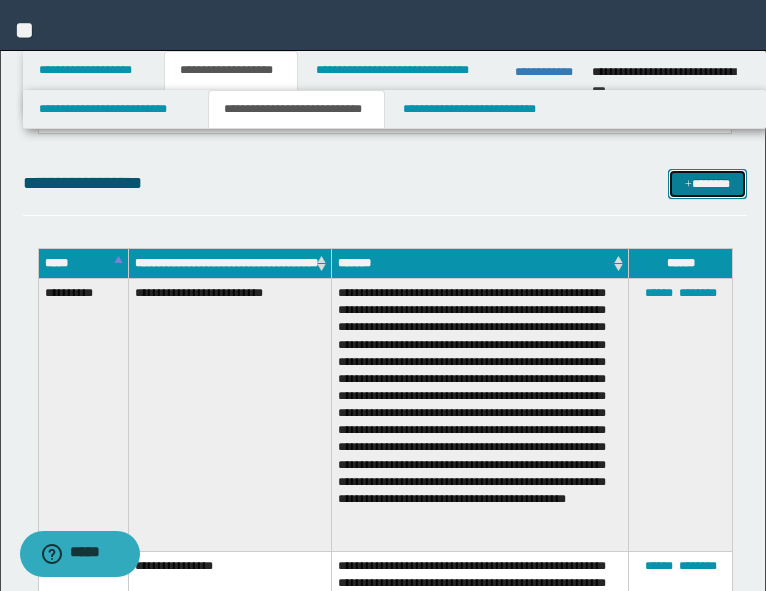click on "*******" at bounding box center [707, 184] 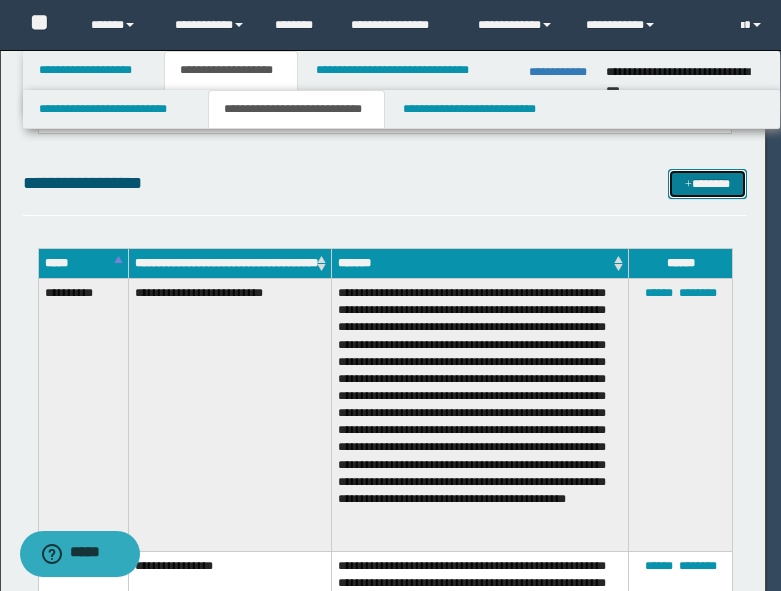 scroll, scrollTop: 0, scrollLeft: 0, axis: both 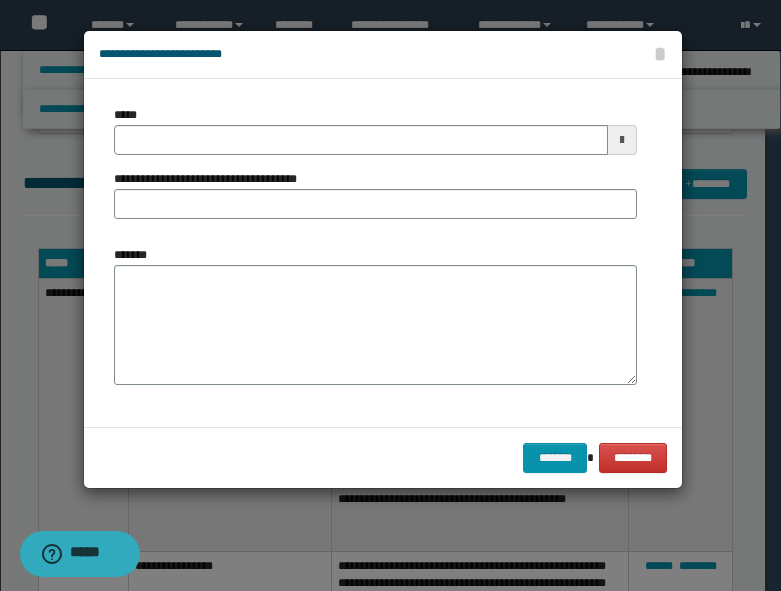 click on "*****" at bounding box center (375, 130) 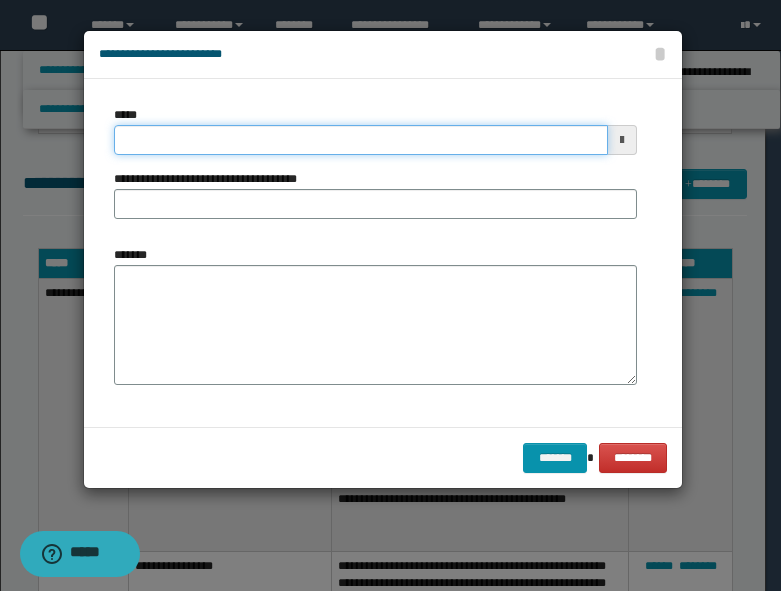 click on "*****" at bounding box center (361, 140) 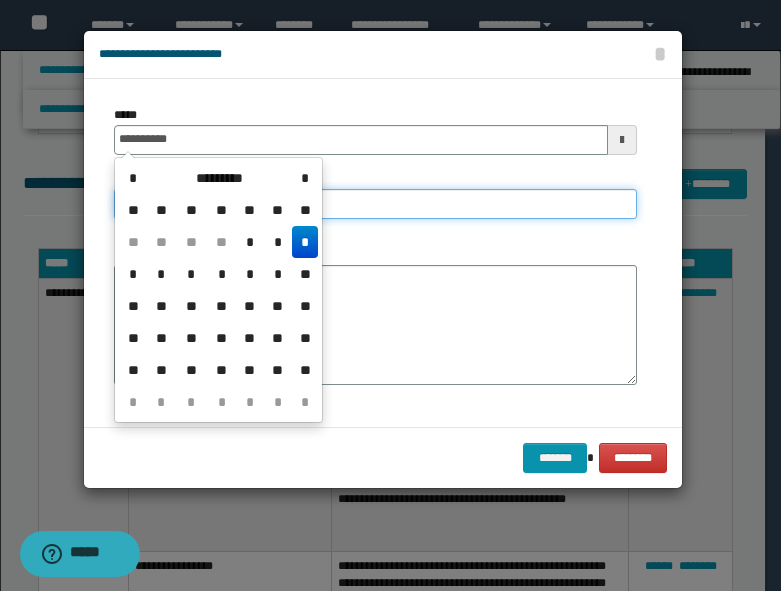type on "**********" 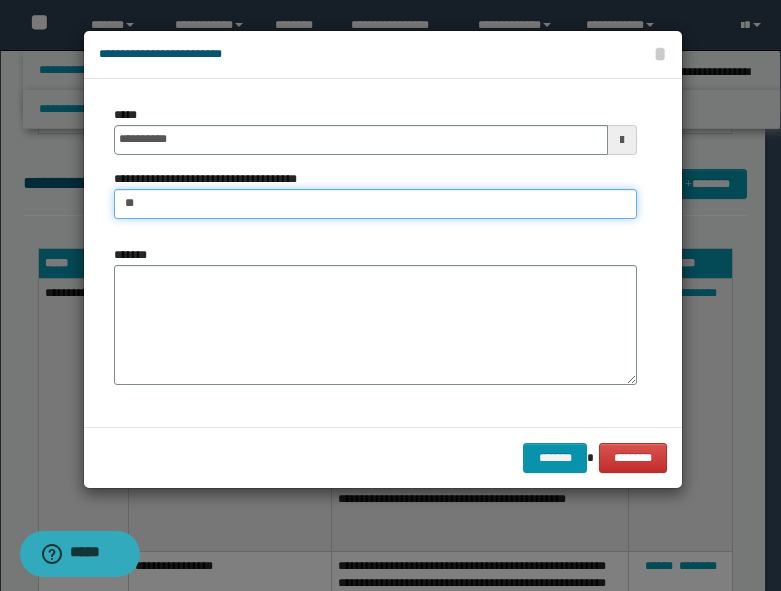 type on "*" 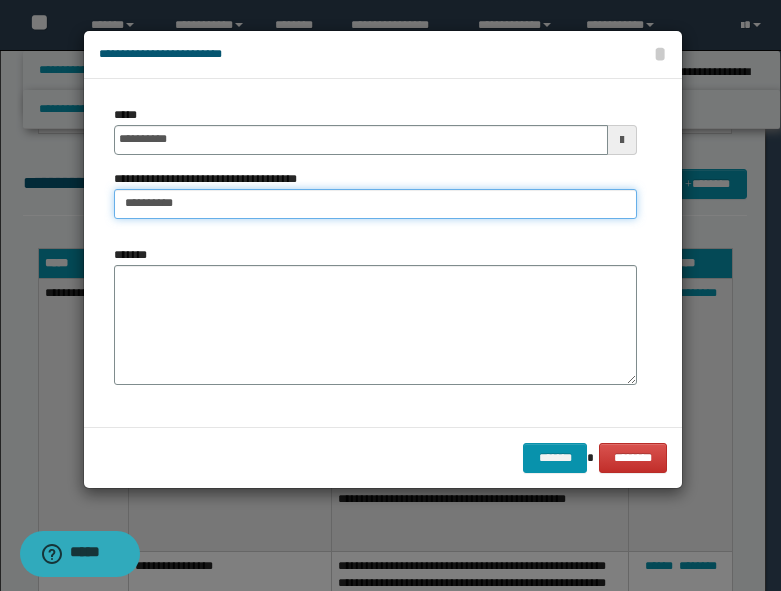 type on "*********" 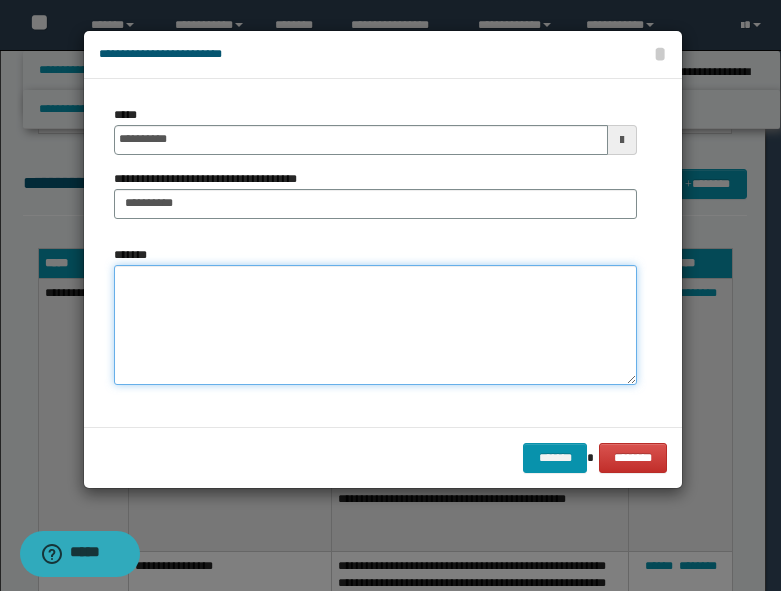 type on "*" 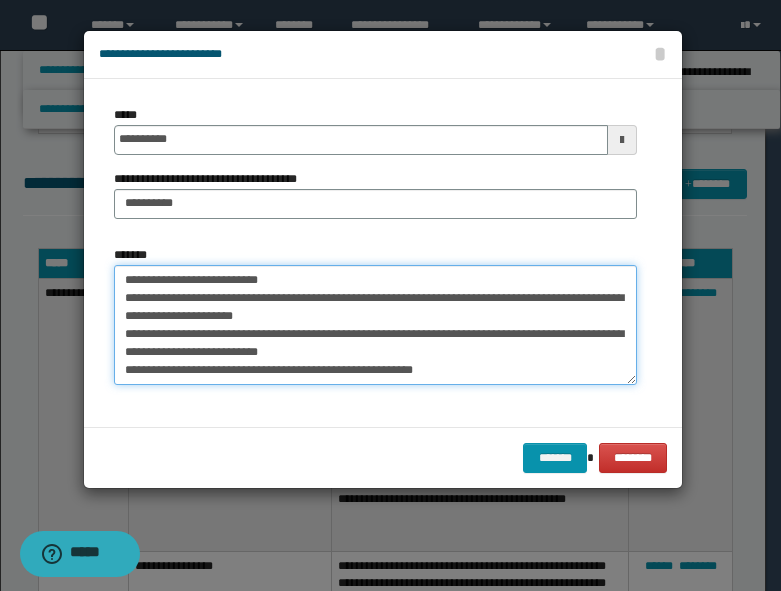 scroll, scrollTop: 0, scrollLeft: 0, axis: both 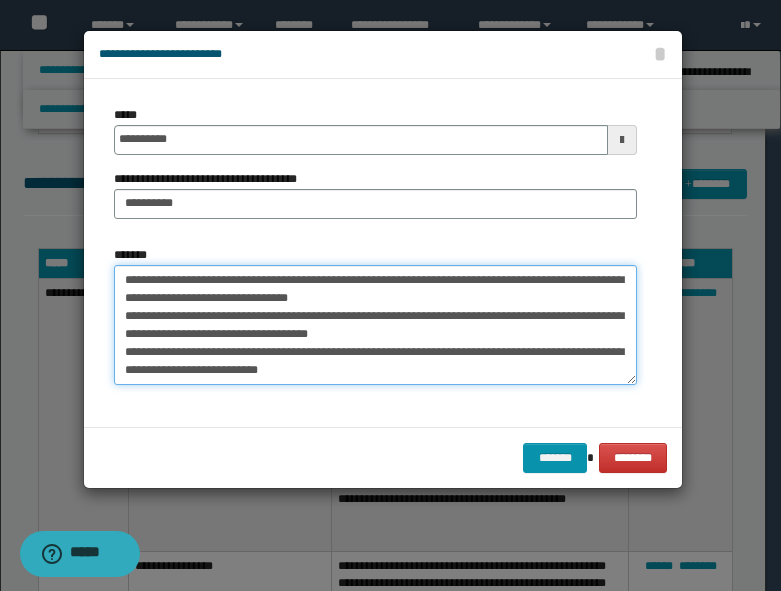 click on "**********" at bounding box center [375, 325] 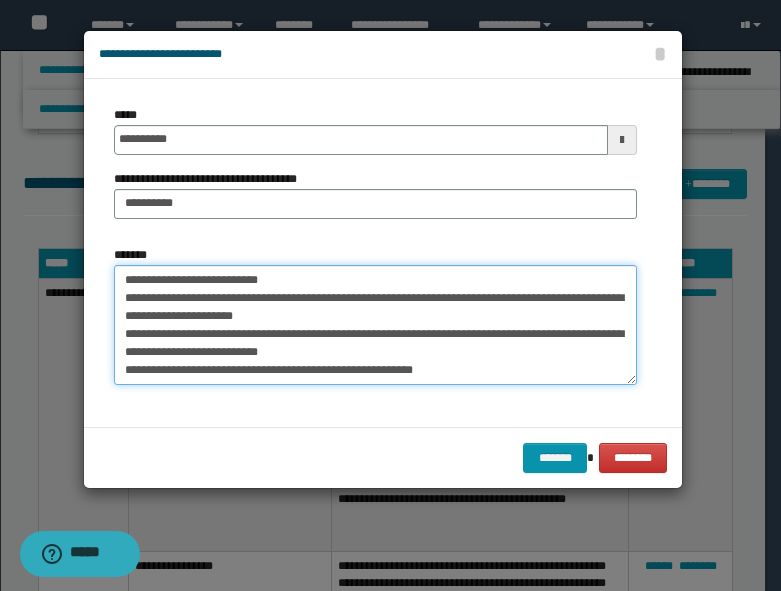 drag, startPoint x: 460, startPoint y: 378, endPoint x: 453, endPoint y: 363, distance: 16.552946 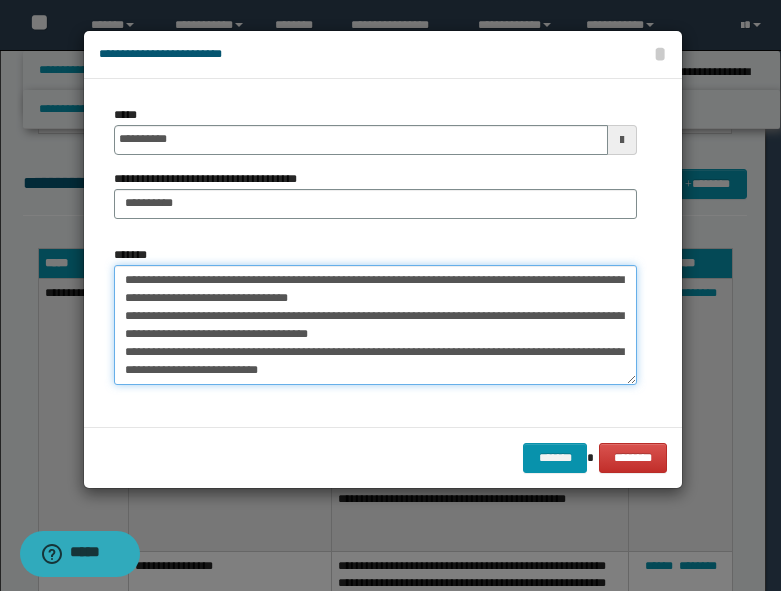 scroll, scrollTop: 108, scrollLeft: 0, axis: vertical 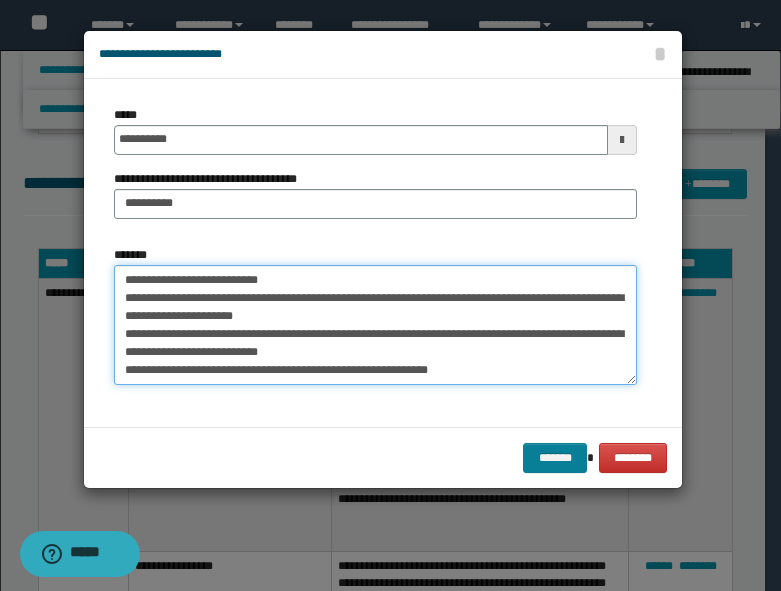 type on "**********" 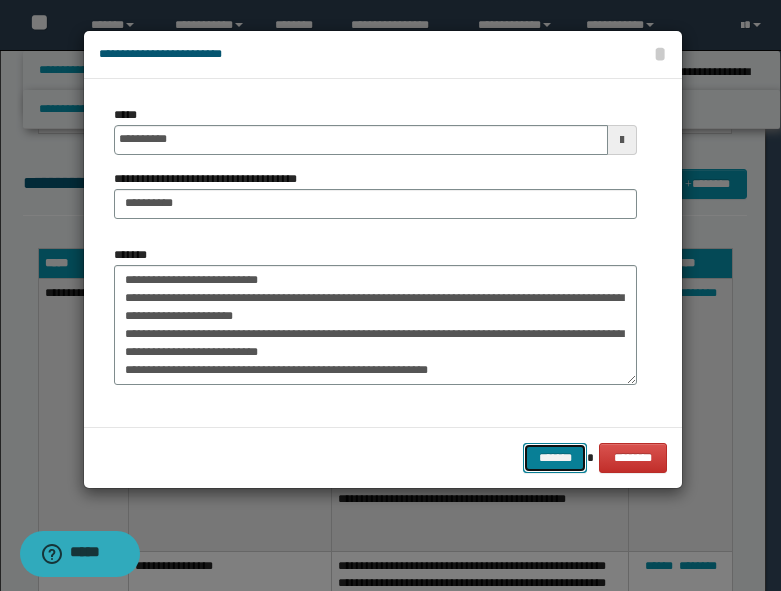 click on "*******" at bounding box center [555, 458] 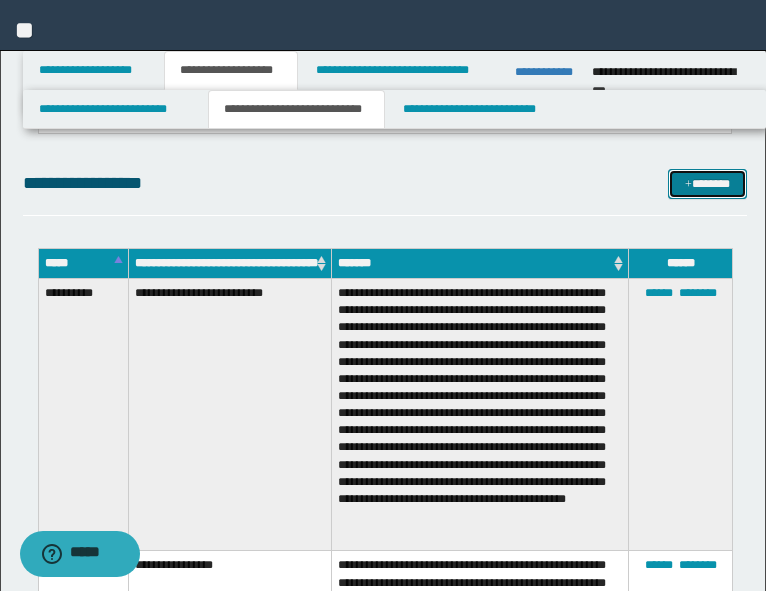 click on "*******" at bounding box center (707, 184) 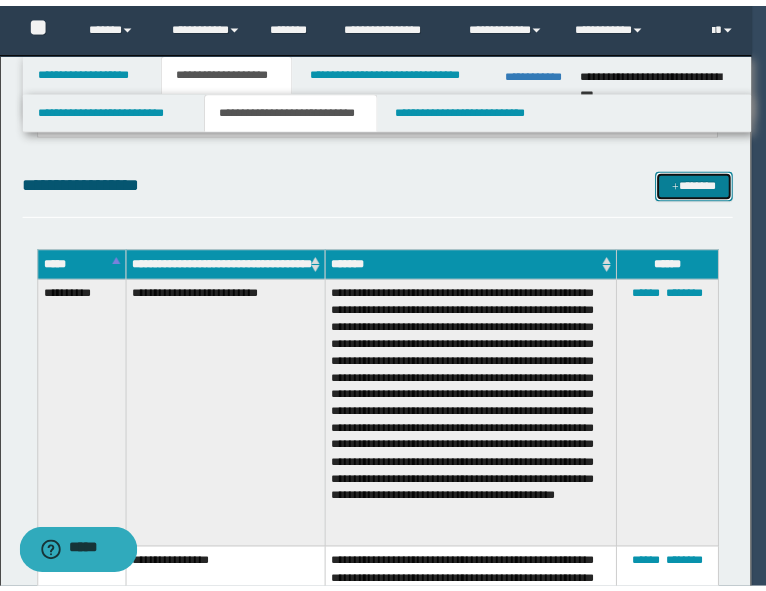 scroll, scrollTop: 0, scrollLeft: 0, axis: both 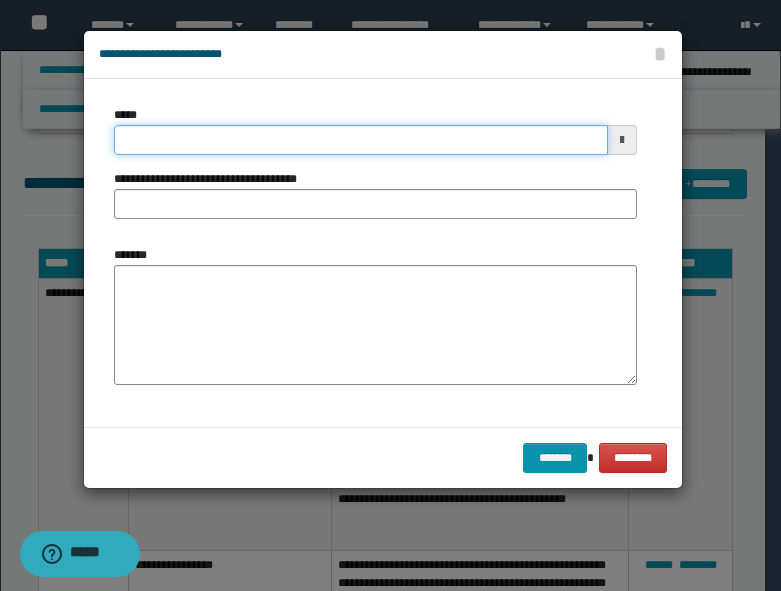 click on "*****" at bounding box center [361, 140] 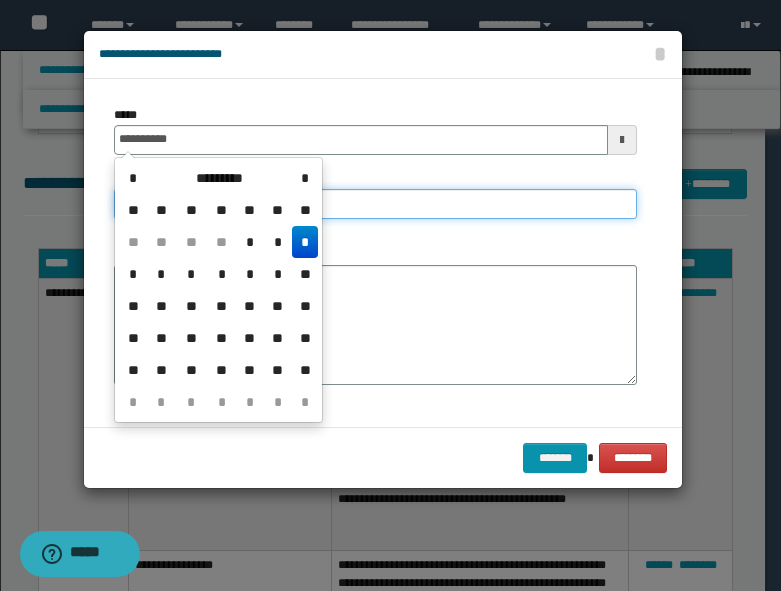 type on "**********" 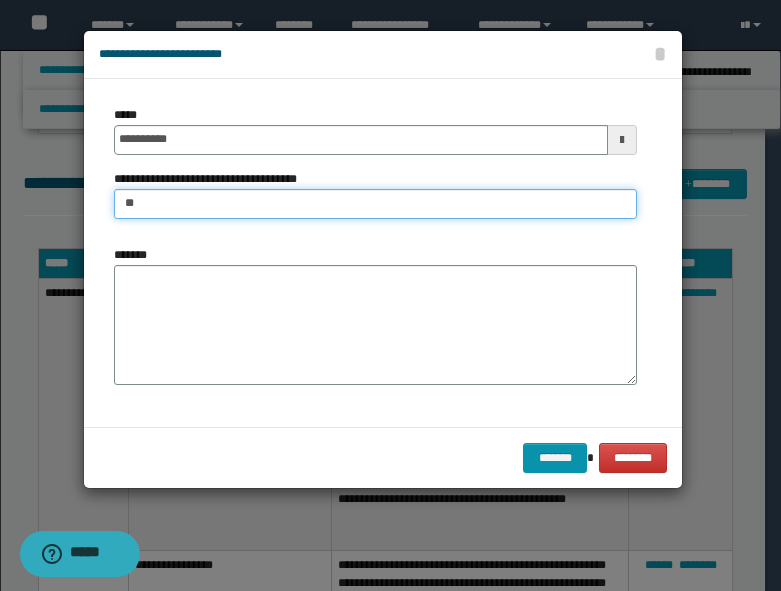 type on "*" 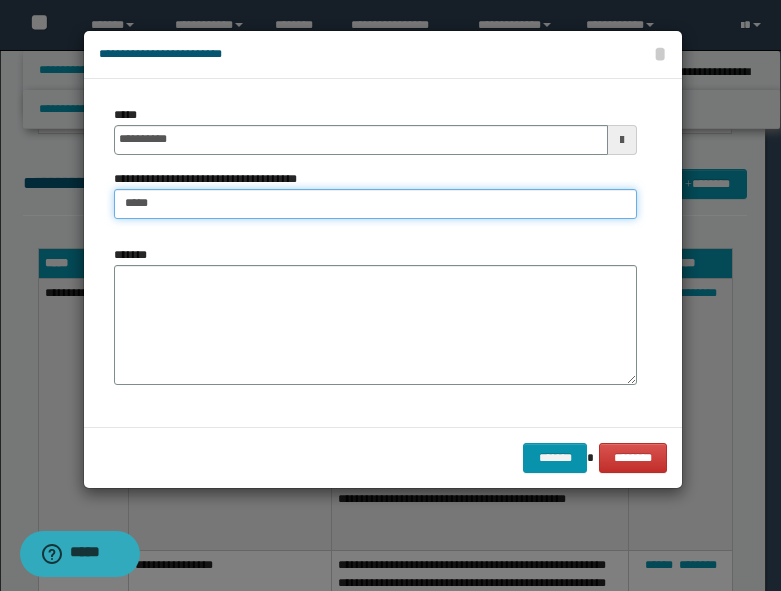 type on "*****" 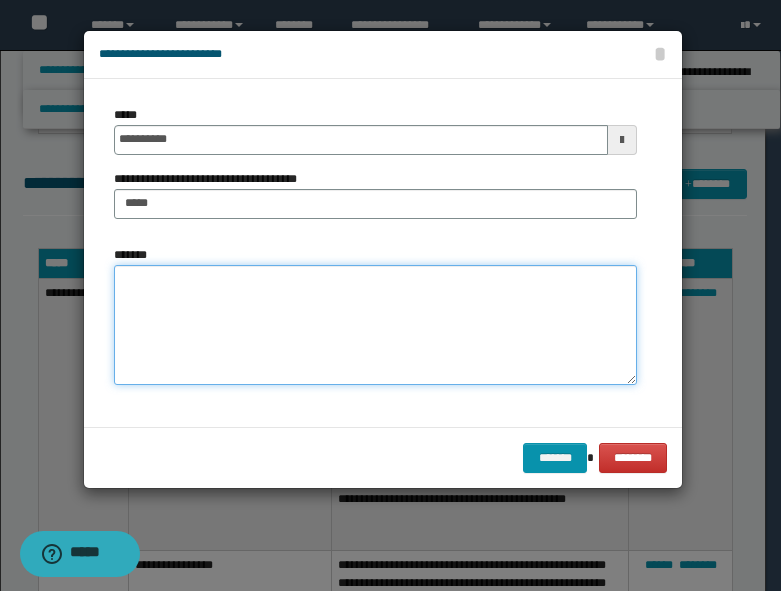 paste on "**********" 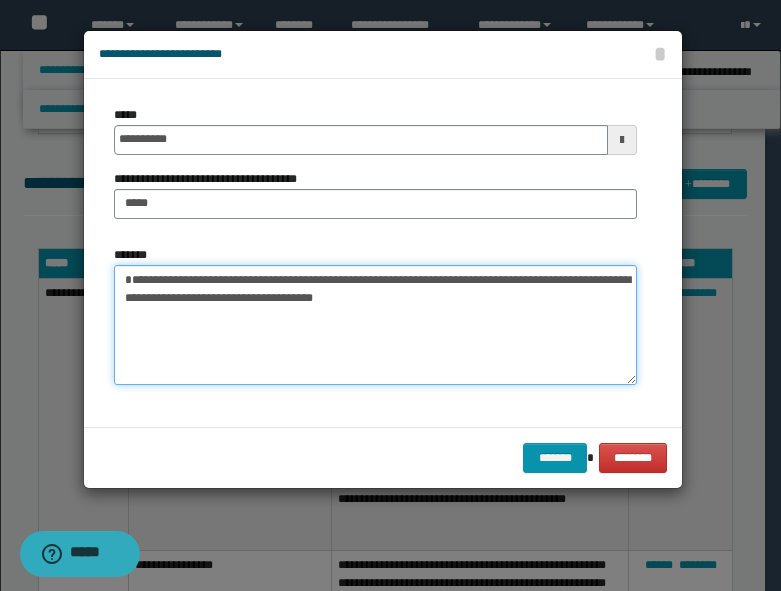 click on "**********" at bounding box center [375, 325] 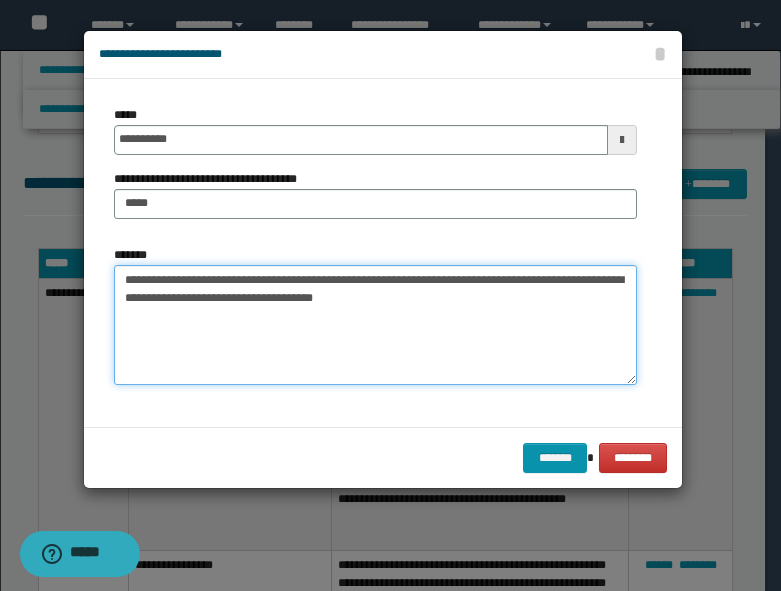 drag, startPoint x: 289, startPoint y: 308, endPoint x: 282, endPoint y: 300, distance: 10.630146 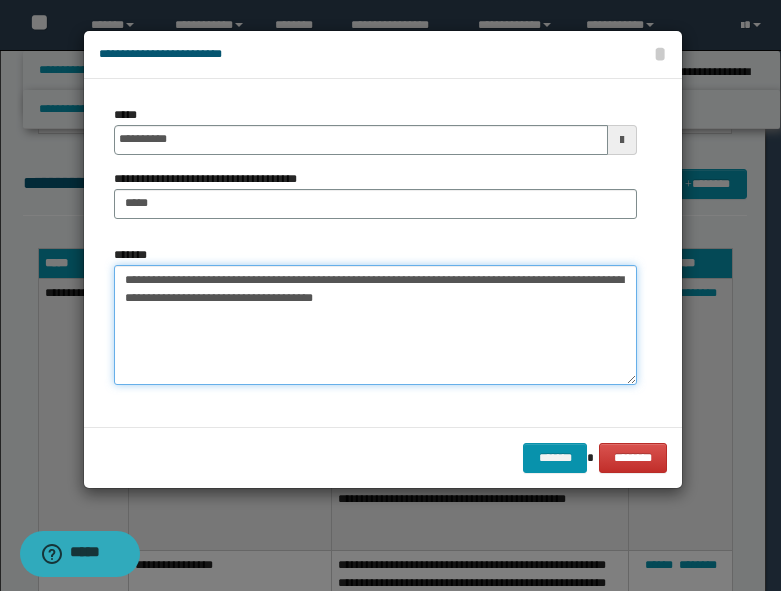 click on "**********" at bounding box center (375, 325) 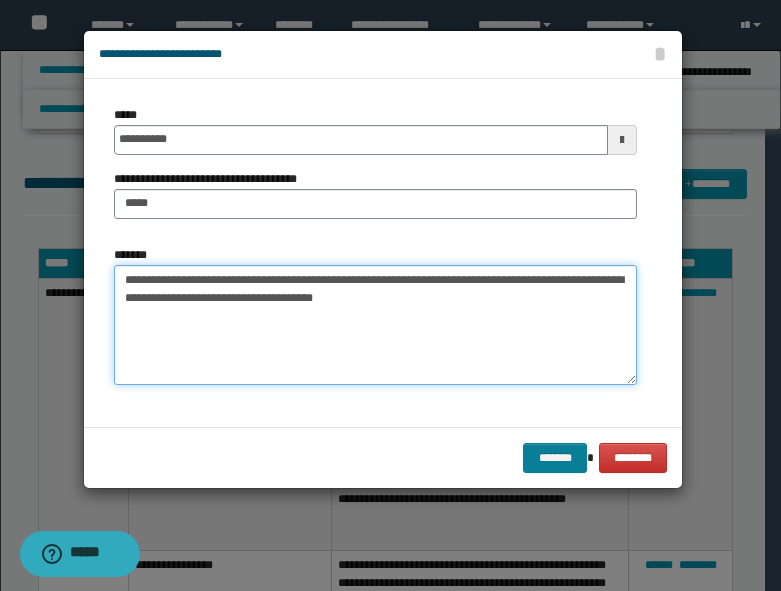 type on "**********" 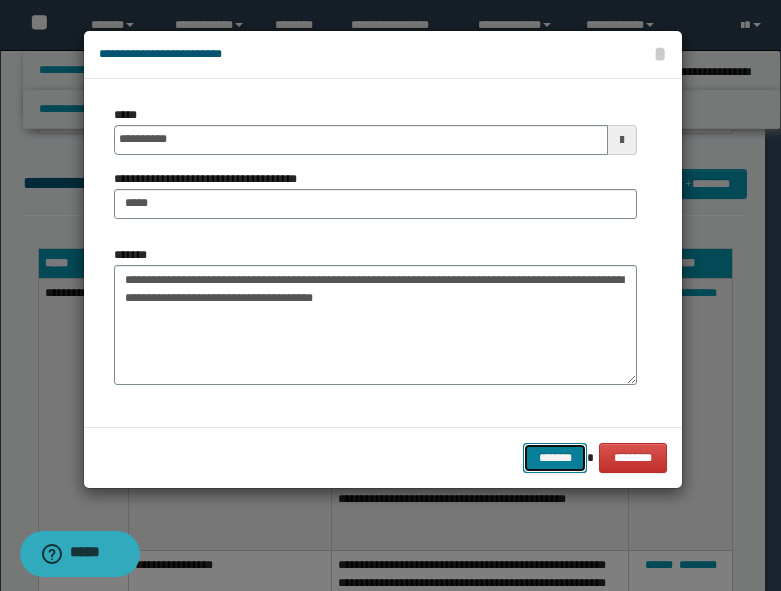 click on "*******" at bounding box center [555, 458] 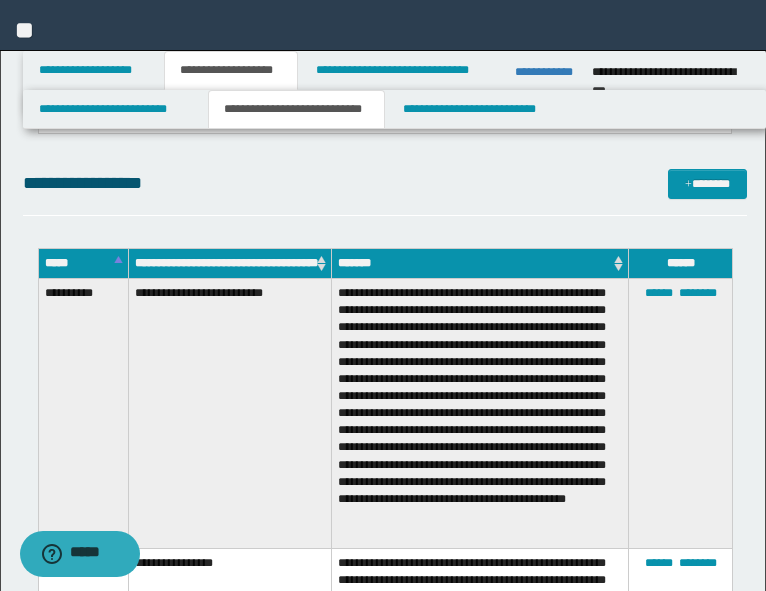 click on "**********" at bounding box center [480, 413] 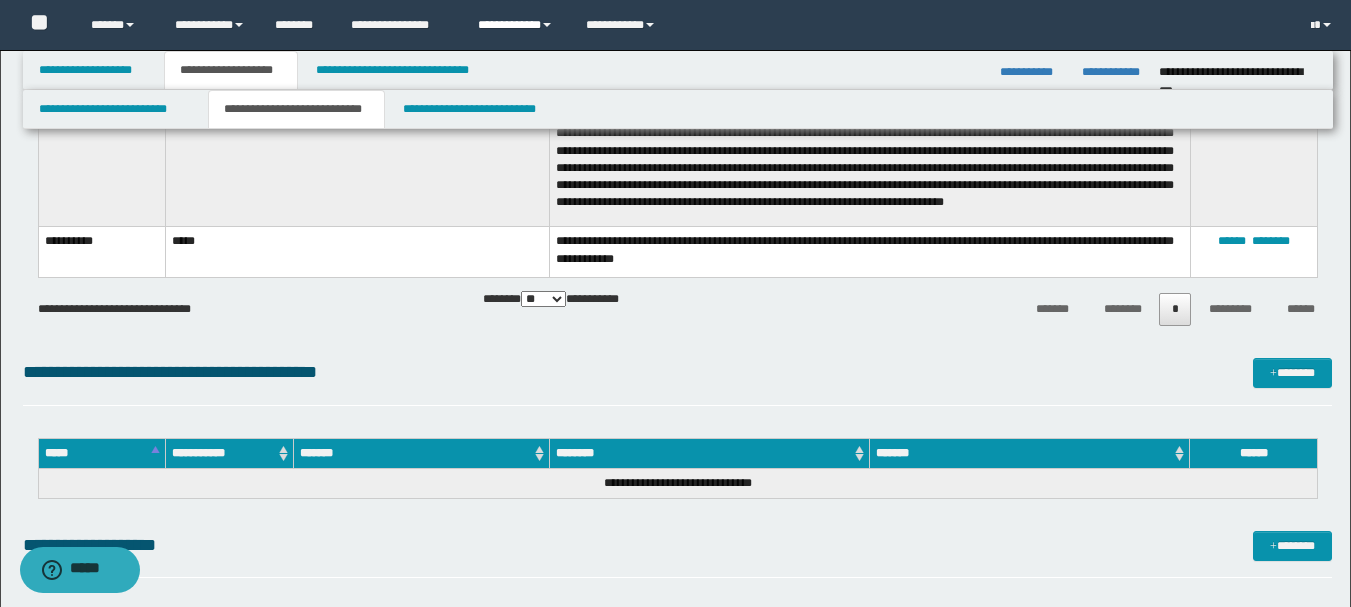 scroll, scrollTop: 500, scrollLeft: 0, axis: vertical 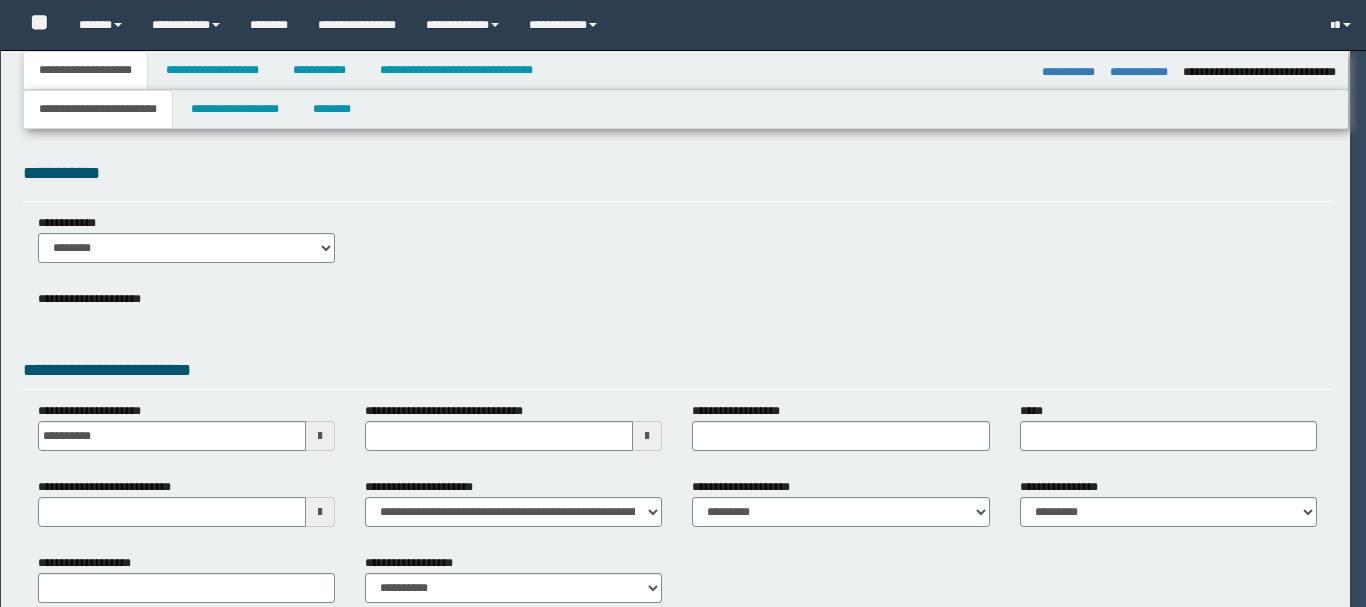 select on "*" 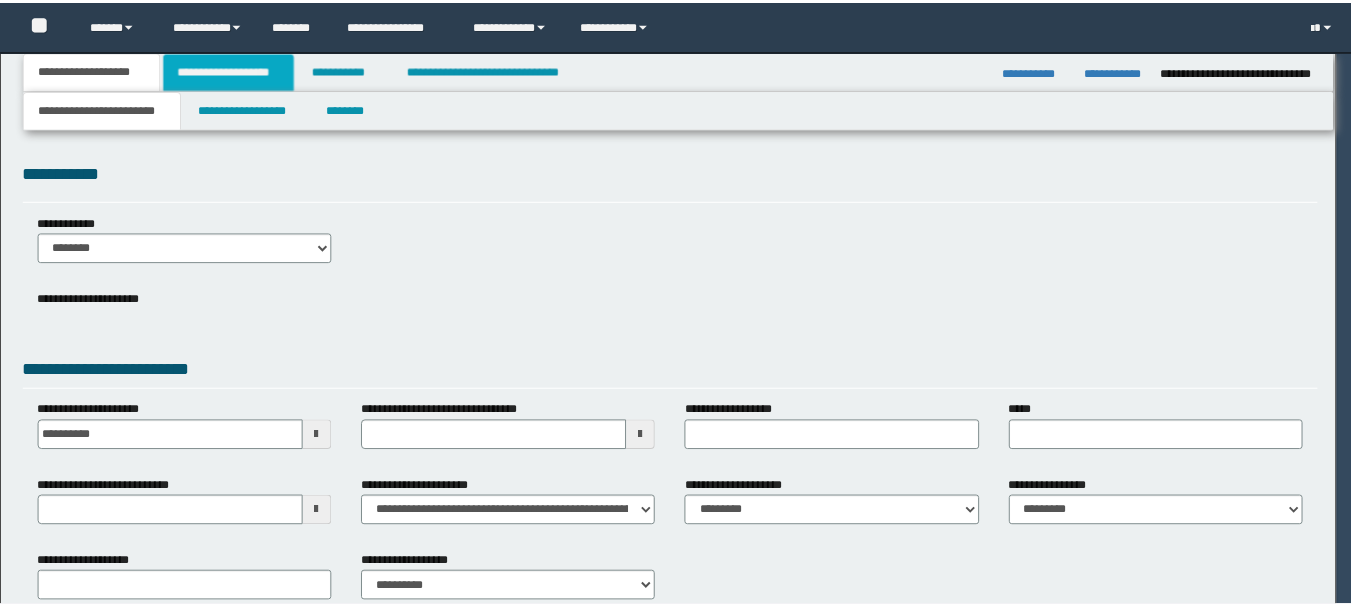 scroll, scrollTop: 0, scrollLeft: 0, axis: both 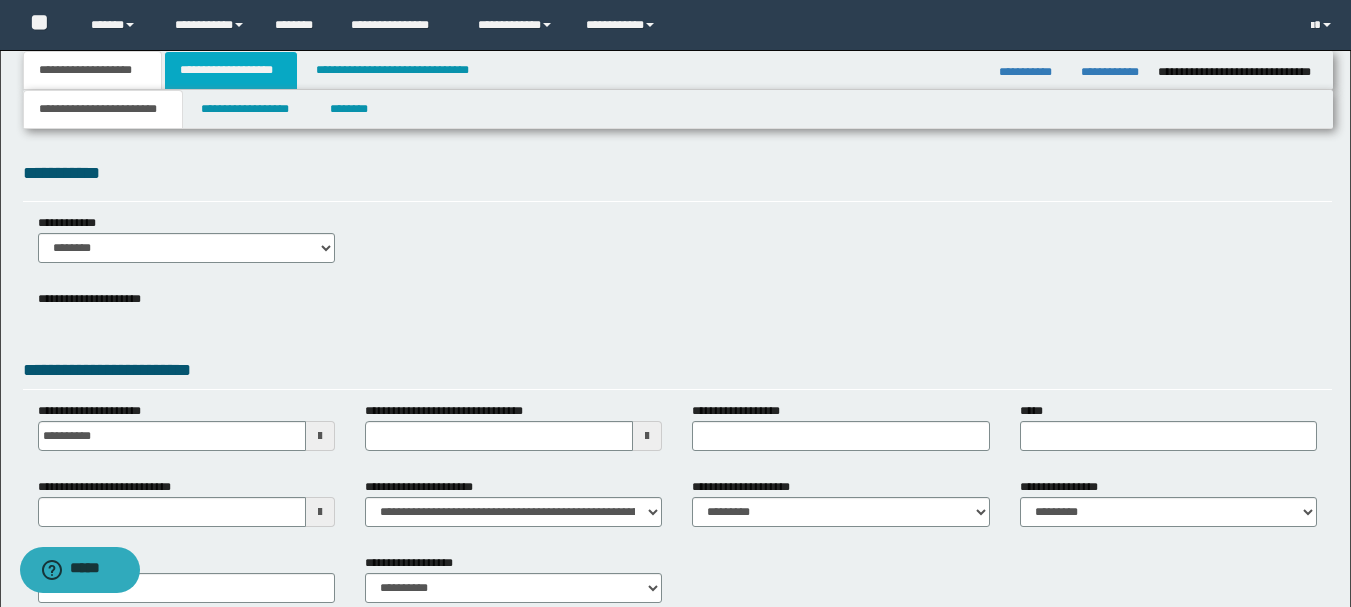 click on "**********" at bounding box center (231, 70) 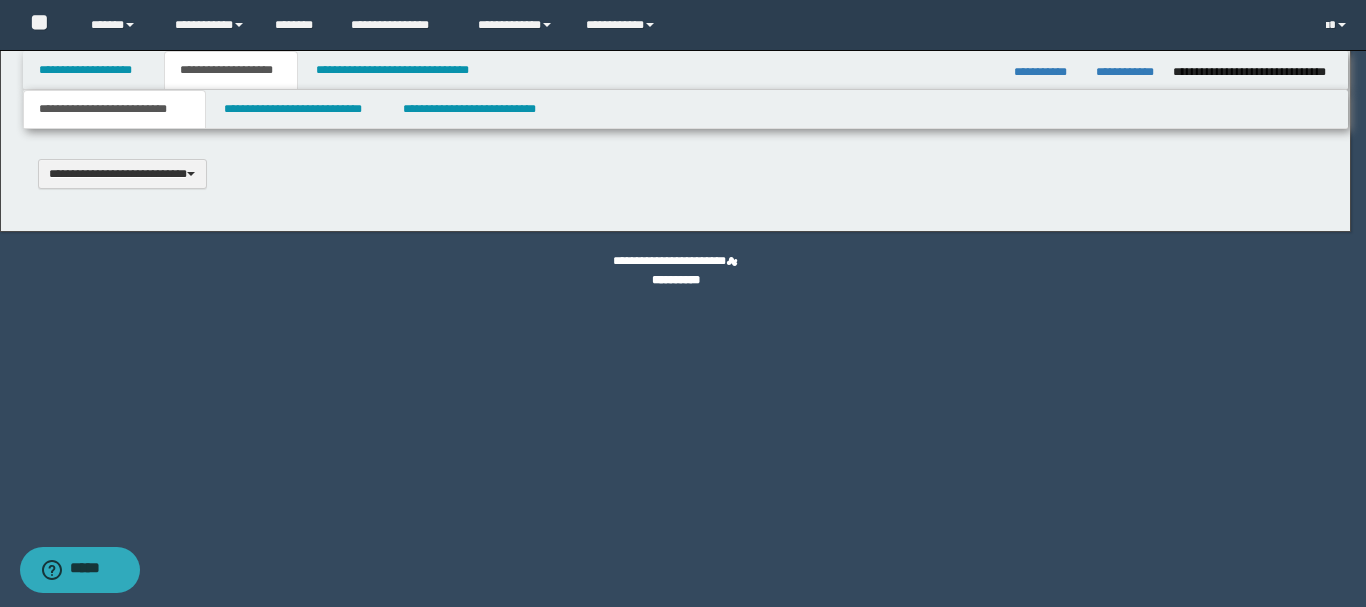 scroll, scrollTop: 0, scrollLeft: 0, axis: both 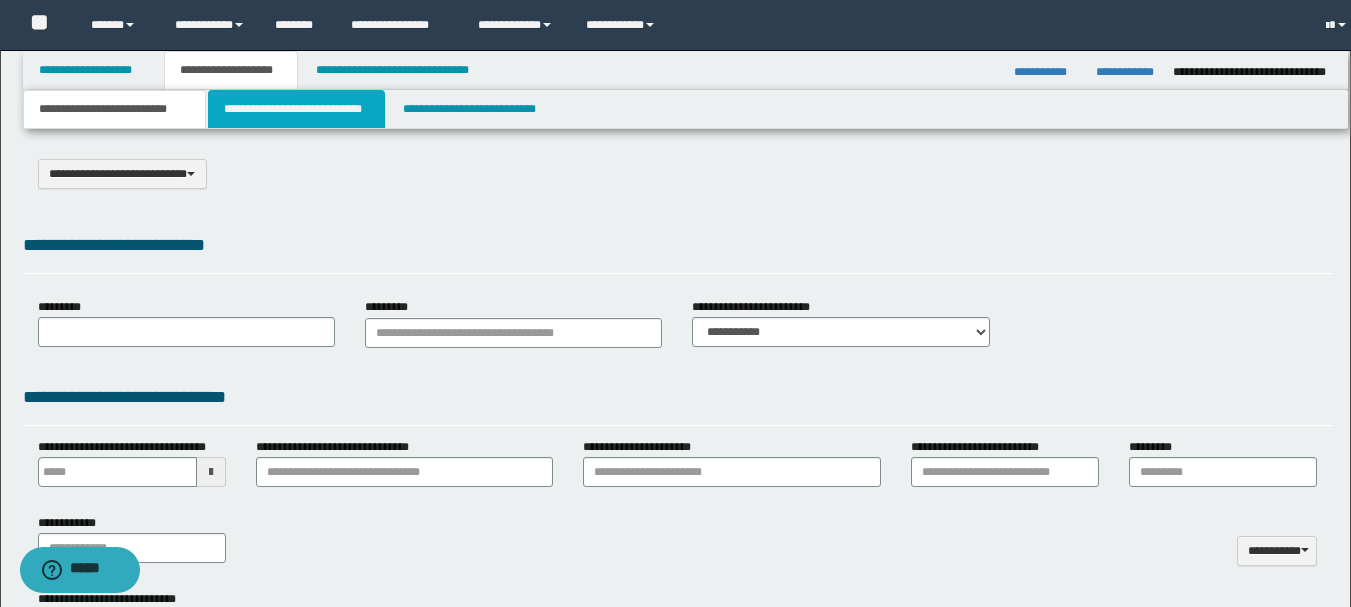 select on "*" 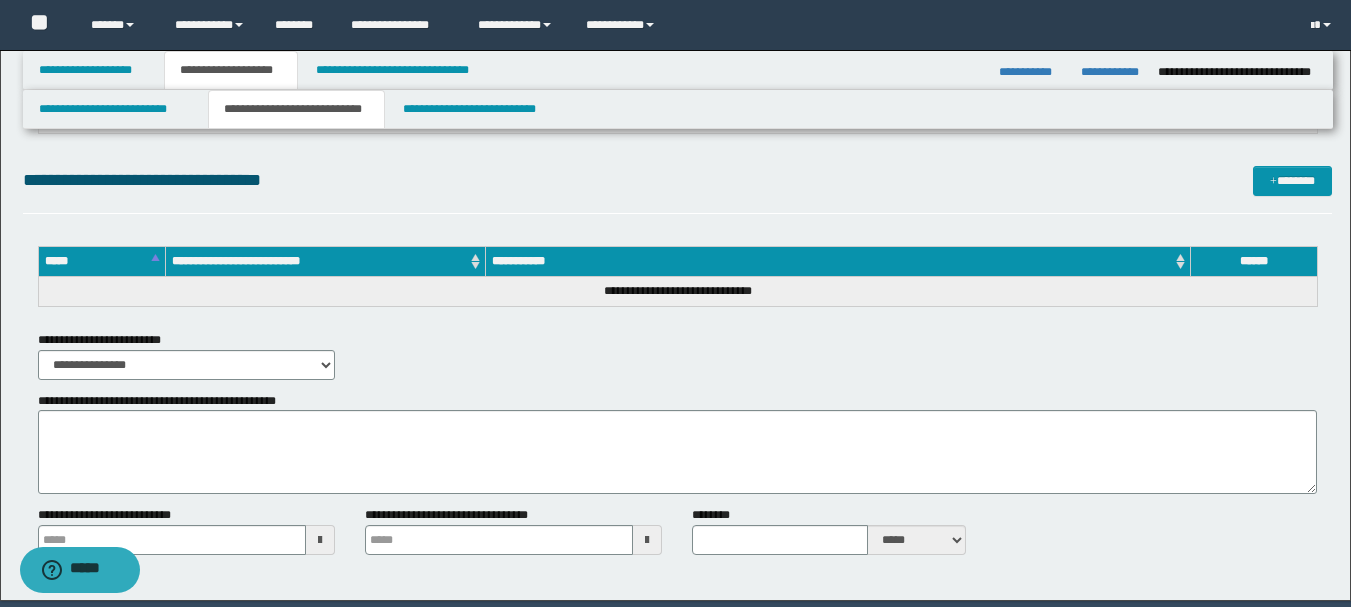 scroll, scrollTop: 1072, scrollLeft: 0, axis: vertical 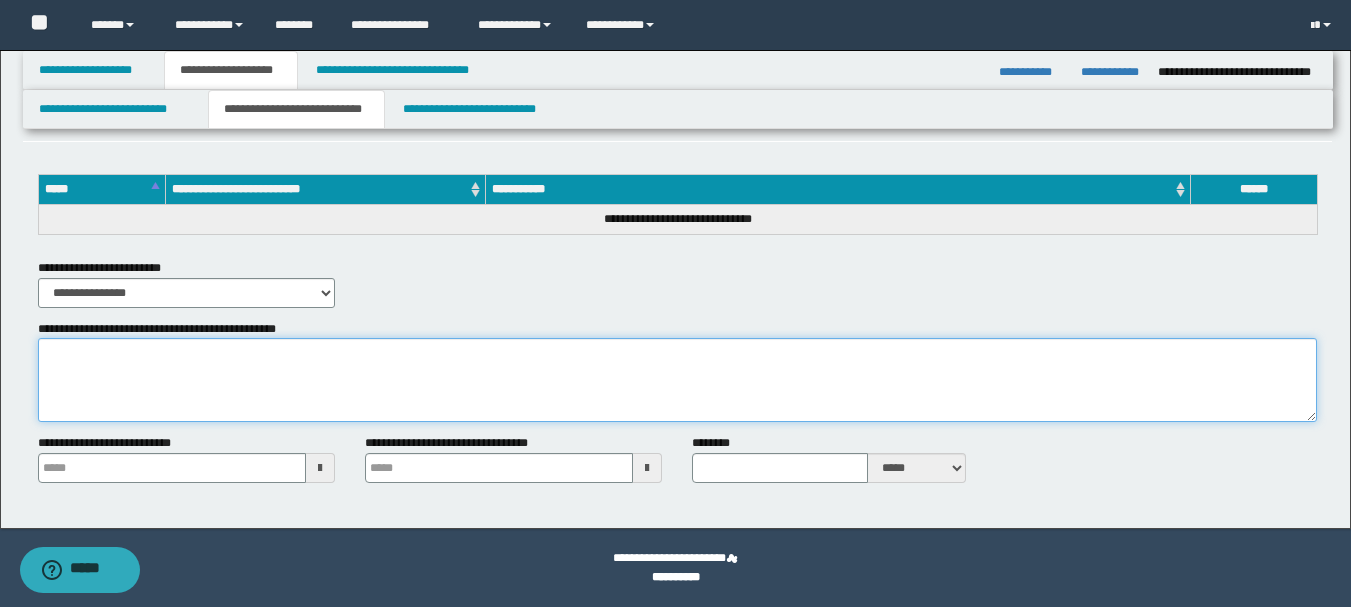 click on "**********" at bounding box center (677, 380) 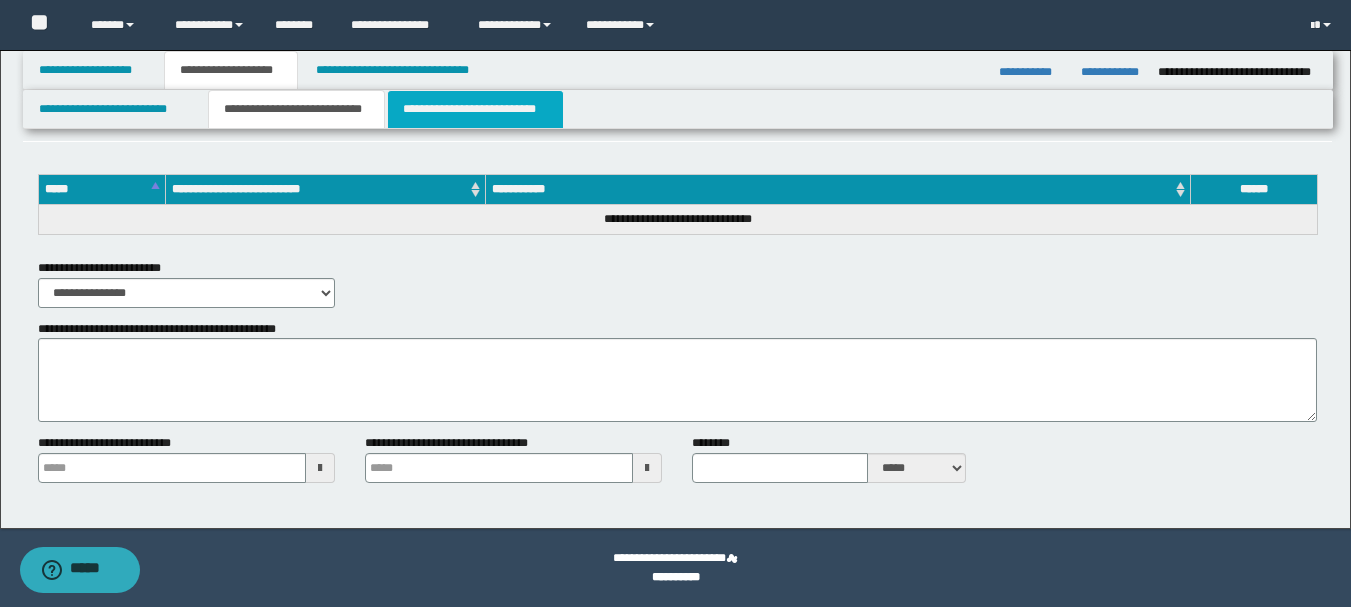 click on "**********" at bounding box center (475, 109) 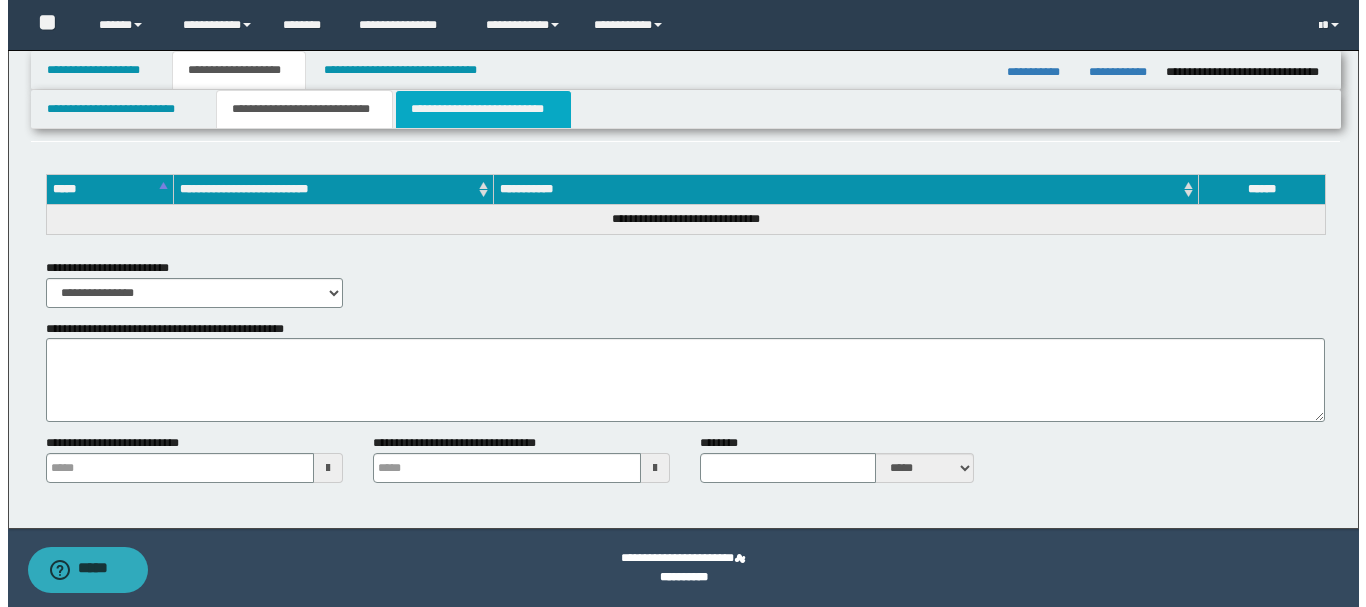 scroll, scrollTop: 0, scrollLeft: 0, axis: both 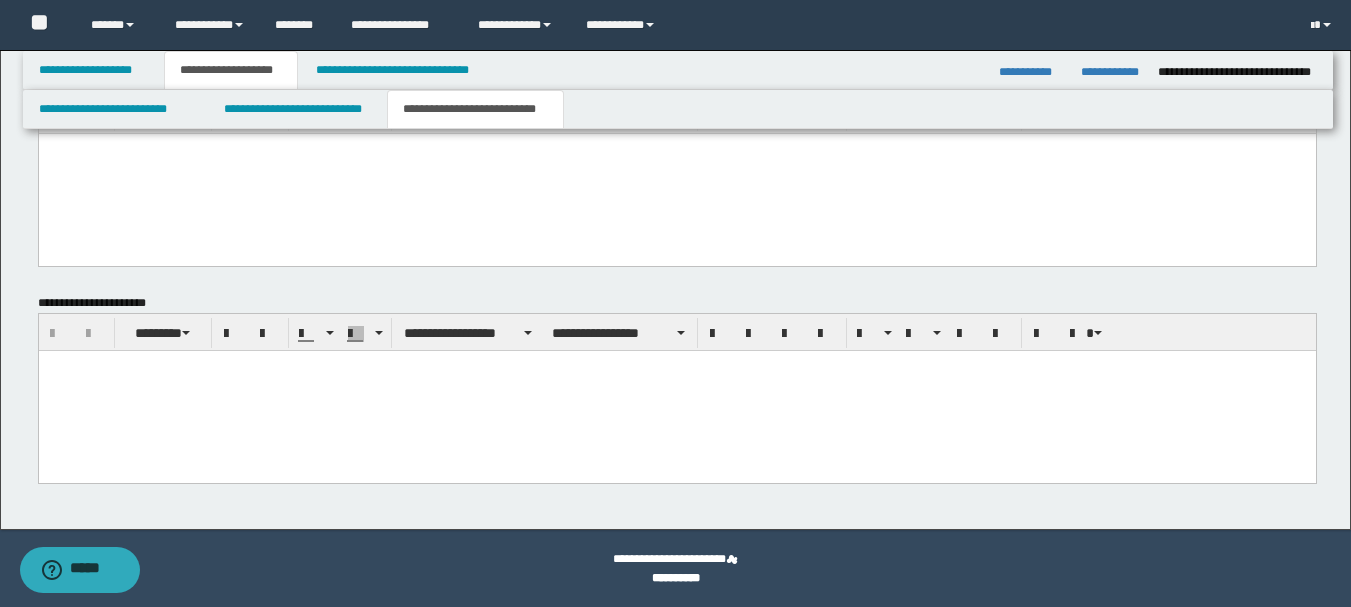 click at bounding box center [676, 390] 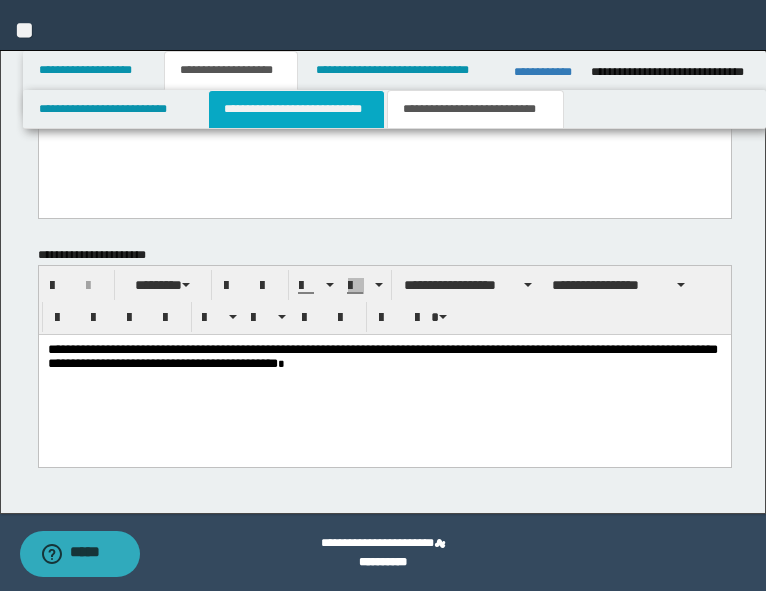 scroll, scrollTop: 1024, scrollLeft: 0, axis: vertical 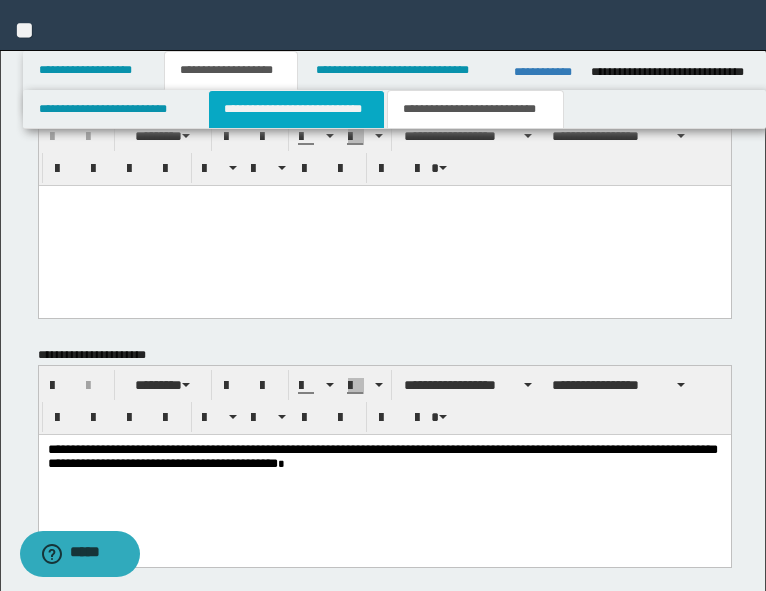click on "**********" at bounding box center (296, 109) 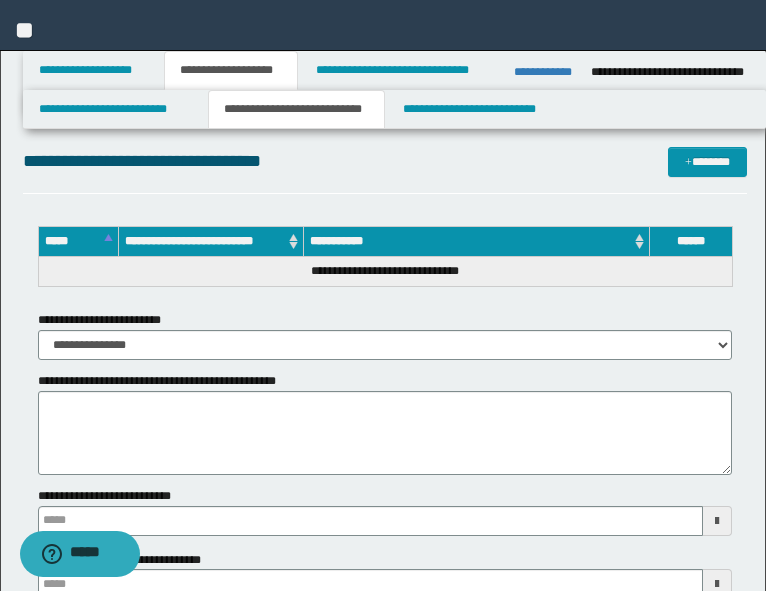 type 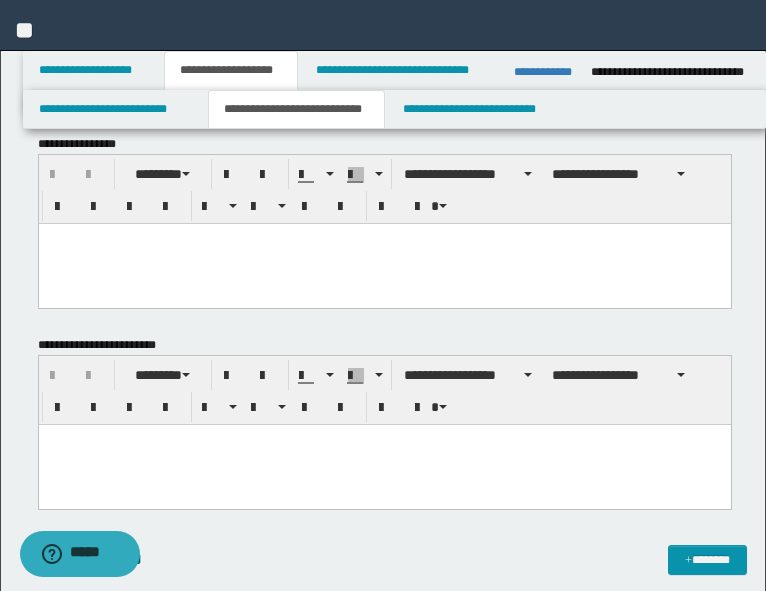 scroll, scrollTop: 324, scrollLeft: 0, axis: vertical 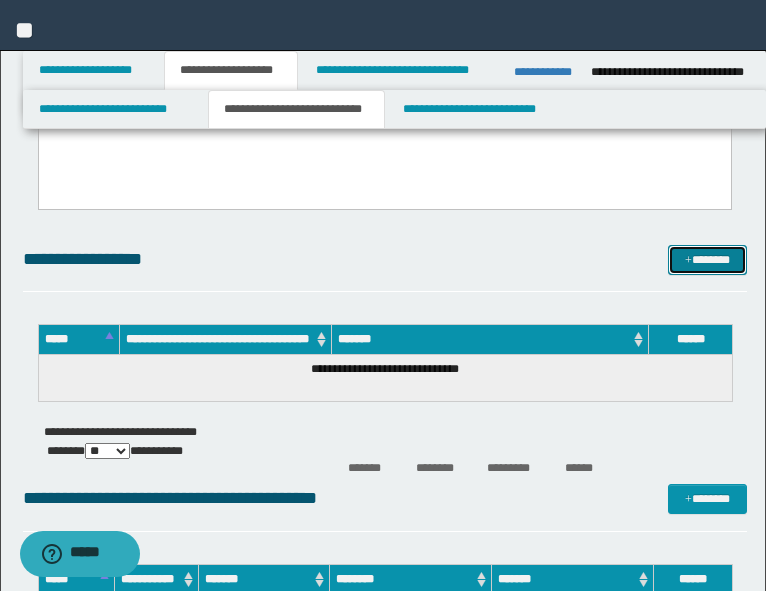click on "*******" at bounding box center [707, 260] 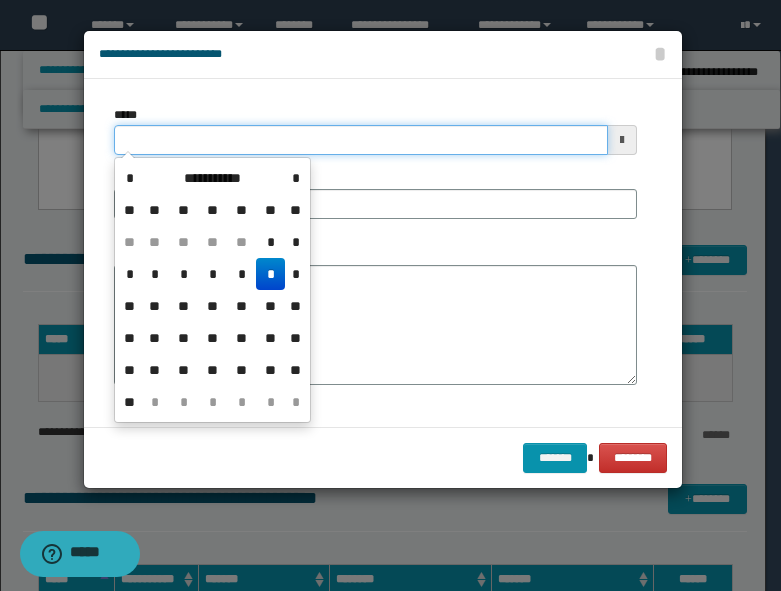 click on "*****" at bounding box center (361, 140) 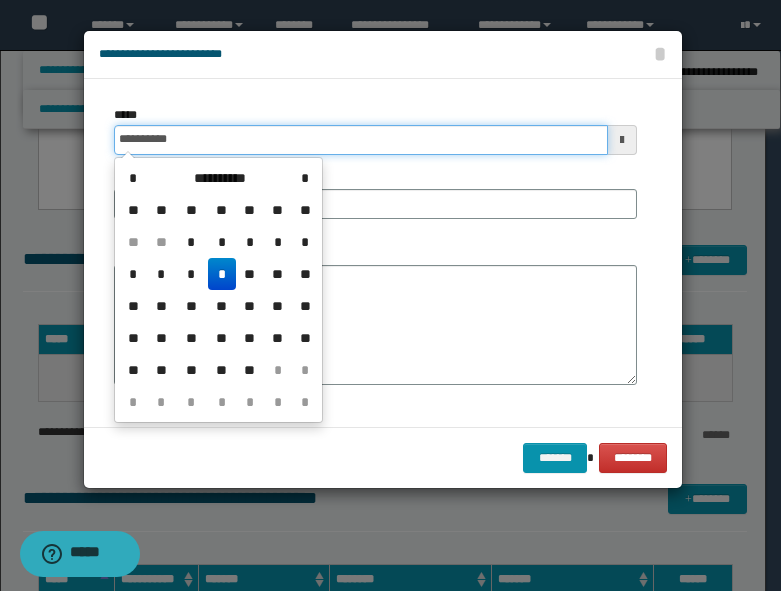 click on "**********" at bounding box center [361, 140] 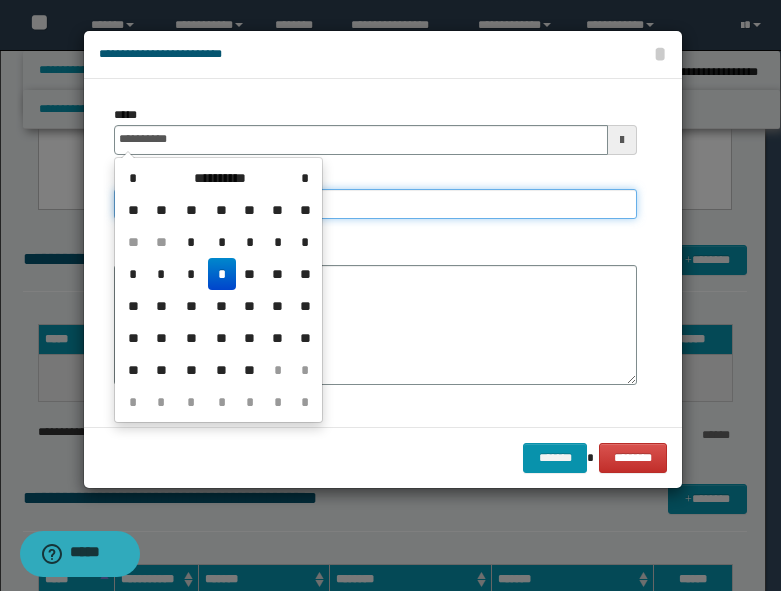 type on "**********" 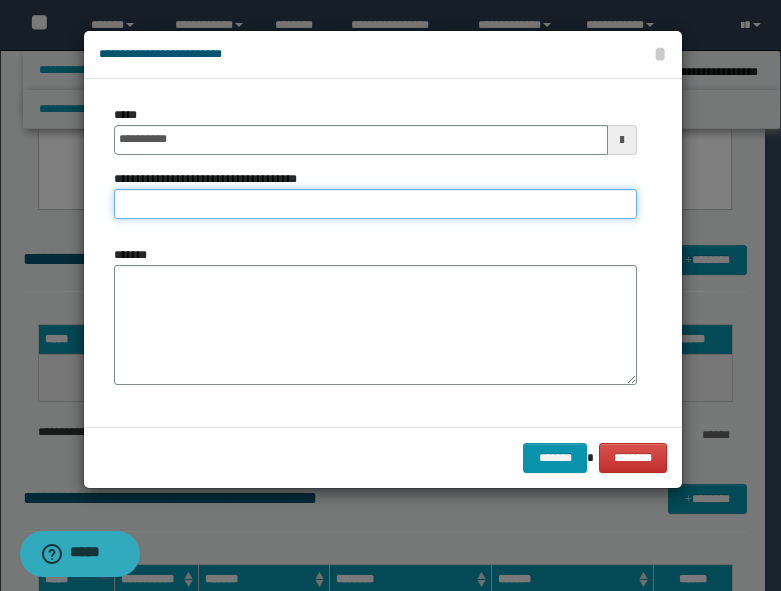 click on "**********" at bounding box center (375, 204) 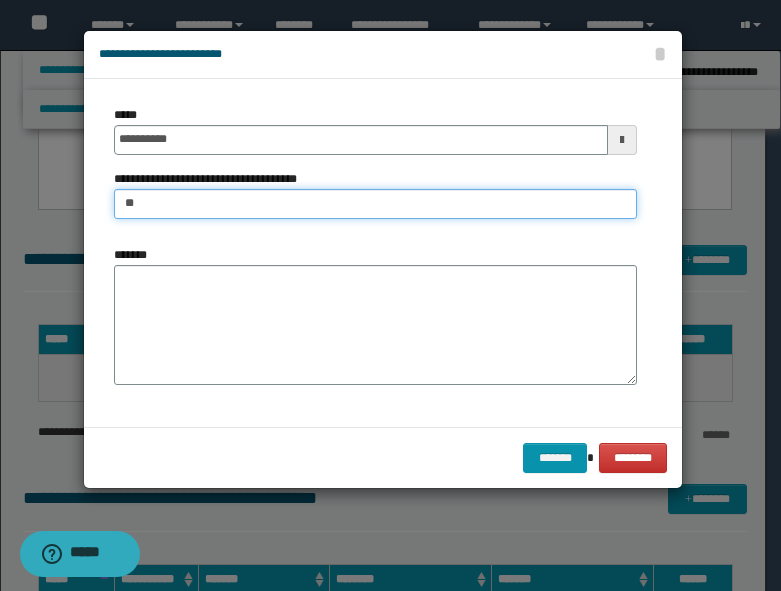 type on "*" 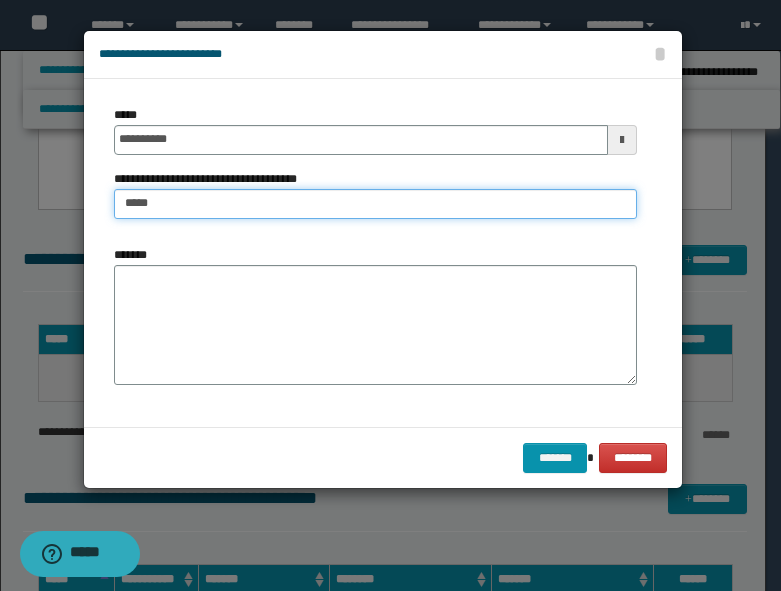 type on "**********" 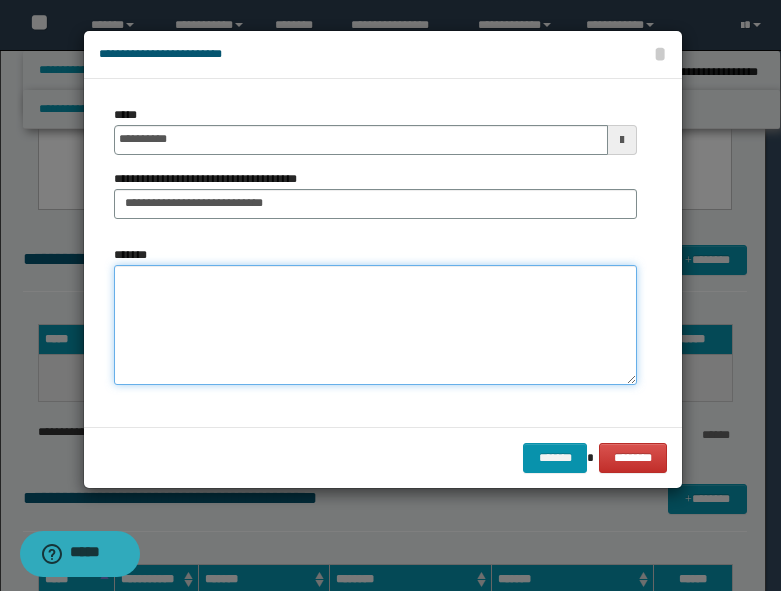 click on "*******" at bounding box center (375, 325) 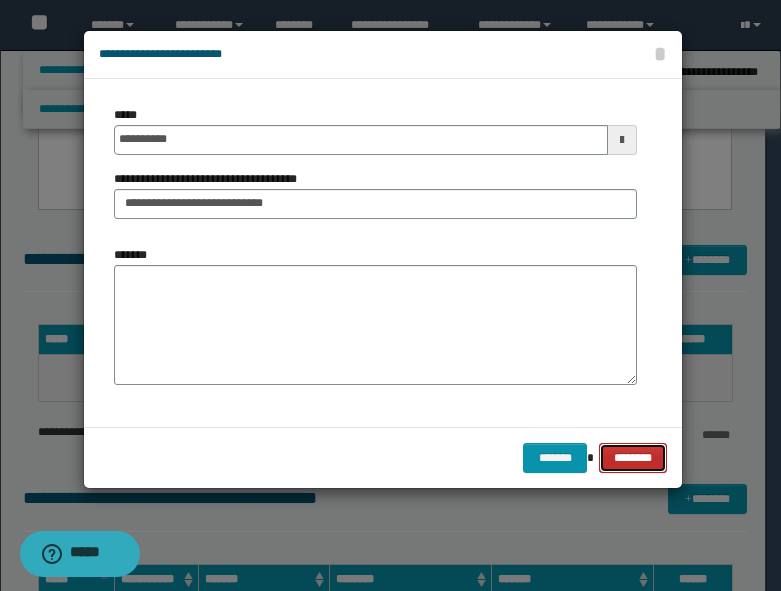 click on "********" at bounding box center (633, 458) 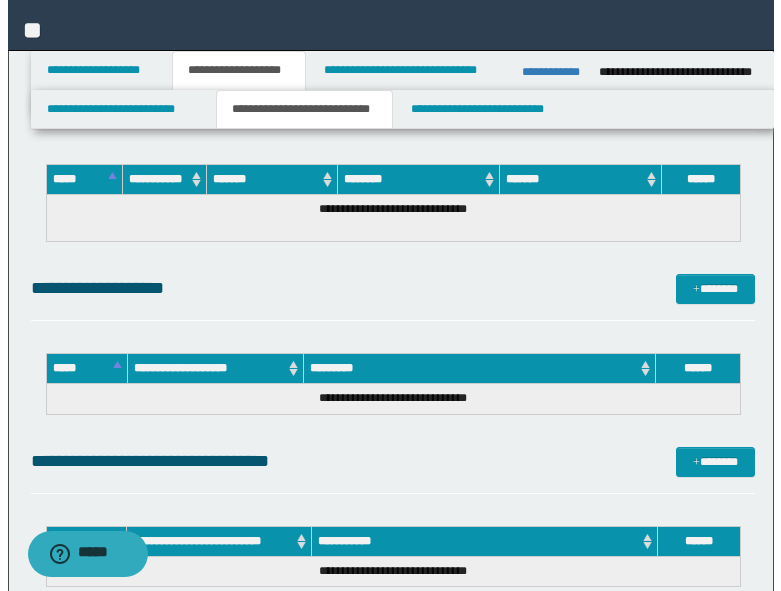 scroll, scrollTop: 924, scrollLeft: 0, axis: vertical 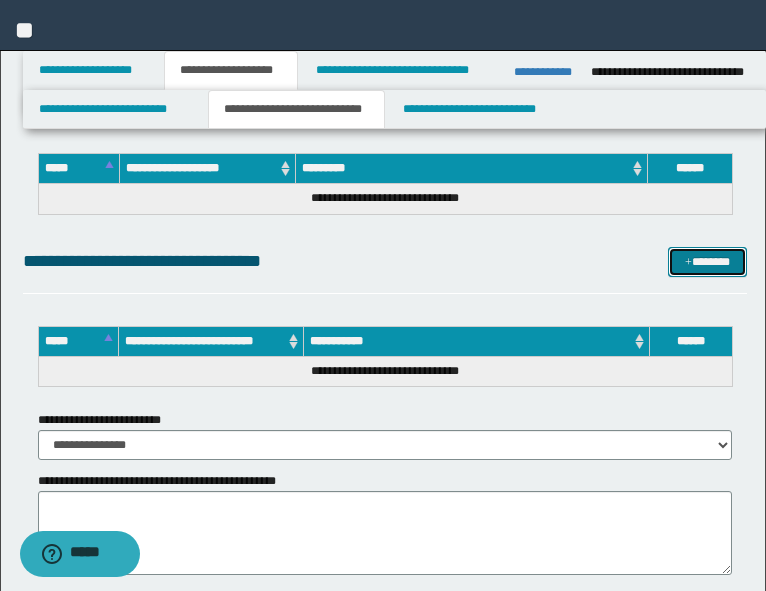 click on "*******" at bounding box center (707, 262) 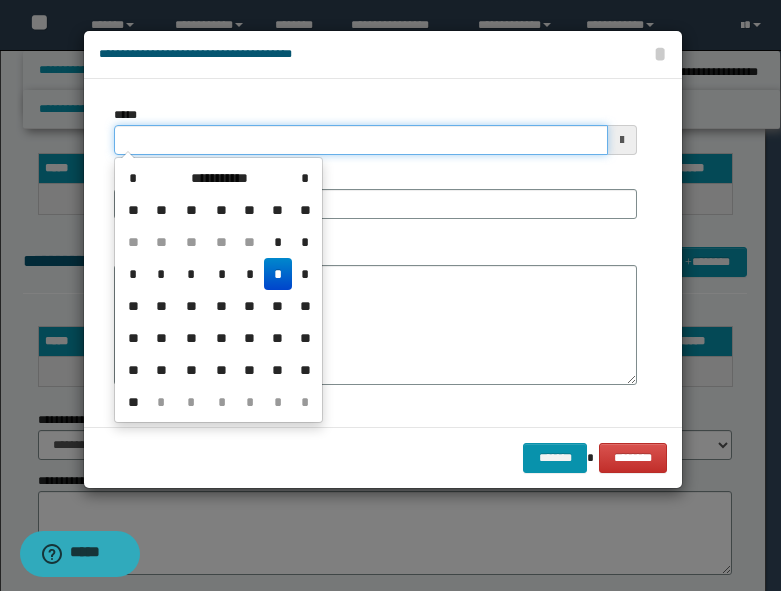 click on "*****" at bounding box center [361, 140] 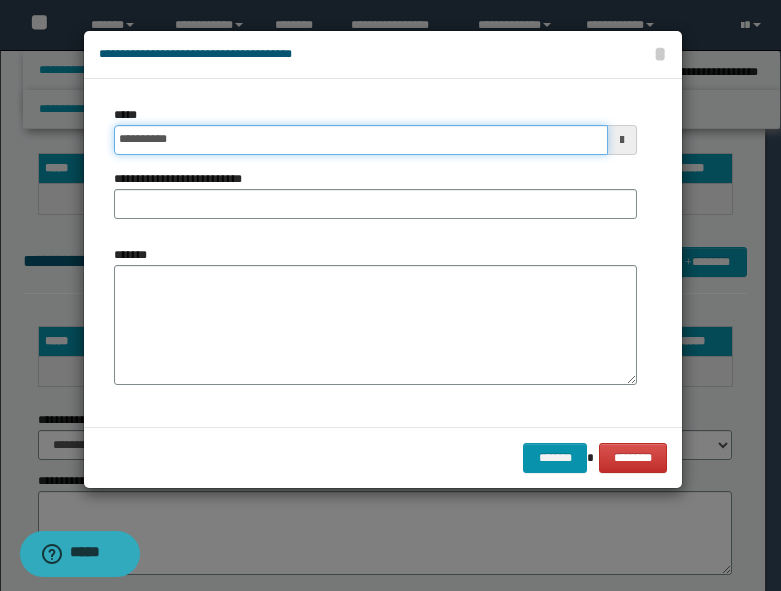 click on "**********" at bounding box center [361, 140] 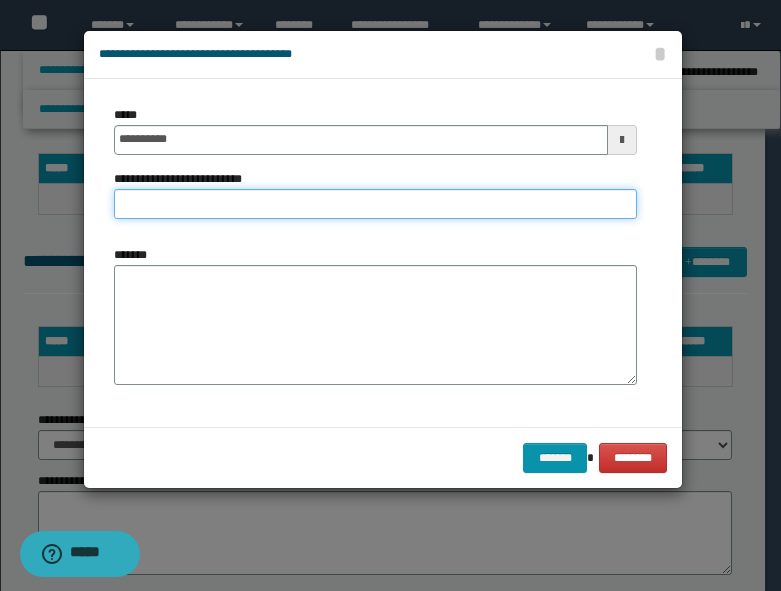 click on "**********" at bounding box center (375, 204) 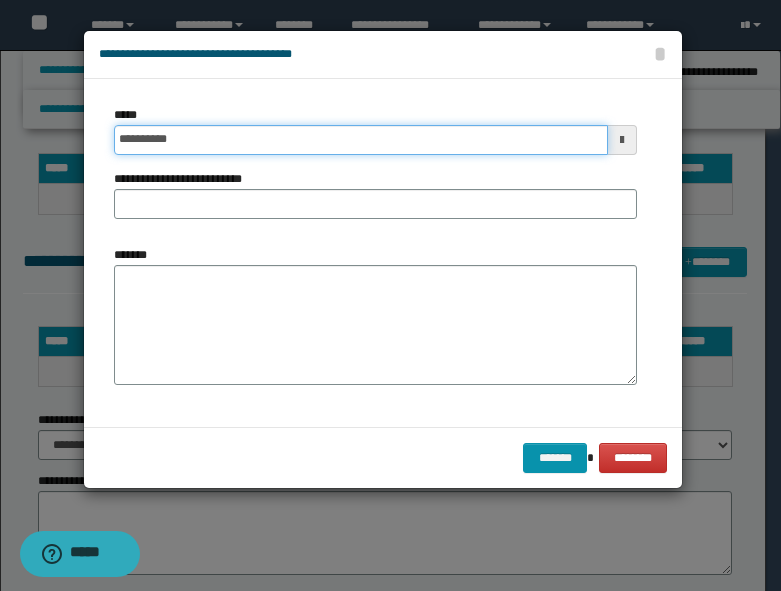 click on "**********" at bounding box center [361, 140] 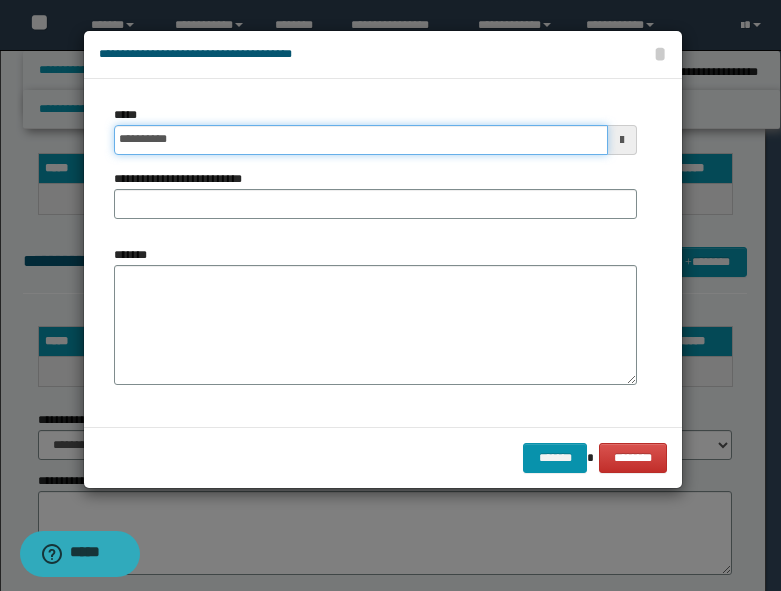 type on "**********" 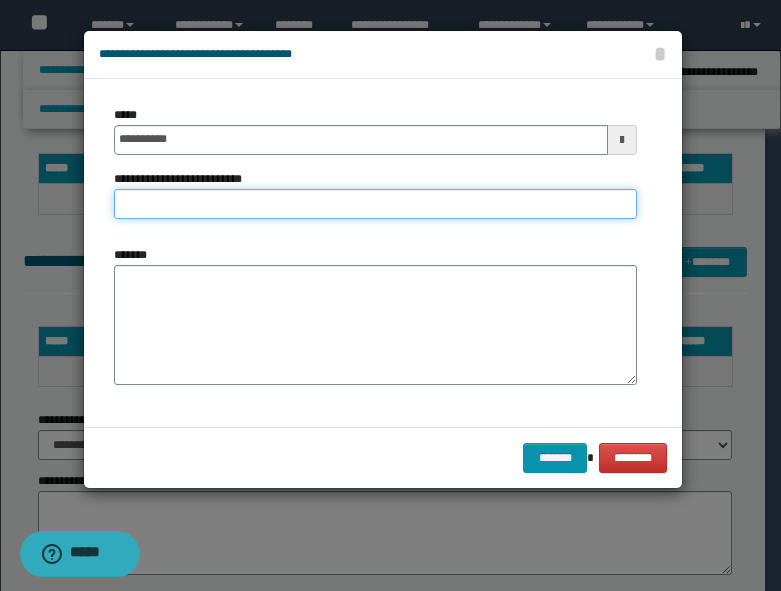 click on "**********" at bounding box center (375, 204) 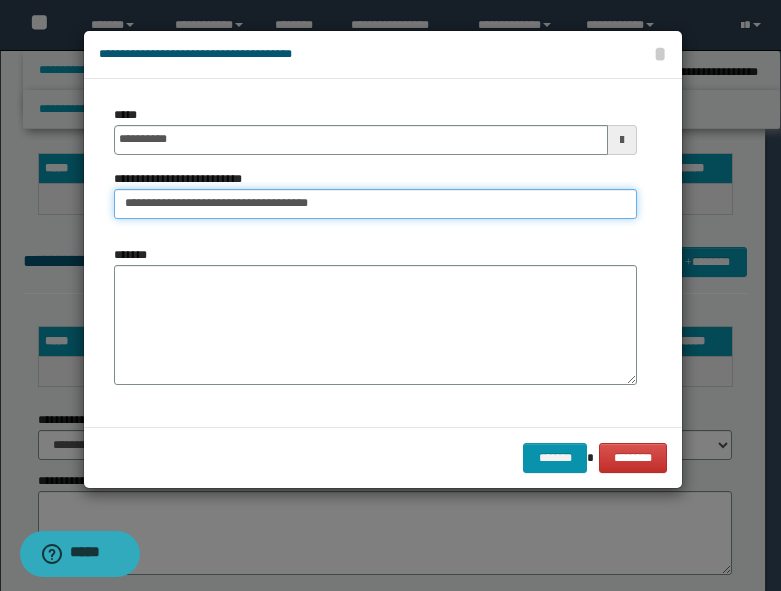 type on "**********" 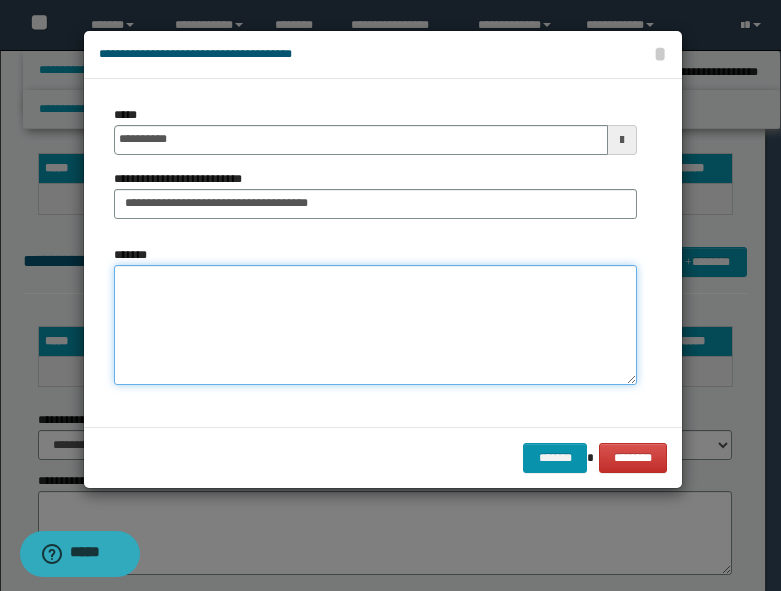 click on "*******" at bounding box center [375, 325] 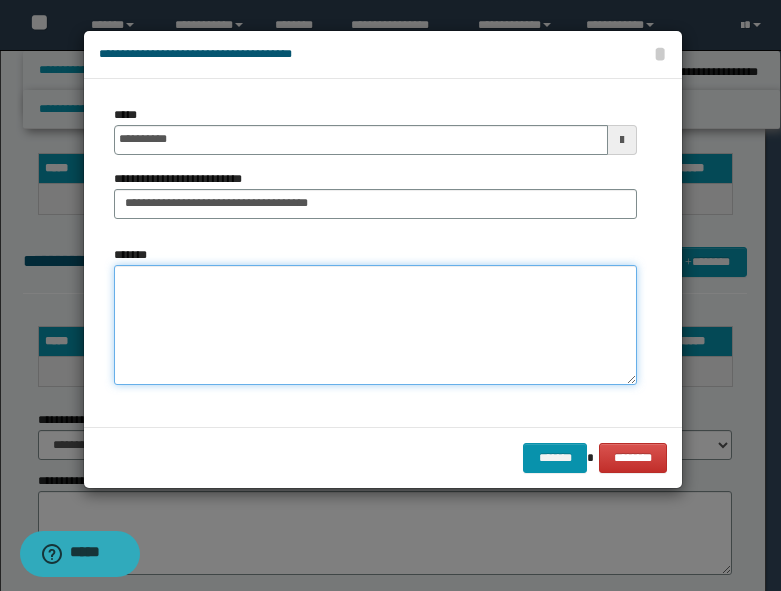 click on "*******" at bounding box center (375, 325) 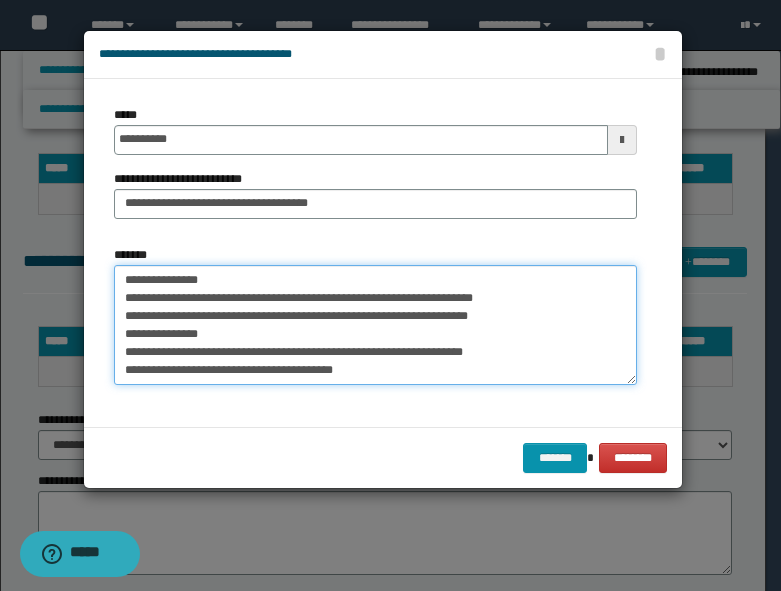 scroll, scrollTop: 0, scrollLeft: 0, axis: both 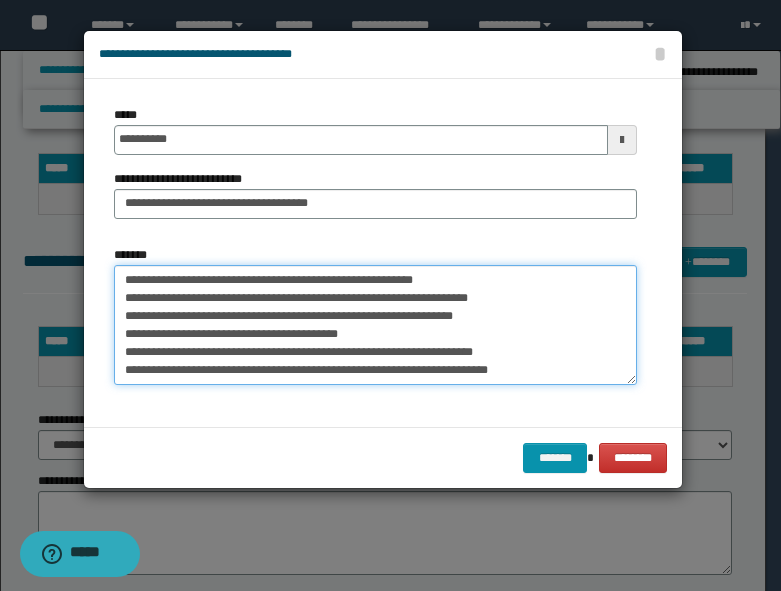 click on "*******" at bounding box center [375, 325] 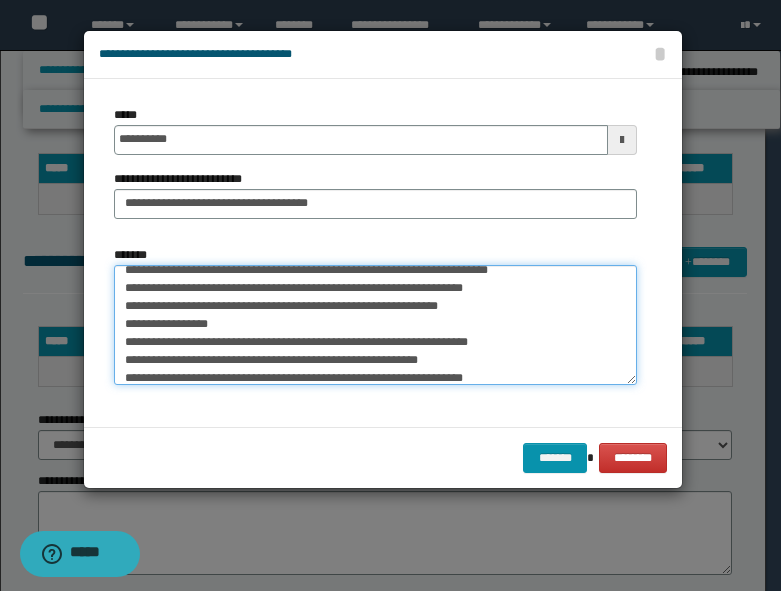 scroll, scrollTop: 95, scrollLeft: 0, axis: vertical 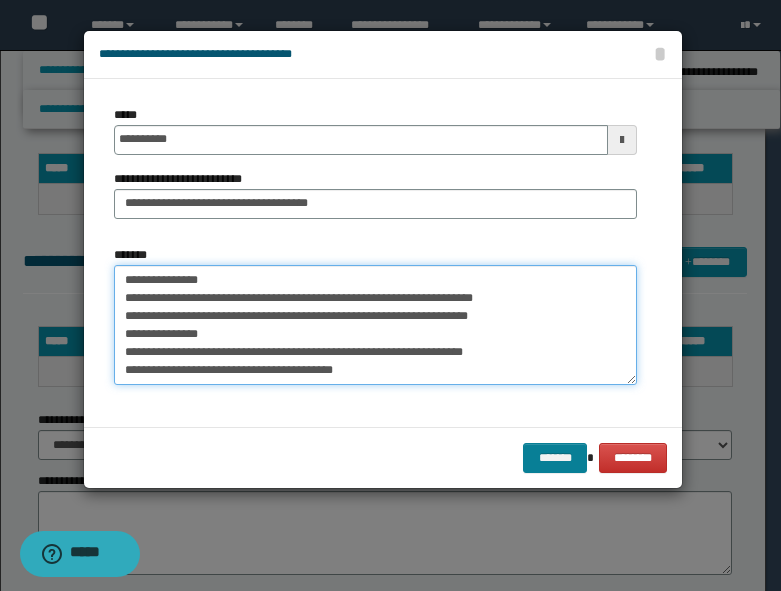 type on "**********" 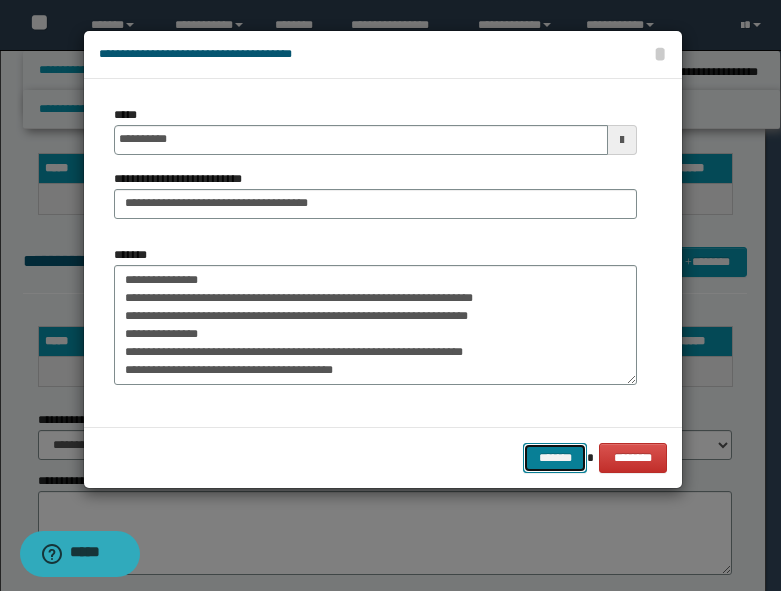 click on "*******" at bounding box center [555, 458] 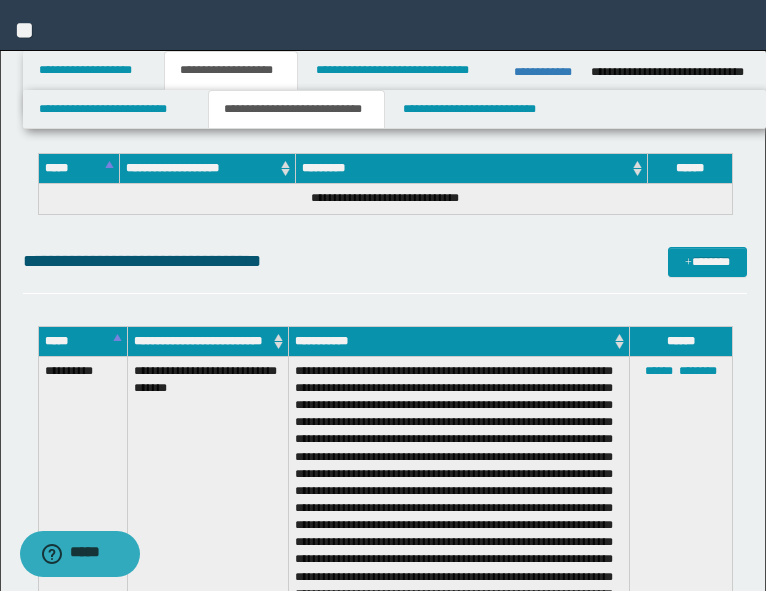 click on "**********" at bounding box center [385, 270] 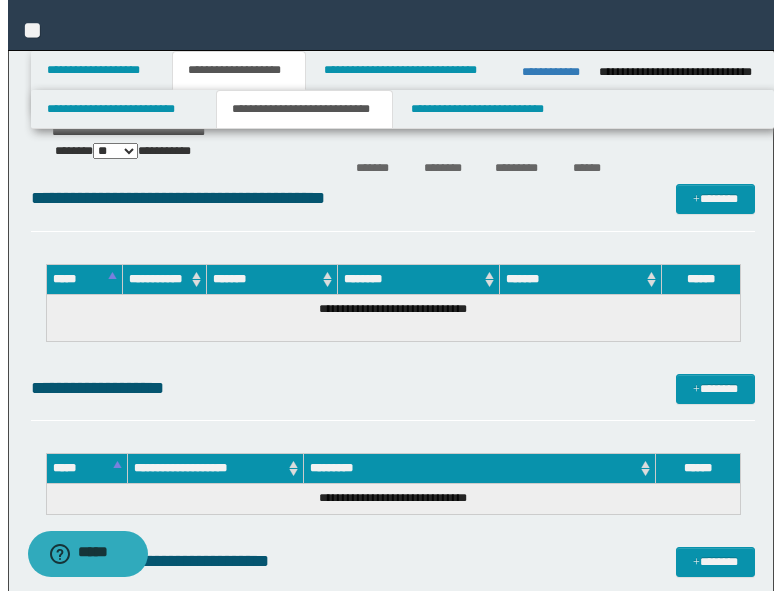 scroll, scrollTop: 324, scrollLeft: 0, axis: vertical 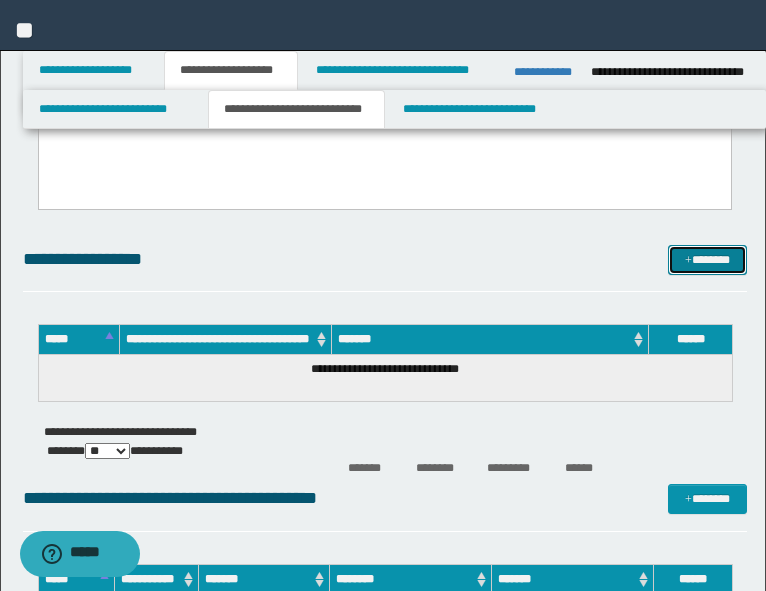 drag, startPoint x: 739, startPoint y: 268, endPoint x: 724, endPoint y: 268, distance: 15 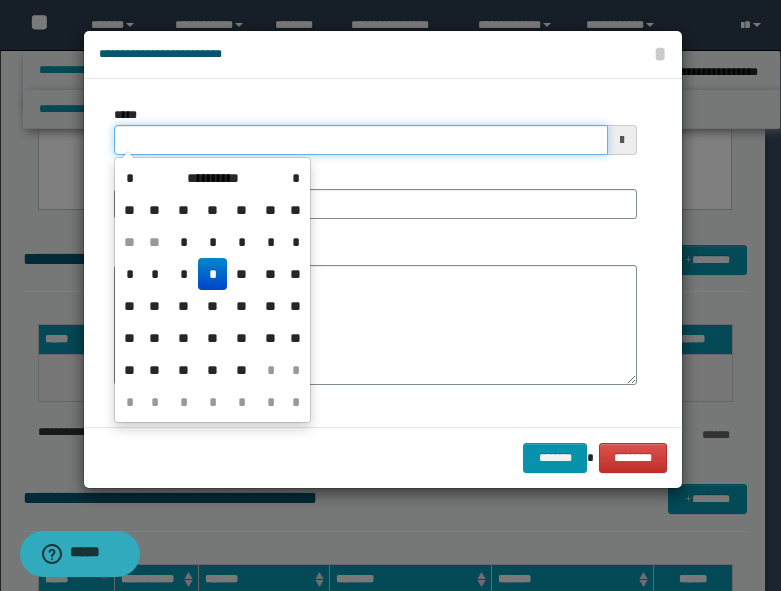 click on "*****" at bounding box center [361, 140] 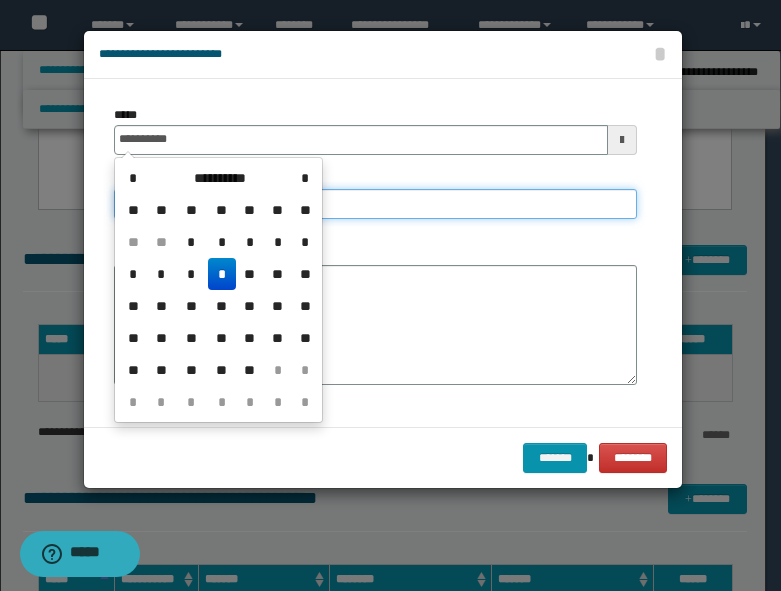 click on "**********" at bounding box center (375, 204) 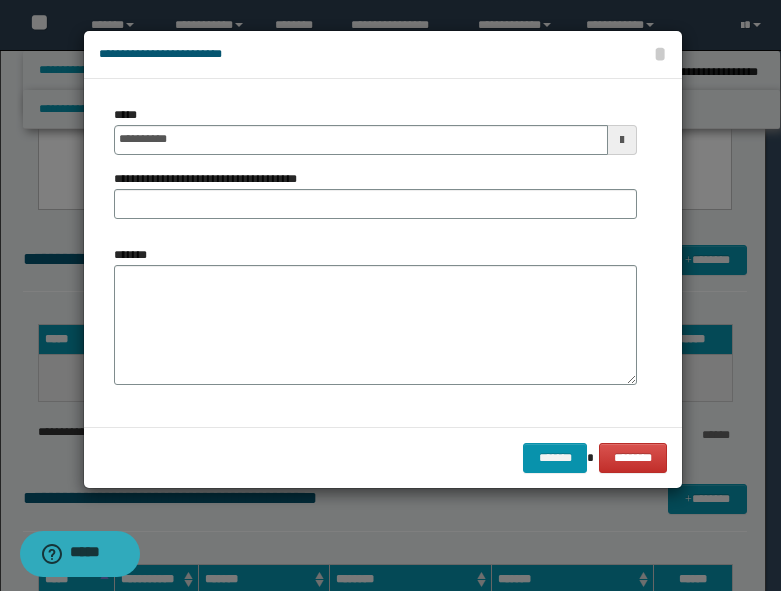 click on "*******" at bounding box center [375, 315] 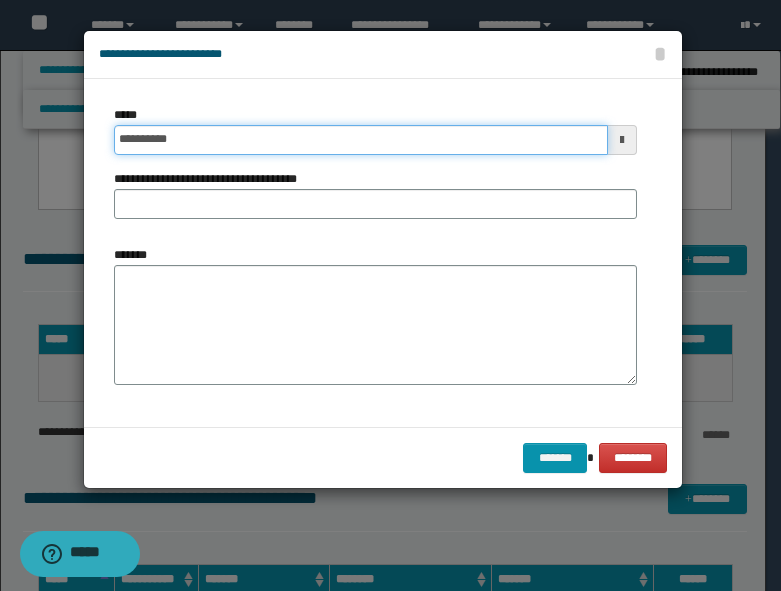 click on "**********" at bounding box center (361, 140) 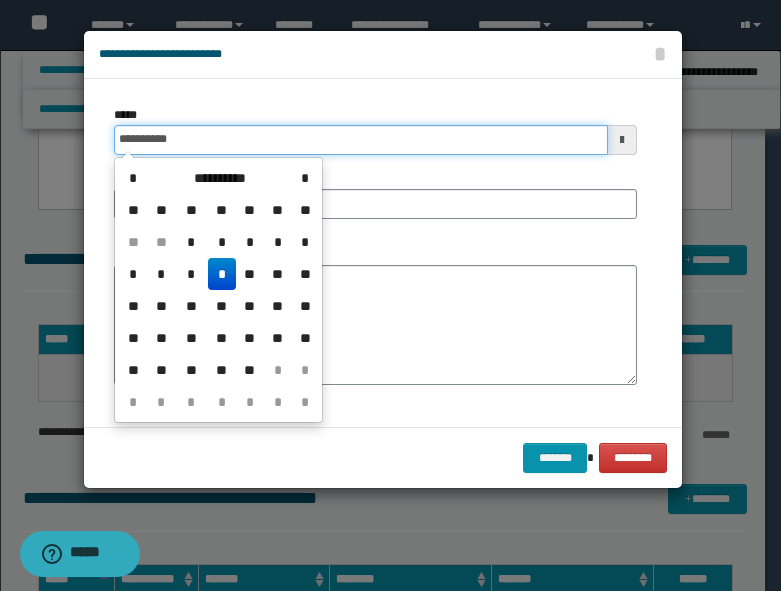 click on "**********" at bounding box center [361, 140] 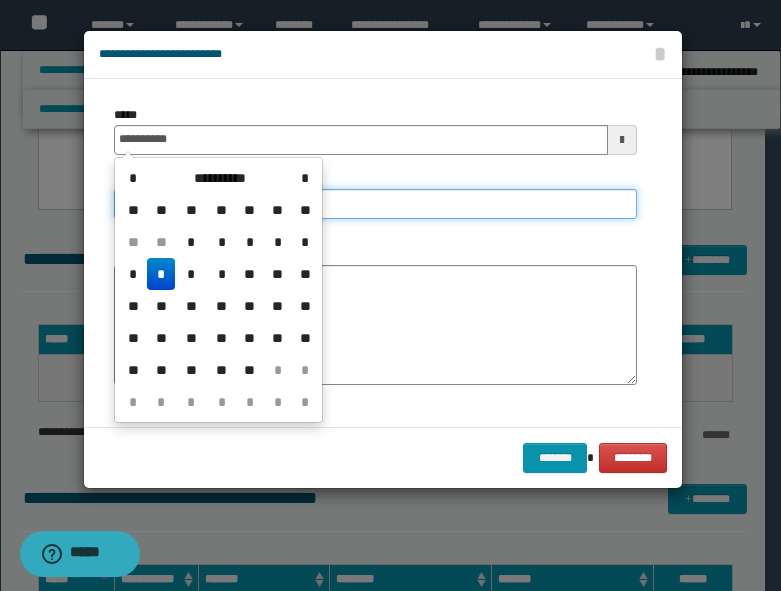 type on "**********" 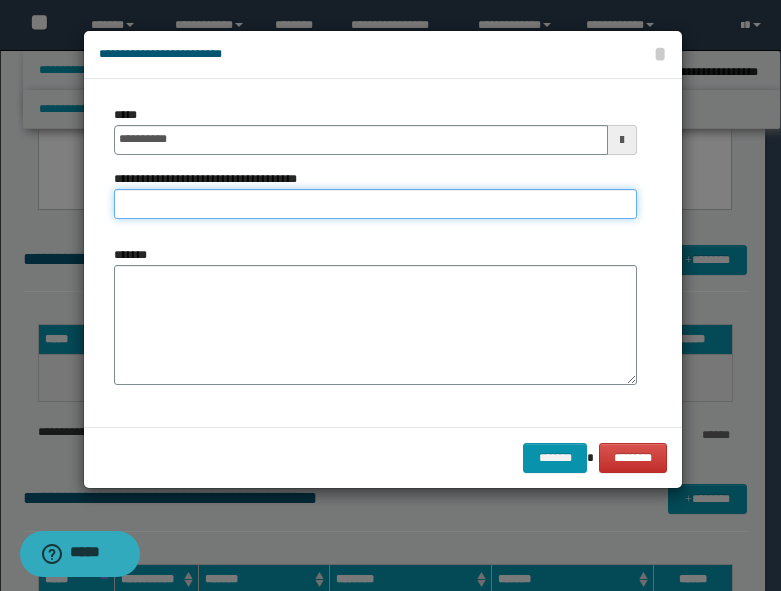 click on "**********" at bounding box center (375, 204) 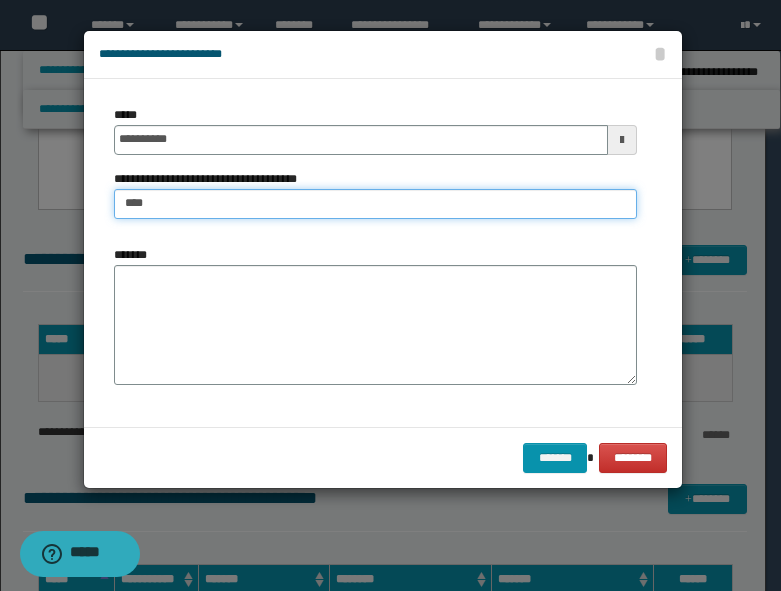 type on "**********" 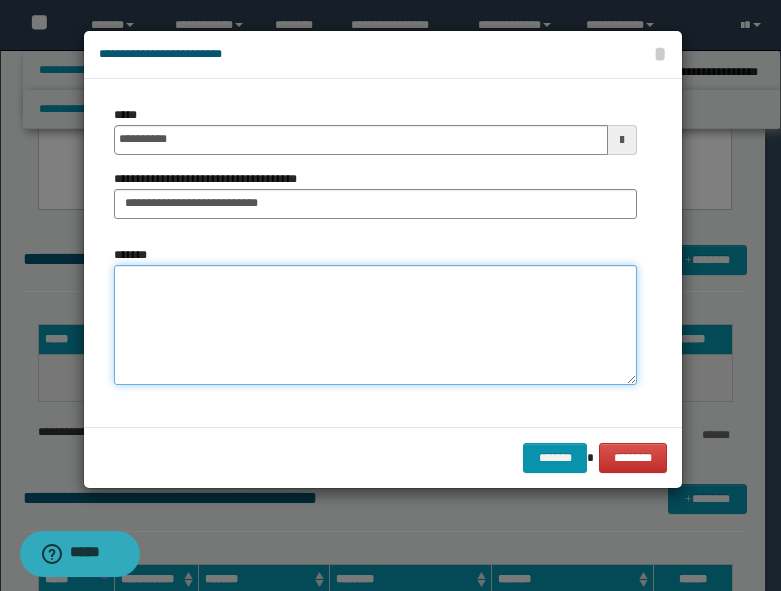 click on "*******" at bounding box center [375, 325] 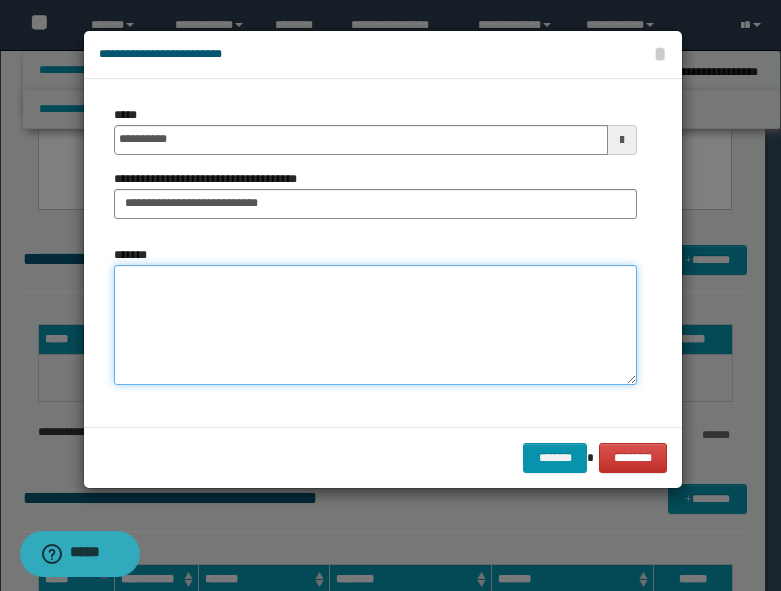 click on "*******" at bounding box center (375, 325) 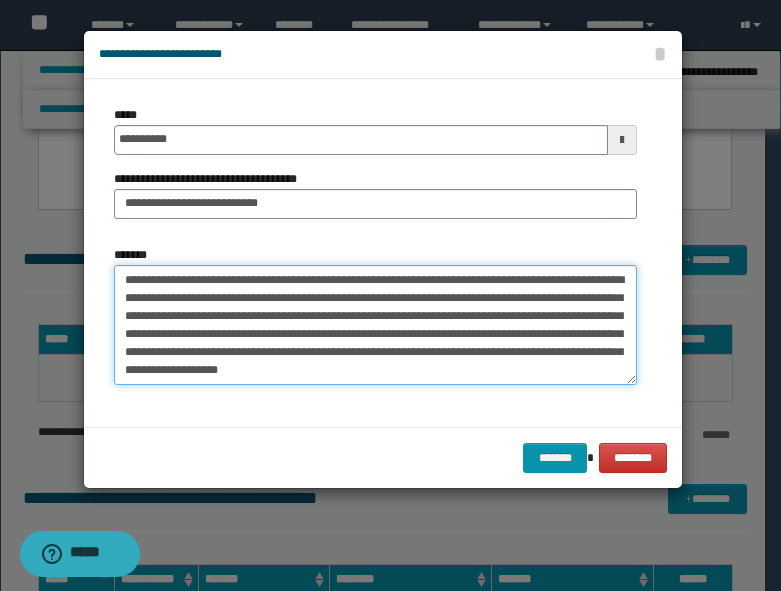click on "**********" at bounding box center (375, 325) 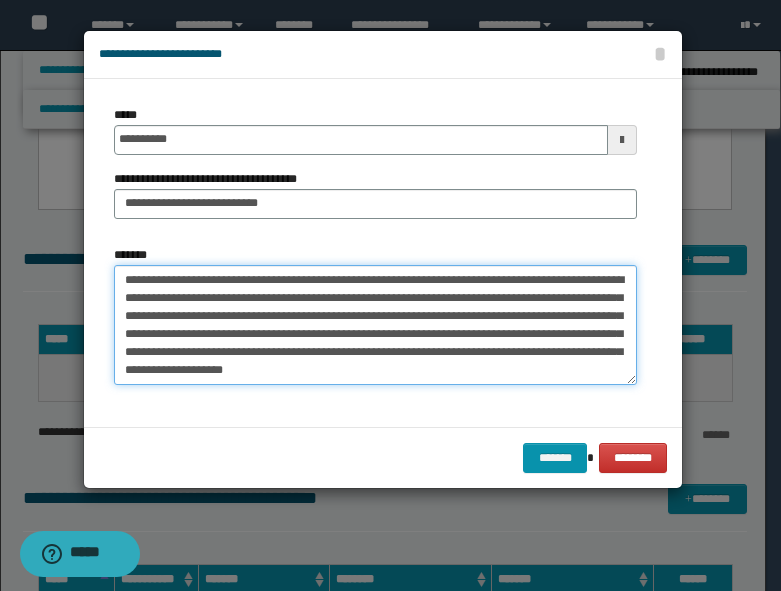 click on "**********" at bounding box center (375, 325) 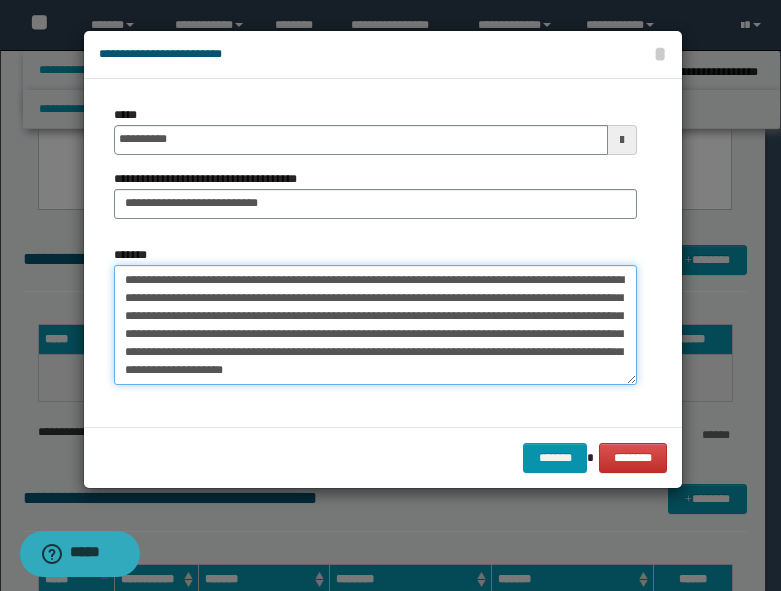 click on "**********" at bounding box center (375, 325) 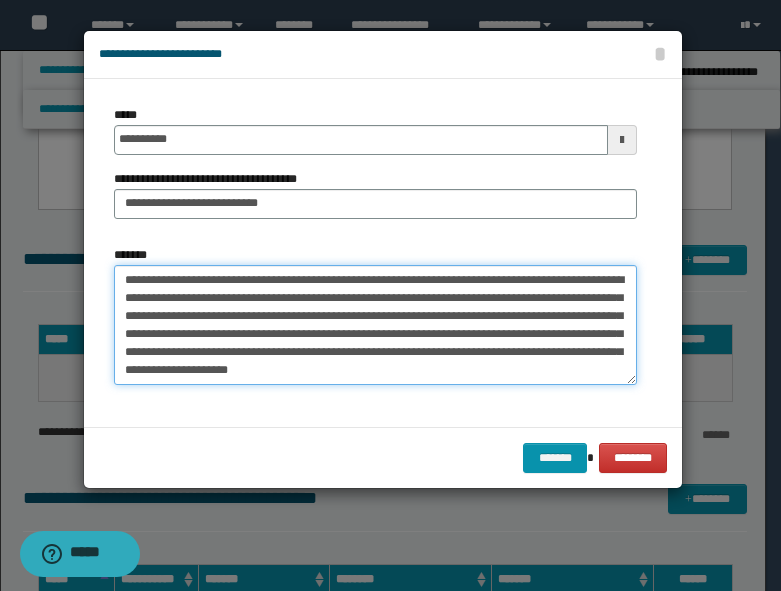 click on "**********" at bounding box center [375, 325] 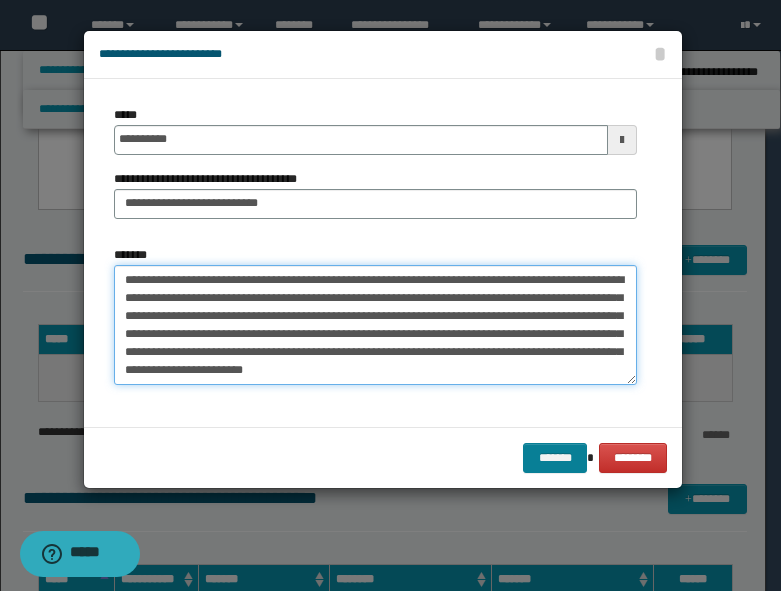 type on "**********" 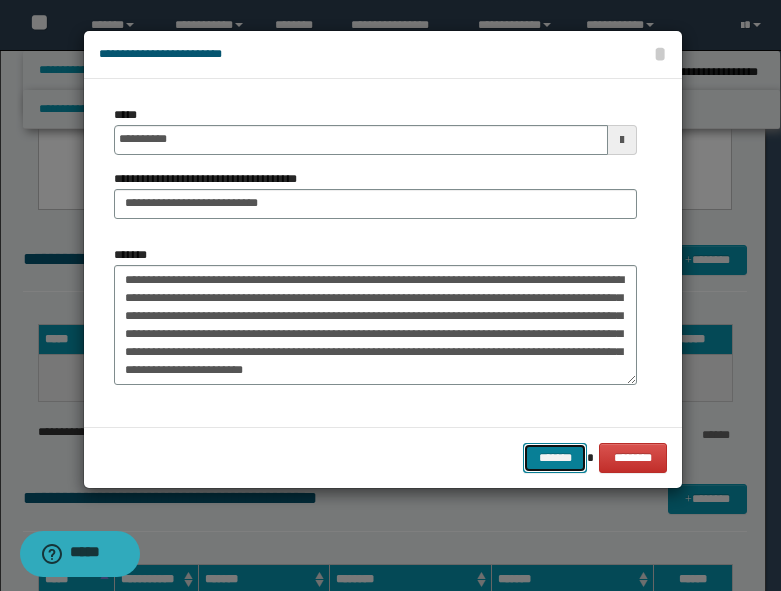 click on "*******" at bounding box center (555, 458) 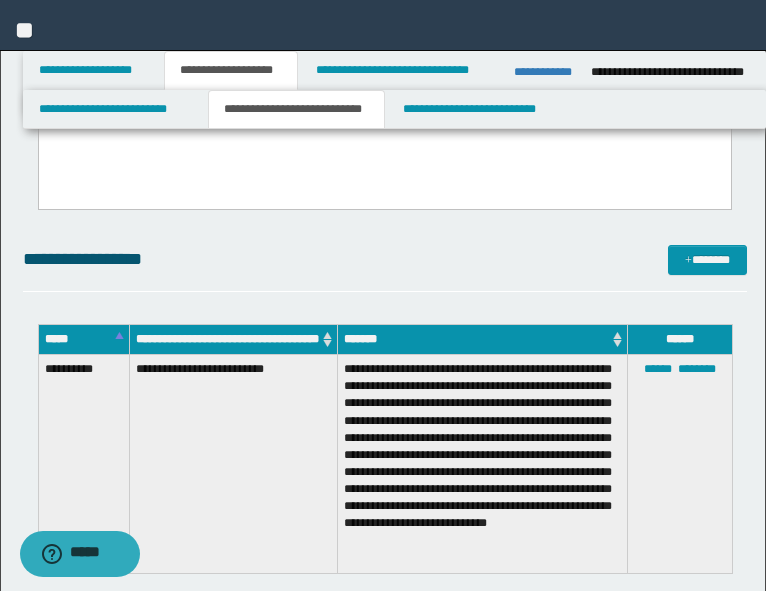 click on "**********" at bounding box center (385, 259) 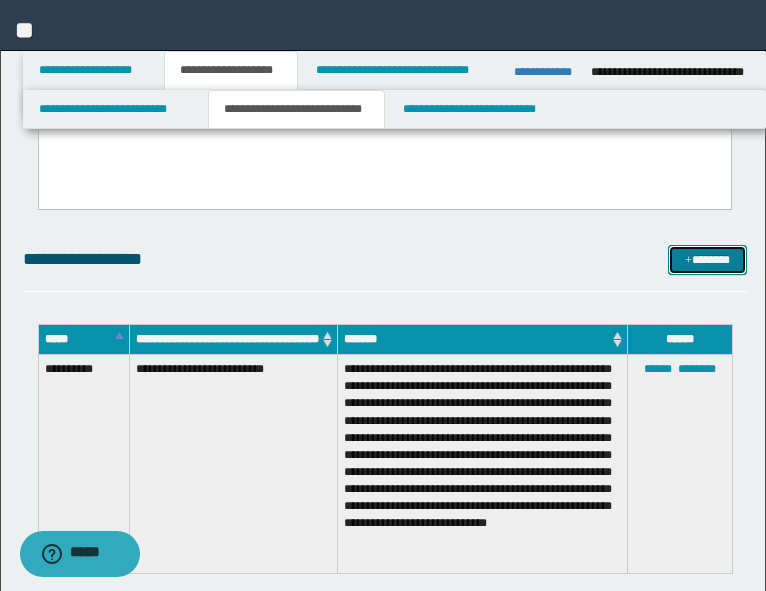 click on "*******" at bounding box center (707, 260) 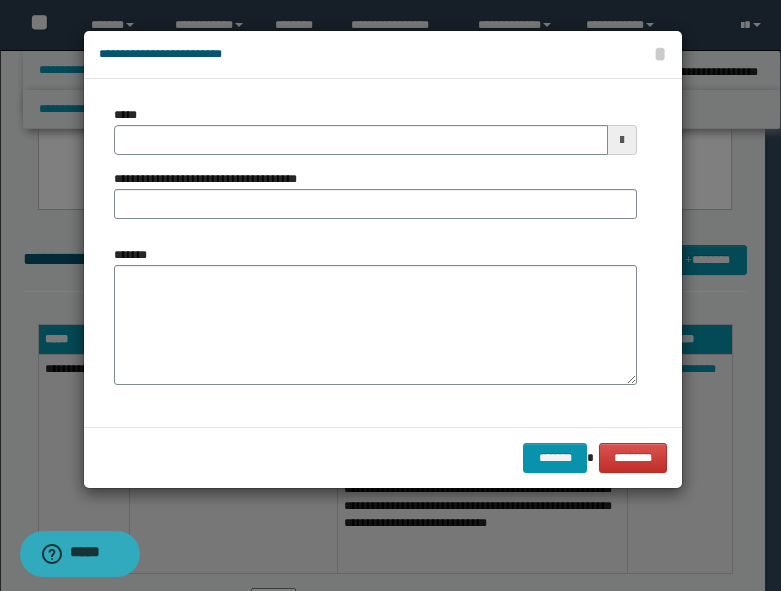 type 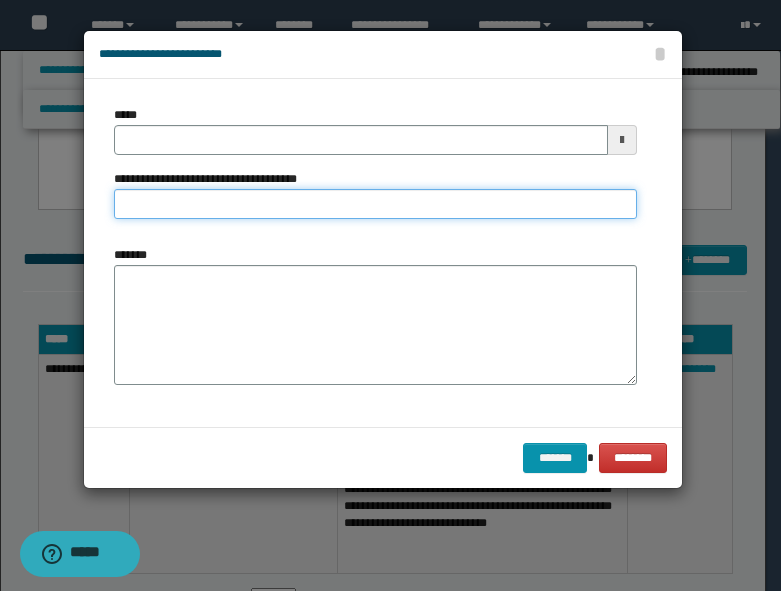 click on "**********" at bounding box center (375, 204) 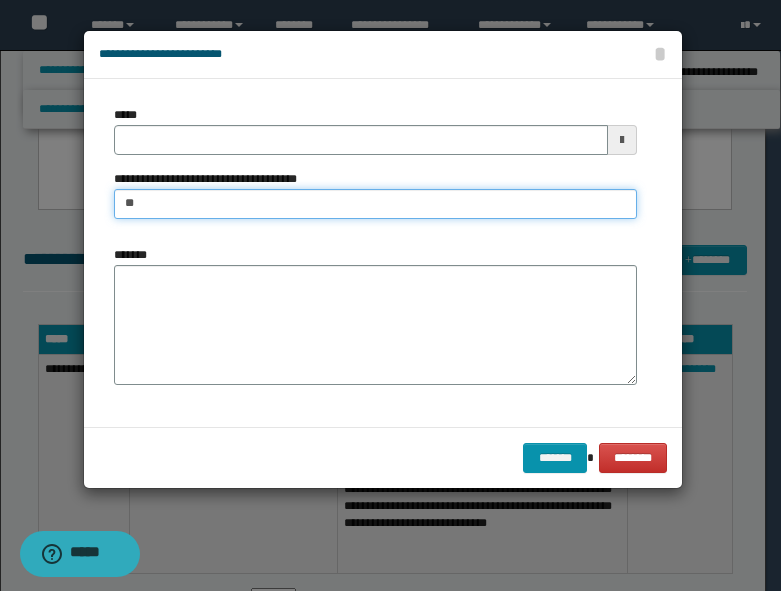 type on "*" 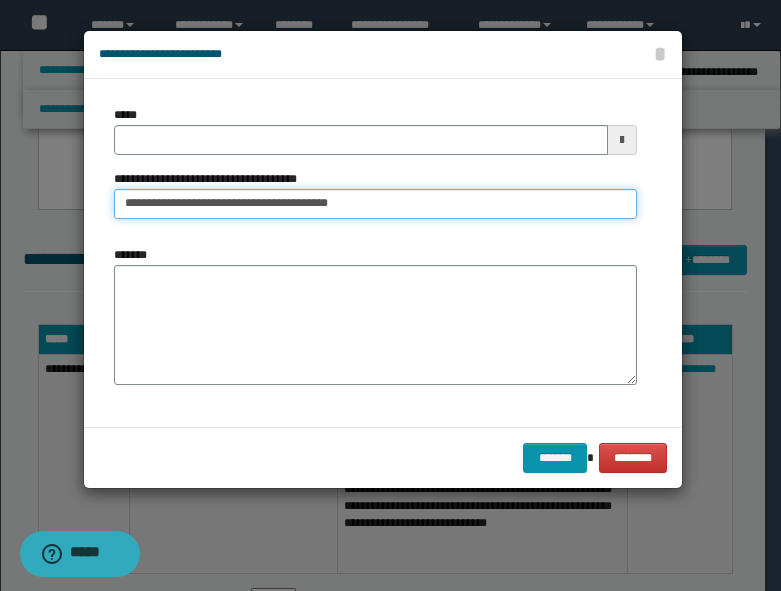 type on "**********" 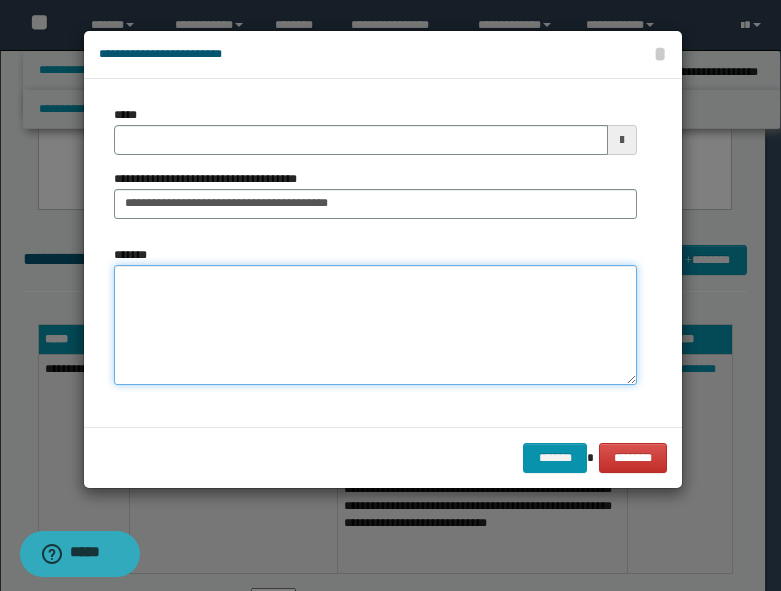click on "*******" at bounding box center [375, 325] 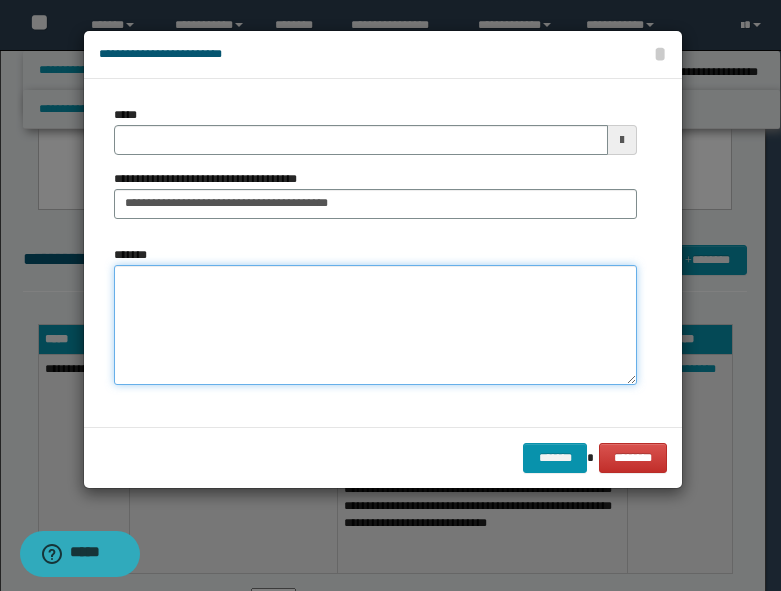 type 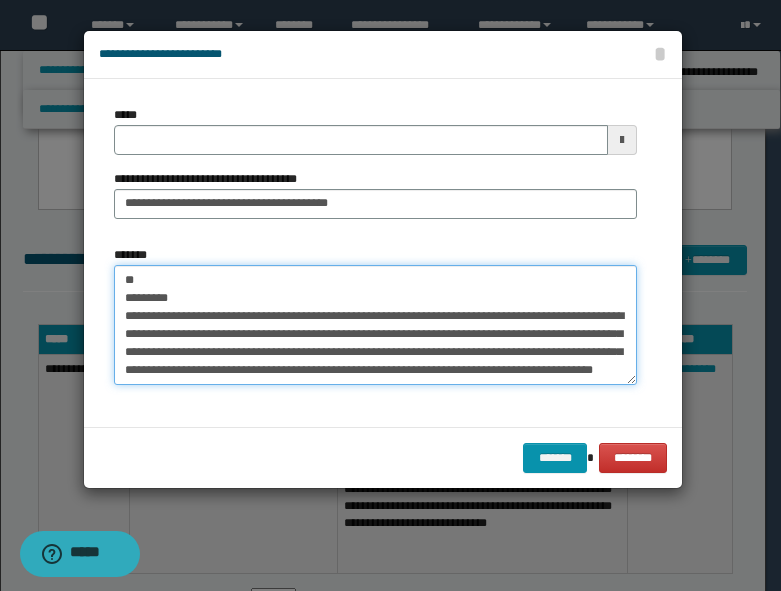 scroll, scrollTop: 0, scrollLeft: 0, axis: both 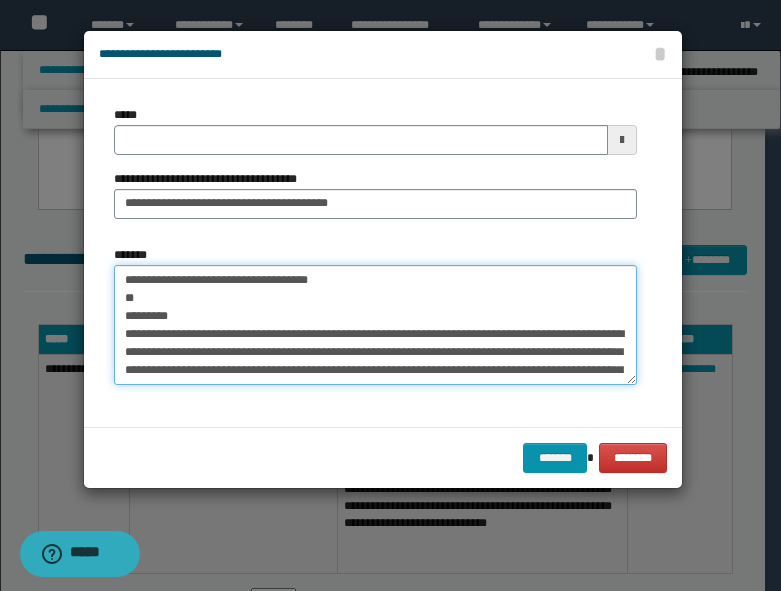 click on "**********" at bounding box center (375, 325) 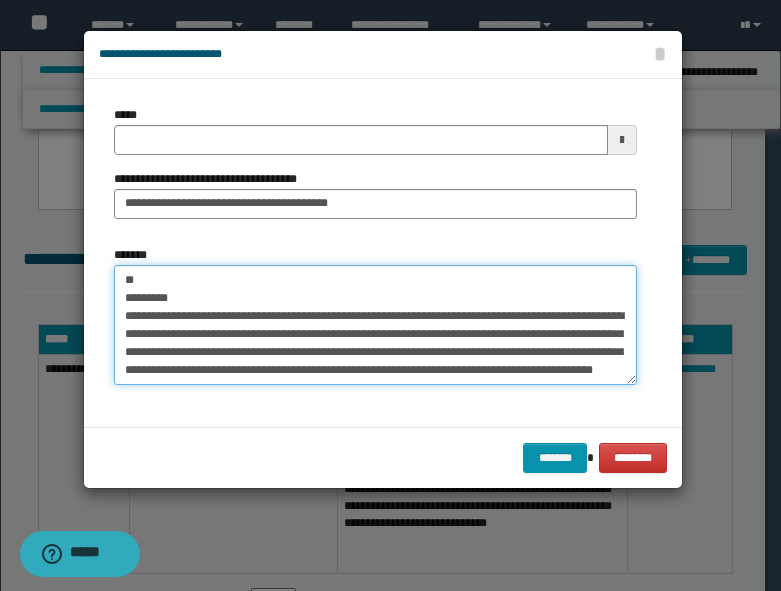 drag, startPoint x: 584, startPoint y: 307, endPoint x: 598, endPoint y: 302, distance: 14.866069 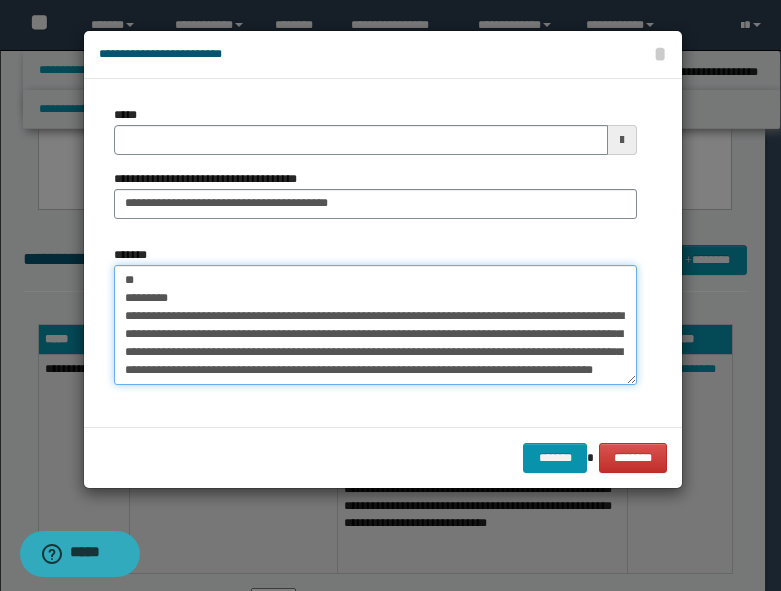 type on "**********" 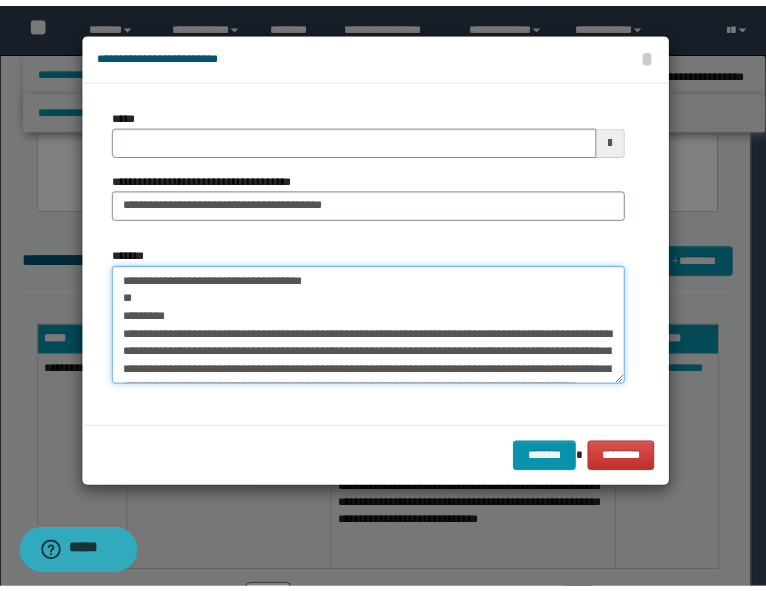 scroll, scrollTop: 54, scrollLeft: 0, axis: vertical 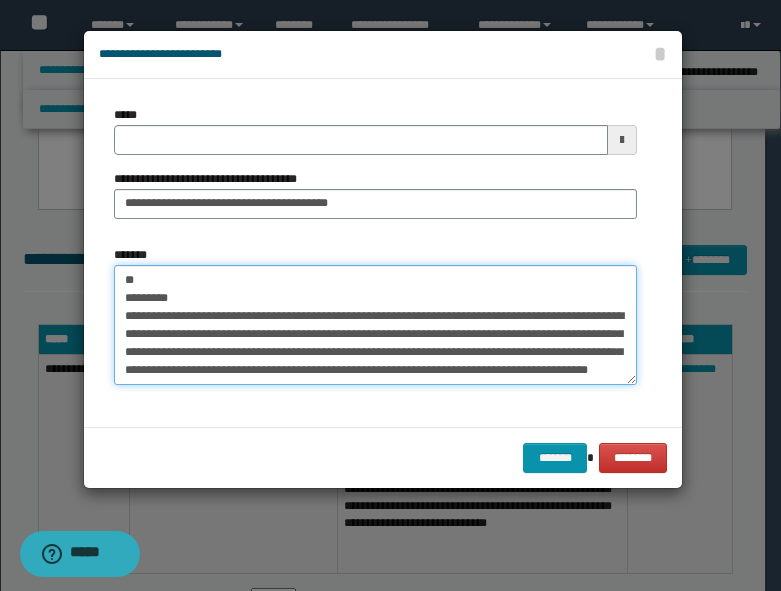 type 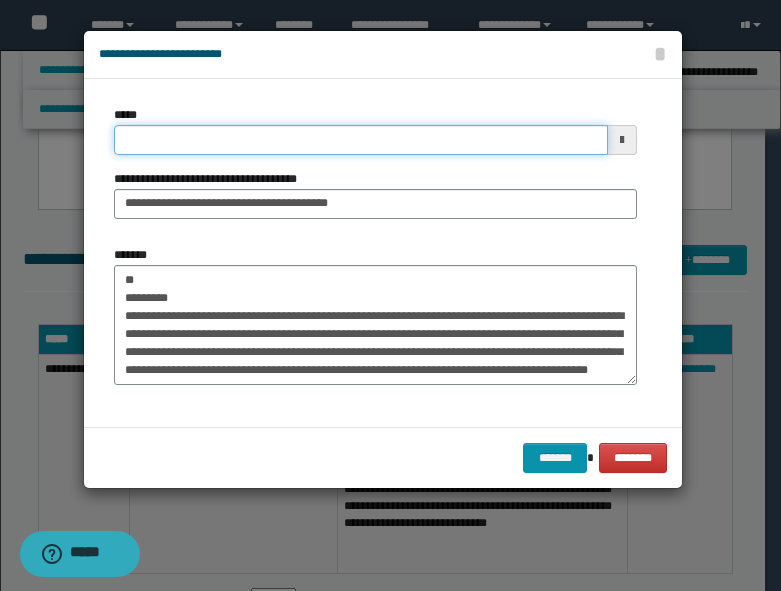 click on "*****" at bounding box center [361, 140] 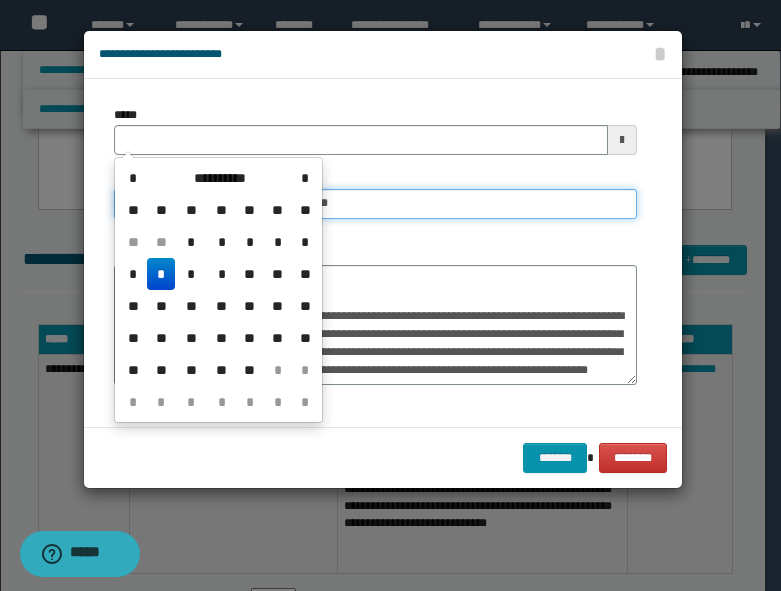 click on "**********" at bounding box center (375, 204) 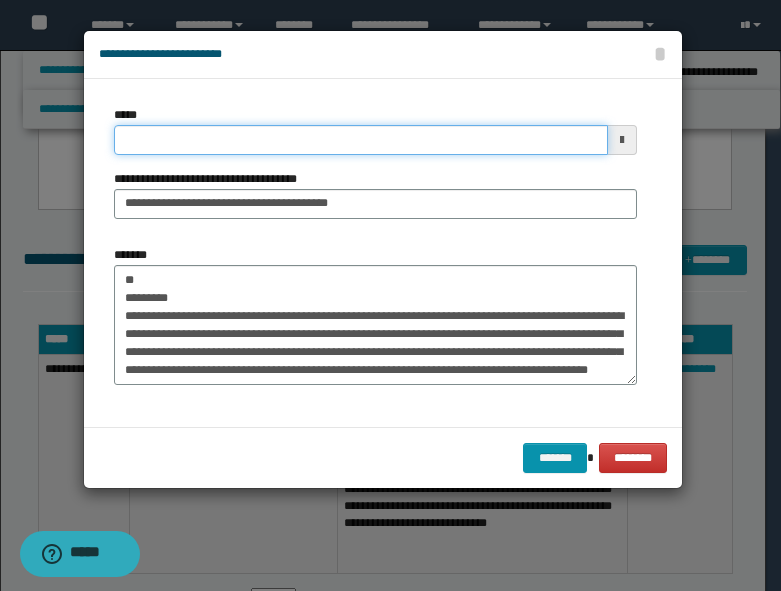 click on "*****" at bounding box center [361, 140] 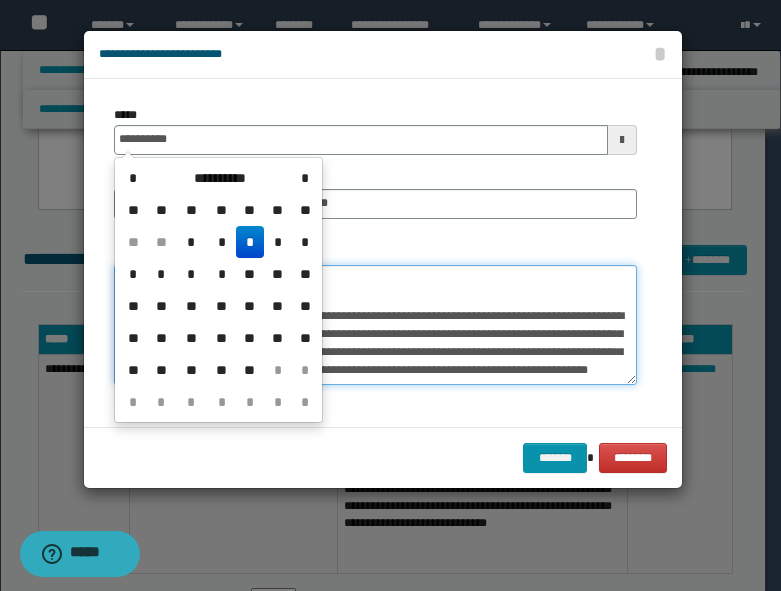 type on "**********" 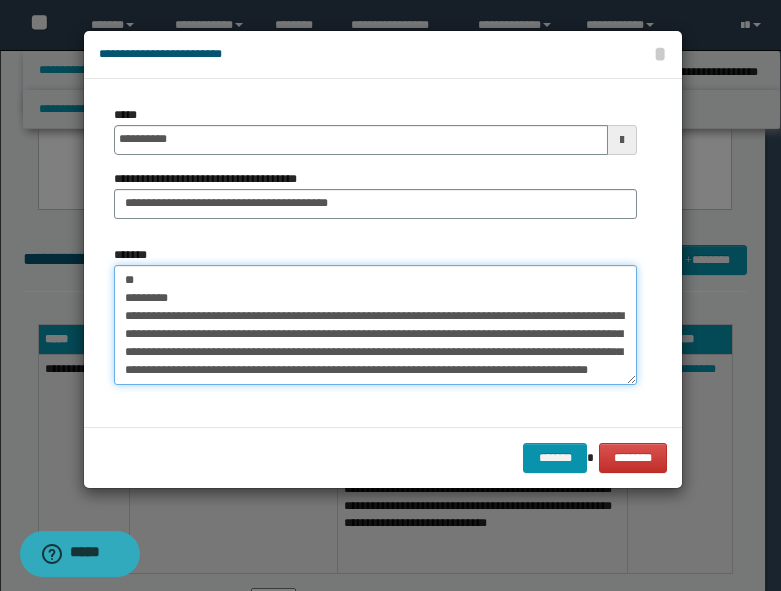 drag, startPoint x: 413, startPoint y: 360, endPoint x: 427, endPoint y: 367, distance: 15.652476 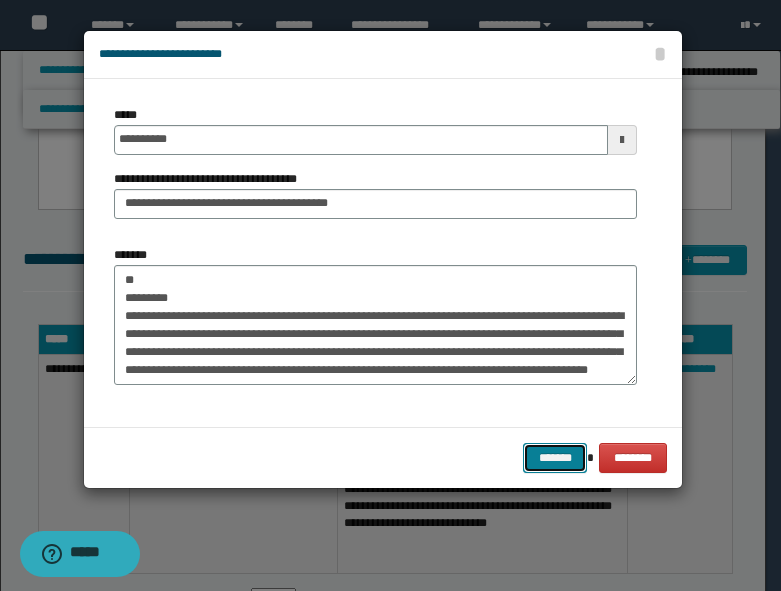 click on "*******" at bounding box center [555, 458] 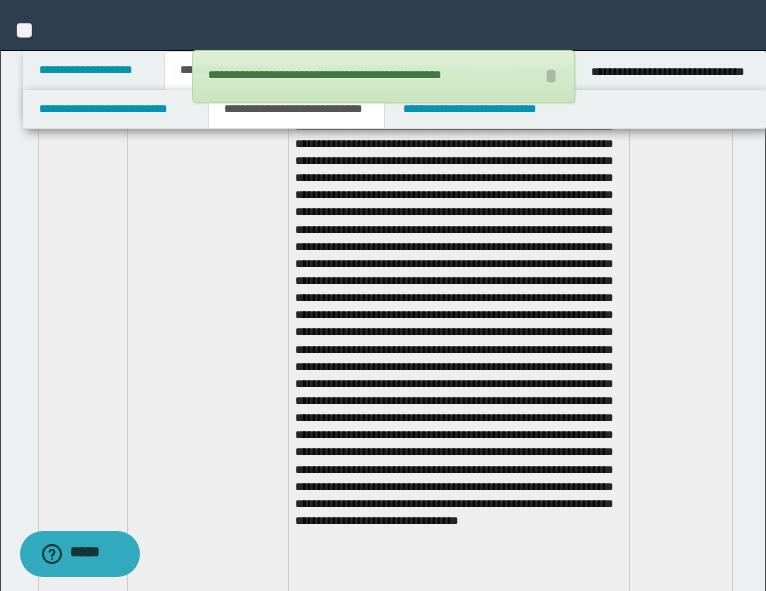 scroll, scrollTop: 2056, scrollLeft: 0, axis: vertical 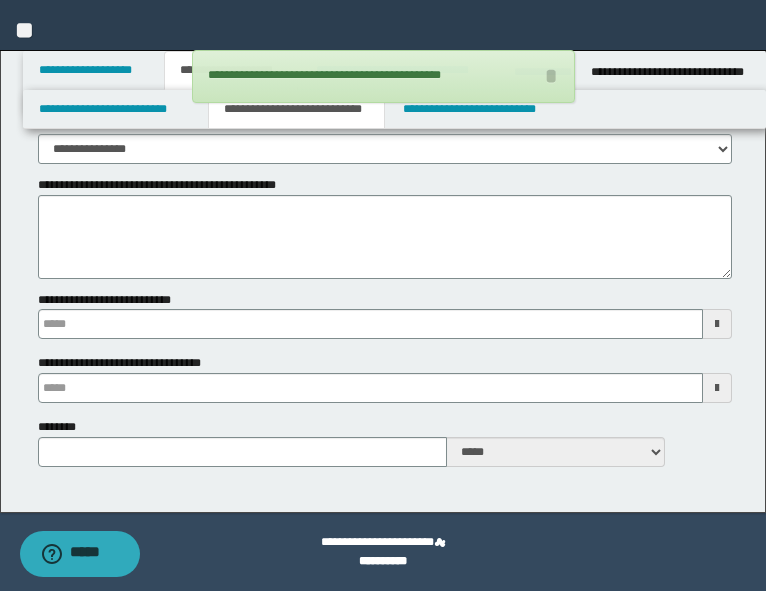 type 